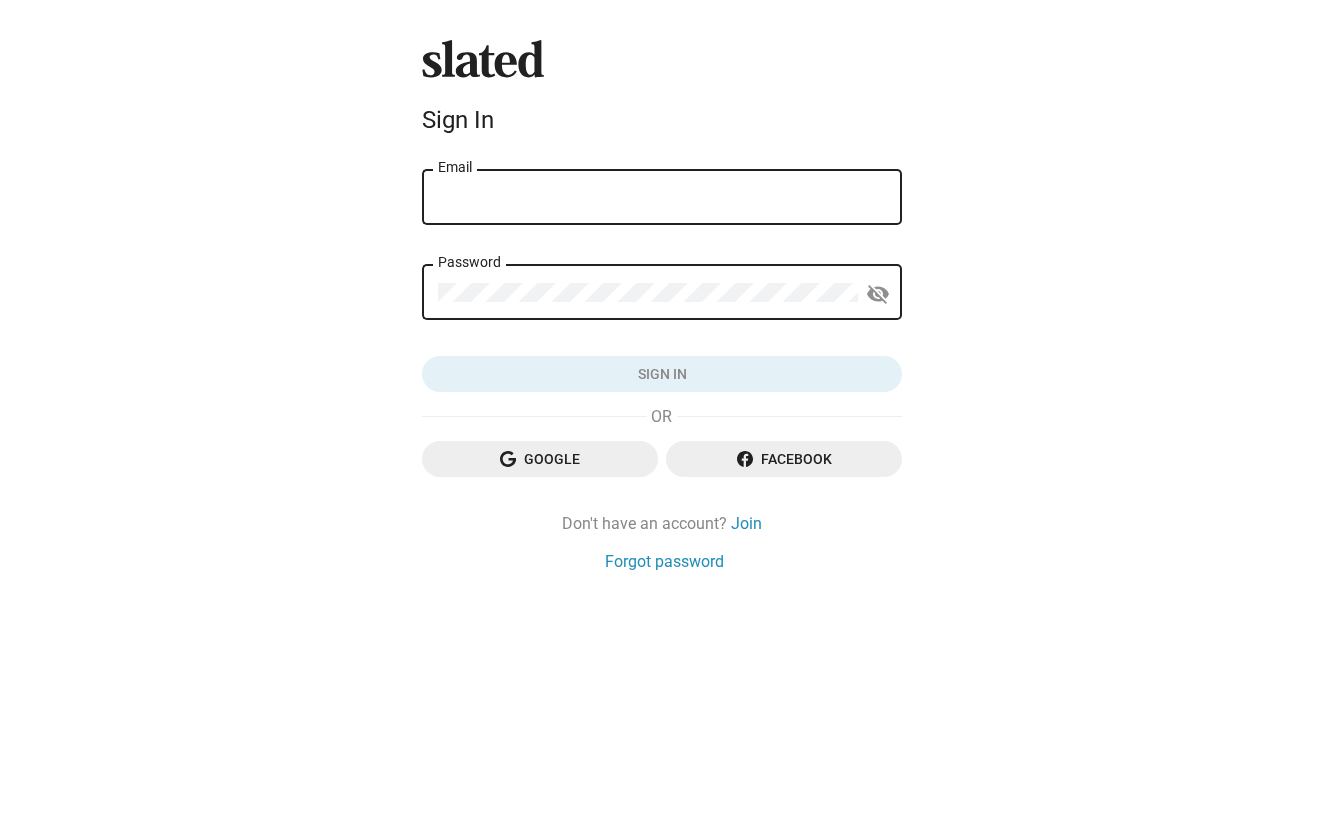 scroll, scrollTop: 0, scrollLeft: 0, axis: both 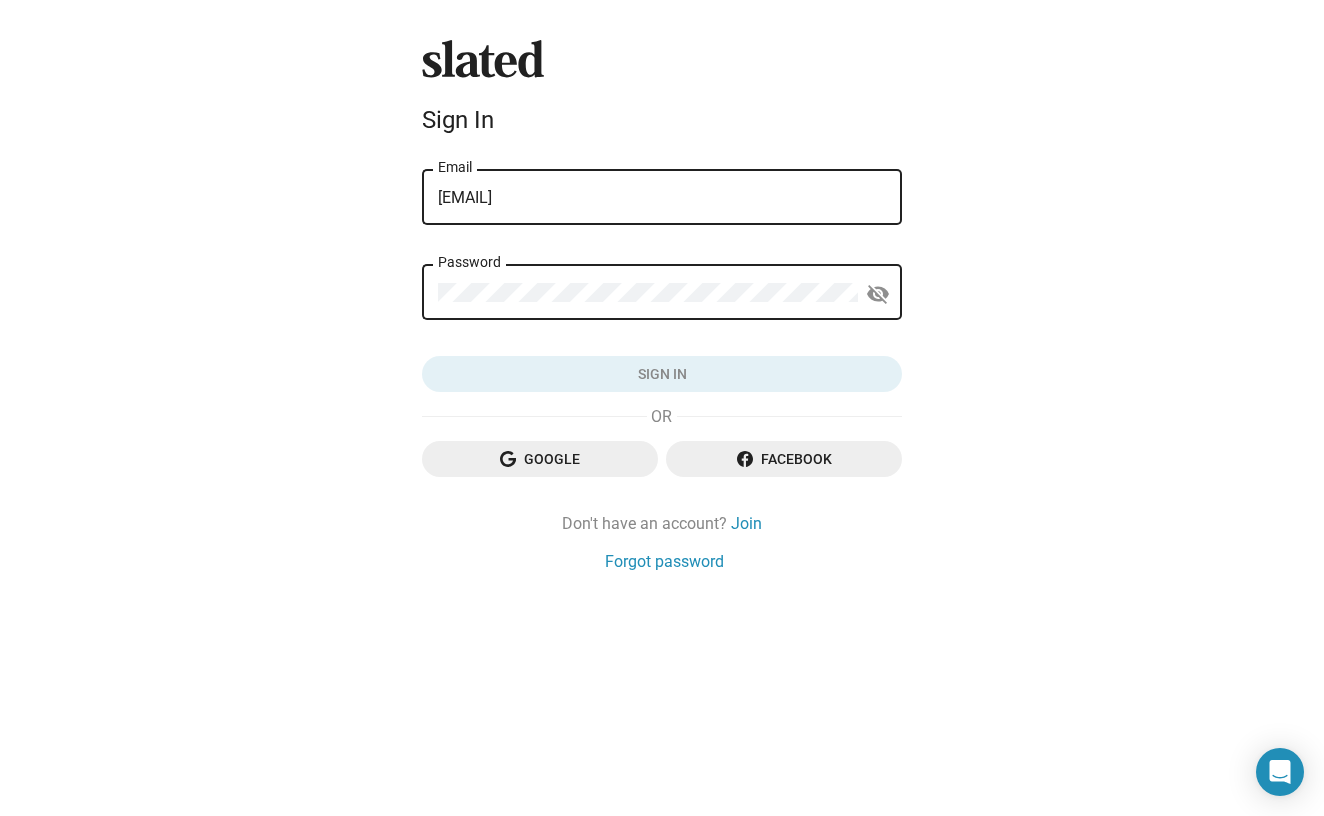 click on "Sign in" at bounding box center (662, 374) 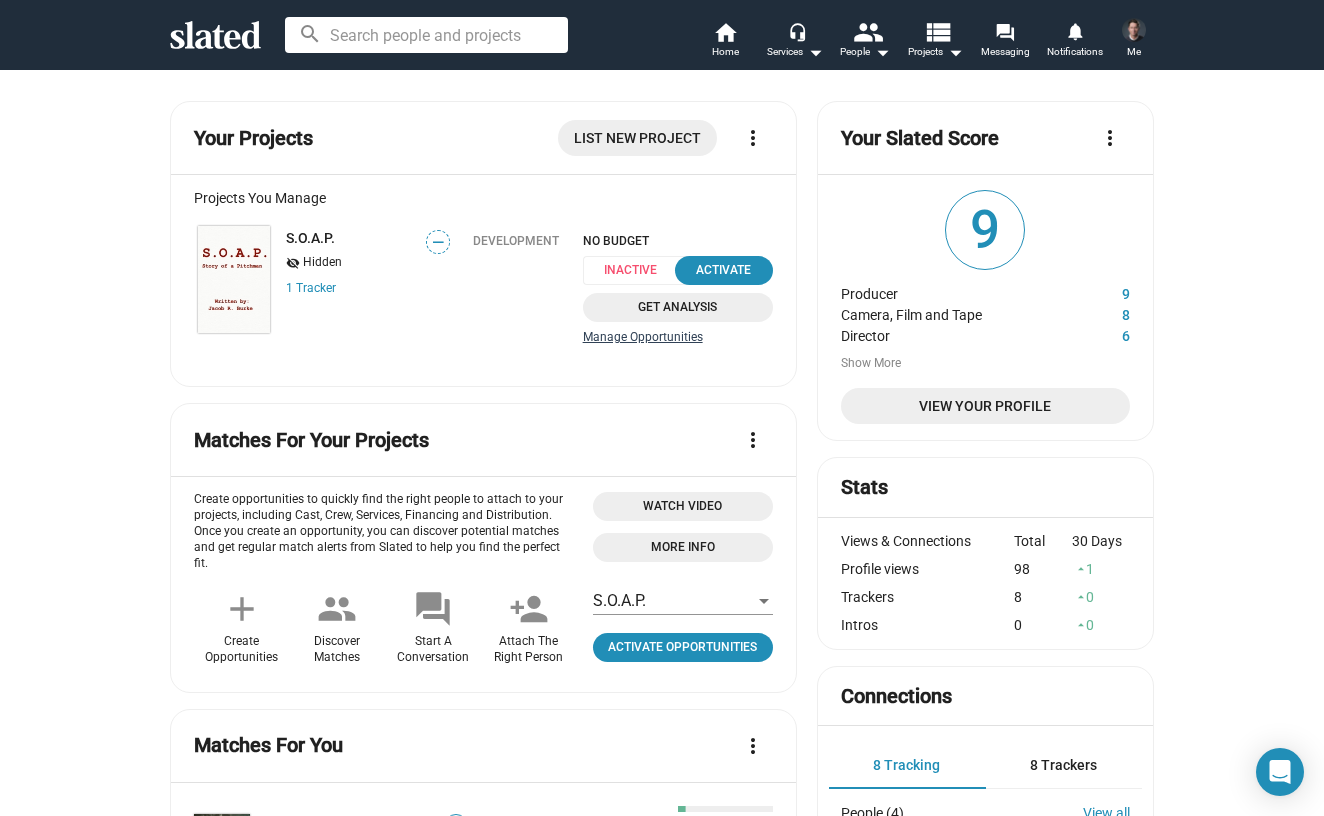 click on "Manage Opportunities" at bounding box center (678, 338) 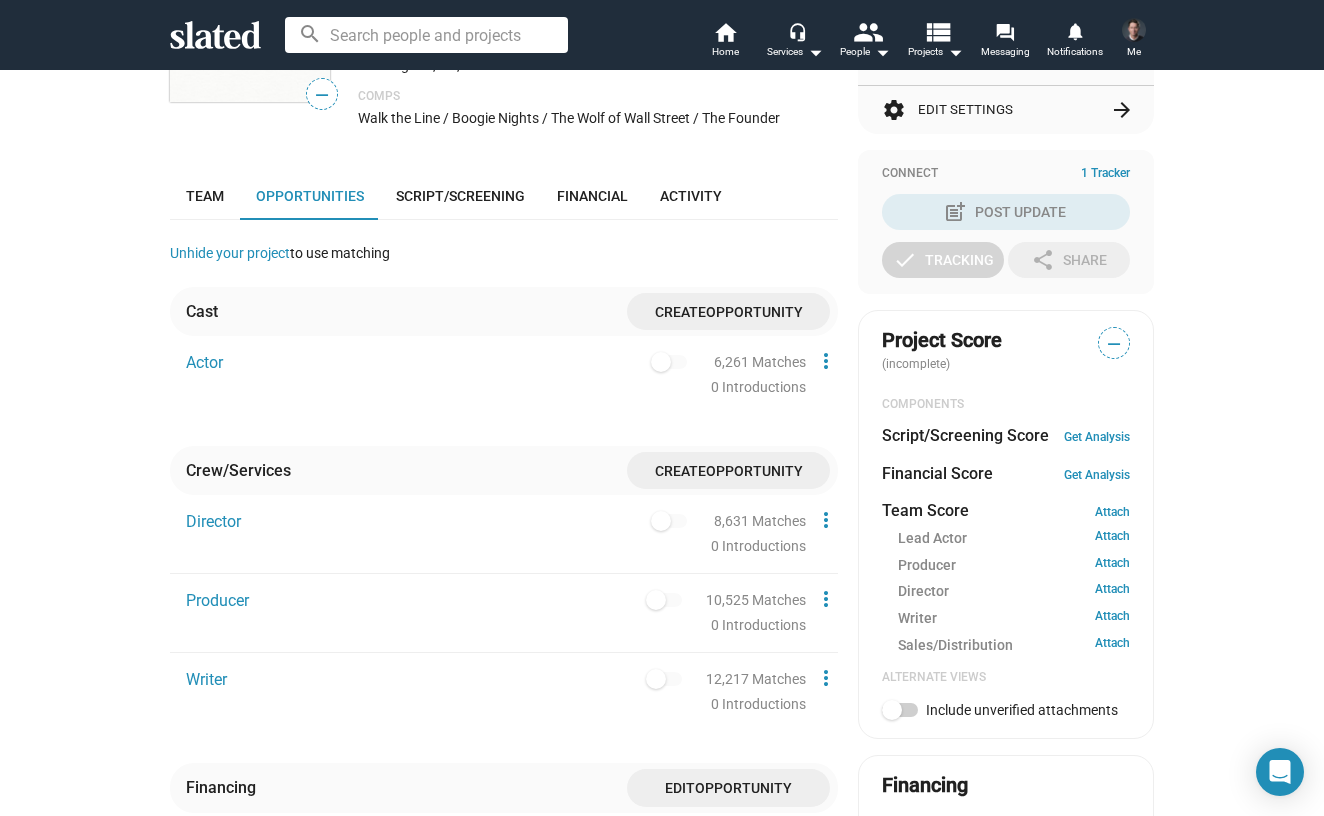 scroll, scrollTop: 205, scrollLeft: 0, axis: vertical 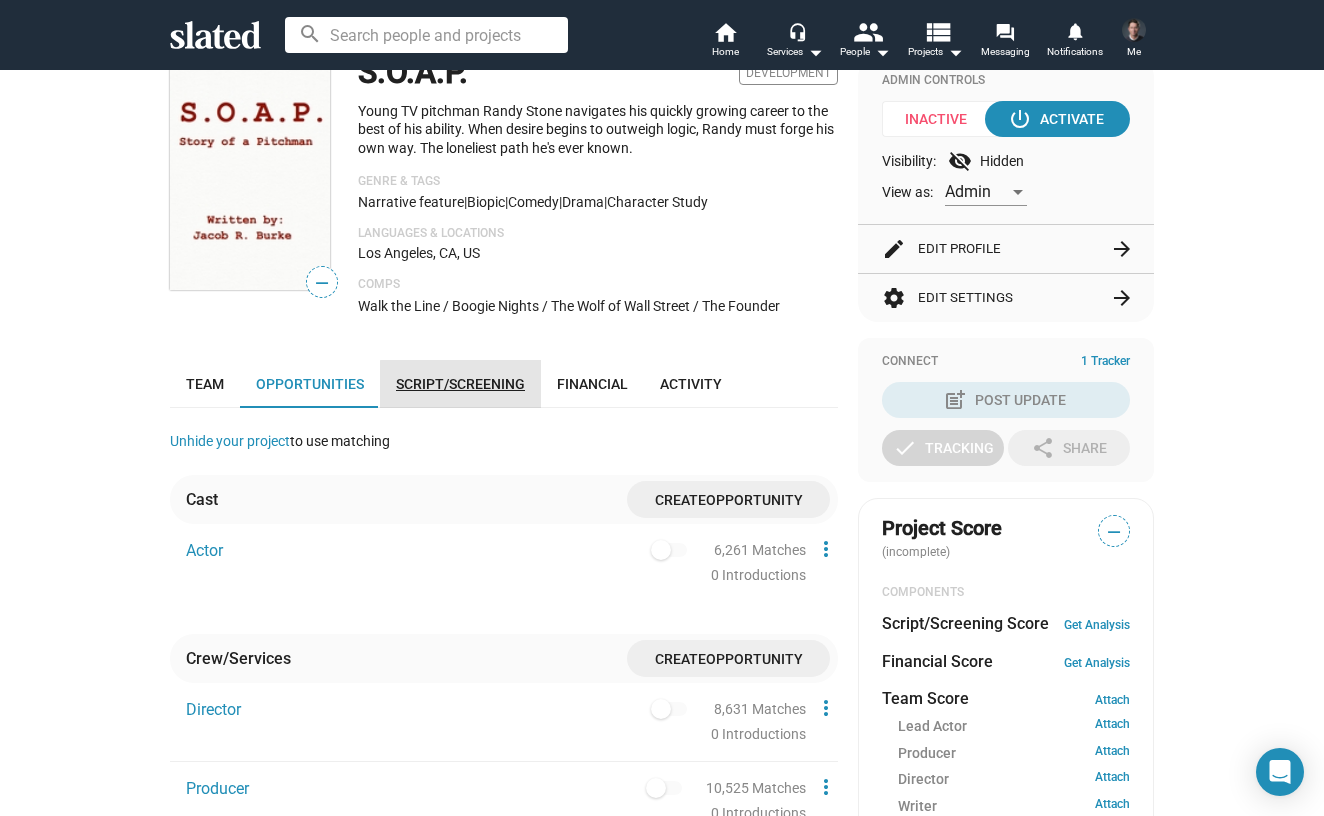click on "Script/Screening" at bounding box center [460, 384] 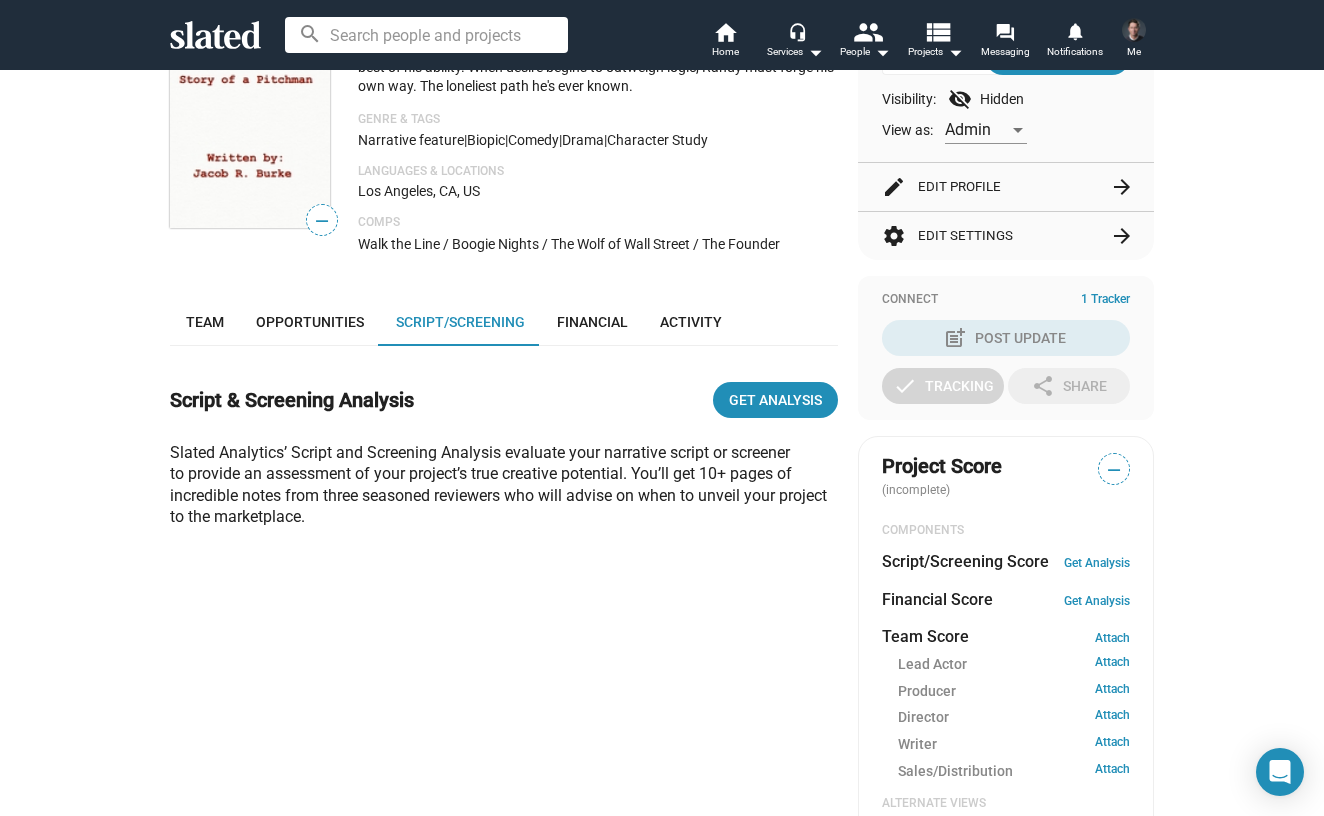 scroll, scrollTop: 252, scrollLeft: 0, axis: vertical 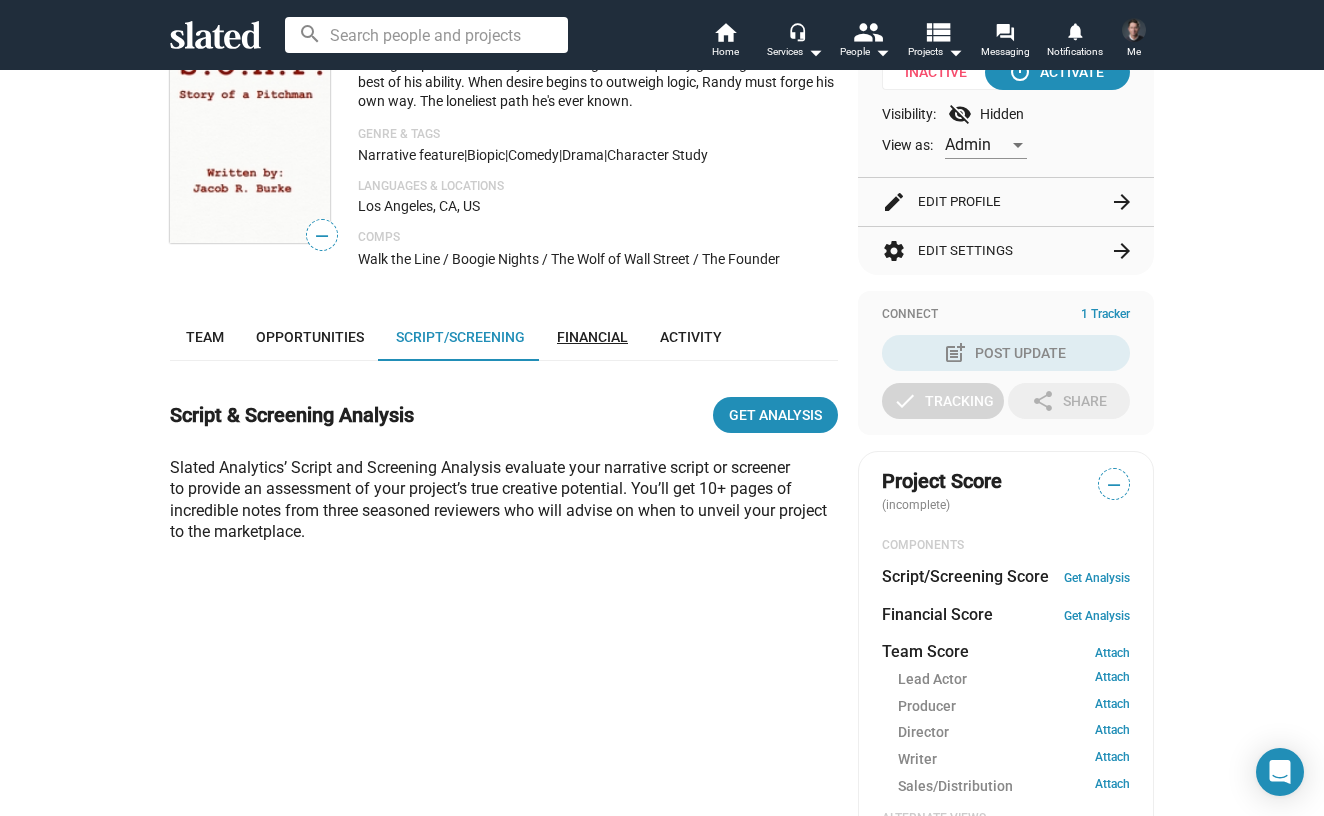 click on "Financial" at bounding box center (592, 337) 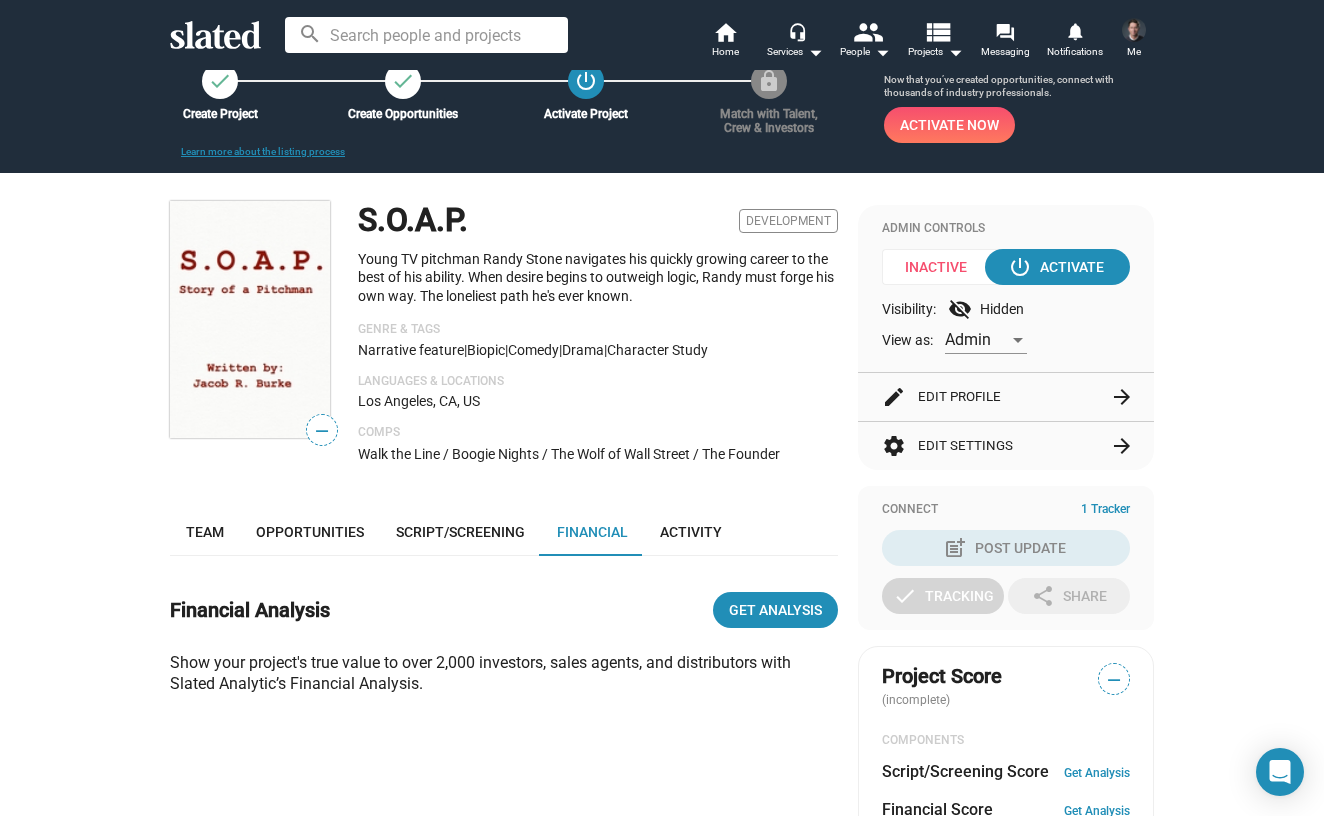 scroll, scrollTop: 54, scrollLeft: 0, axis: vertical 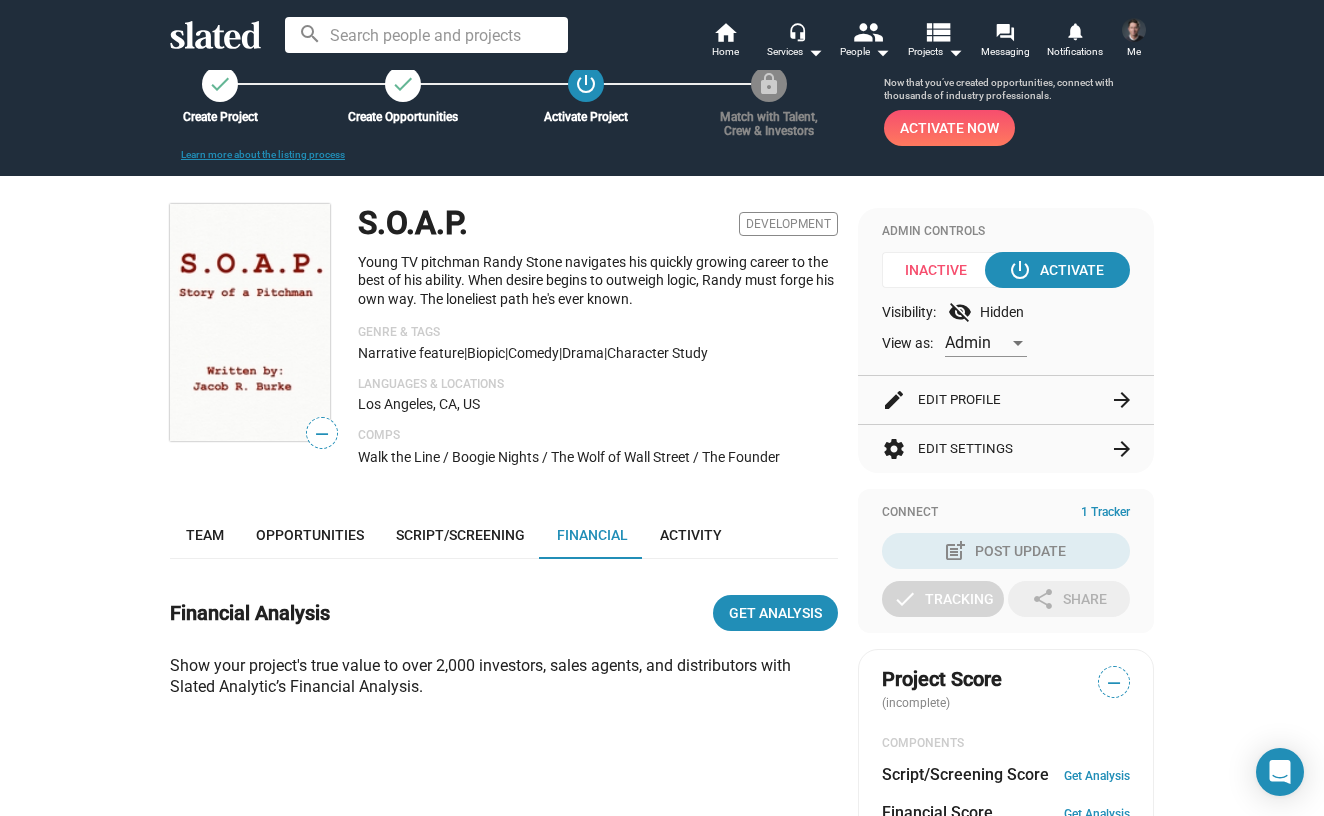 click on "edit  Edit Profile  arrow_forward" at bounding box center (1006, 400) 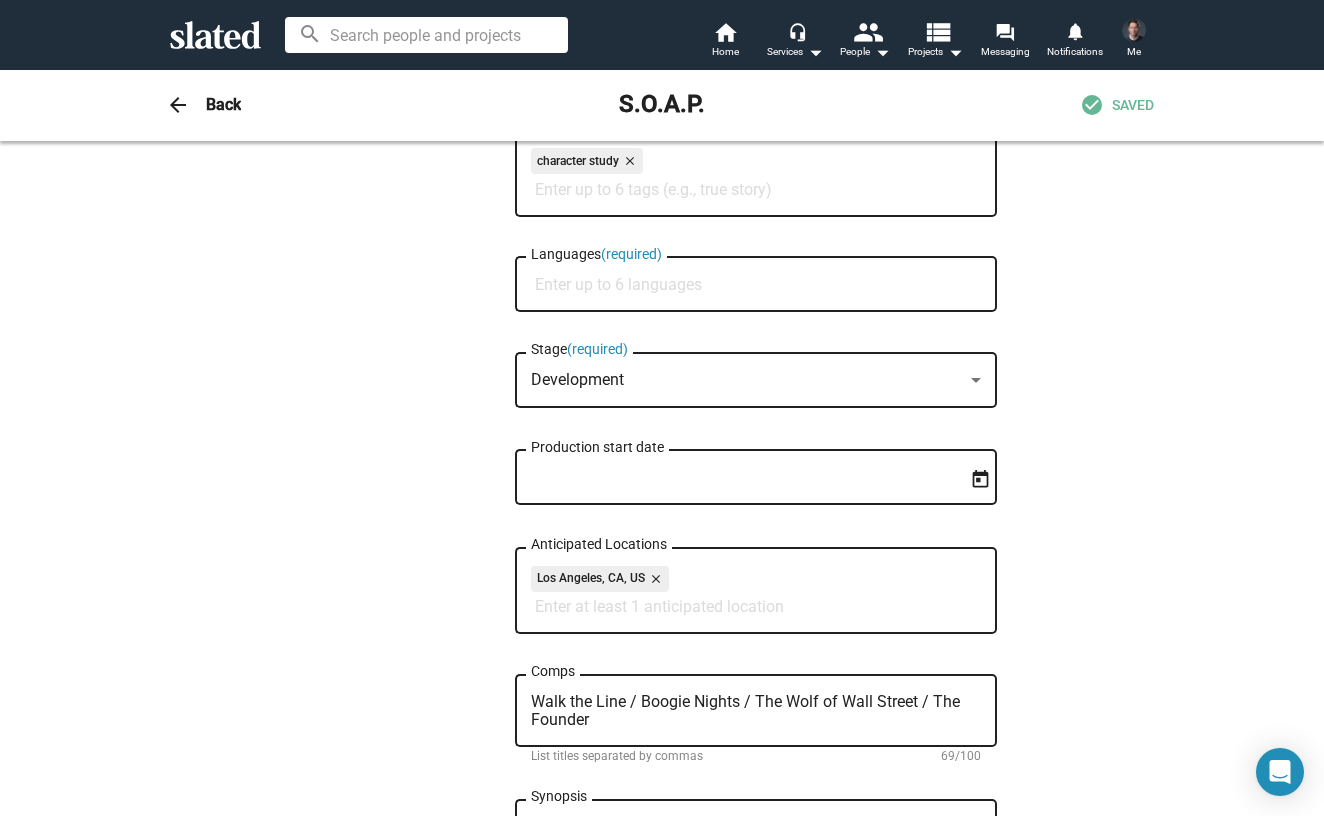 scroll, scrollTop: 526, scrollLeft: 0, axis: vertical 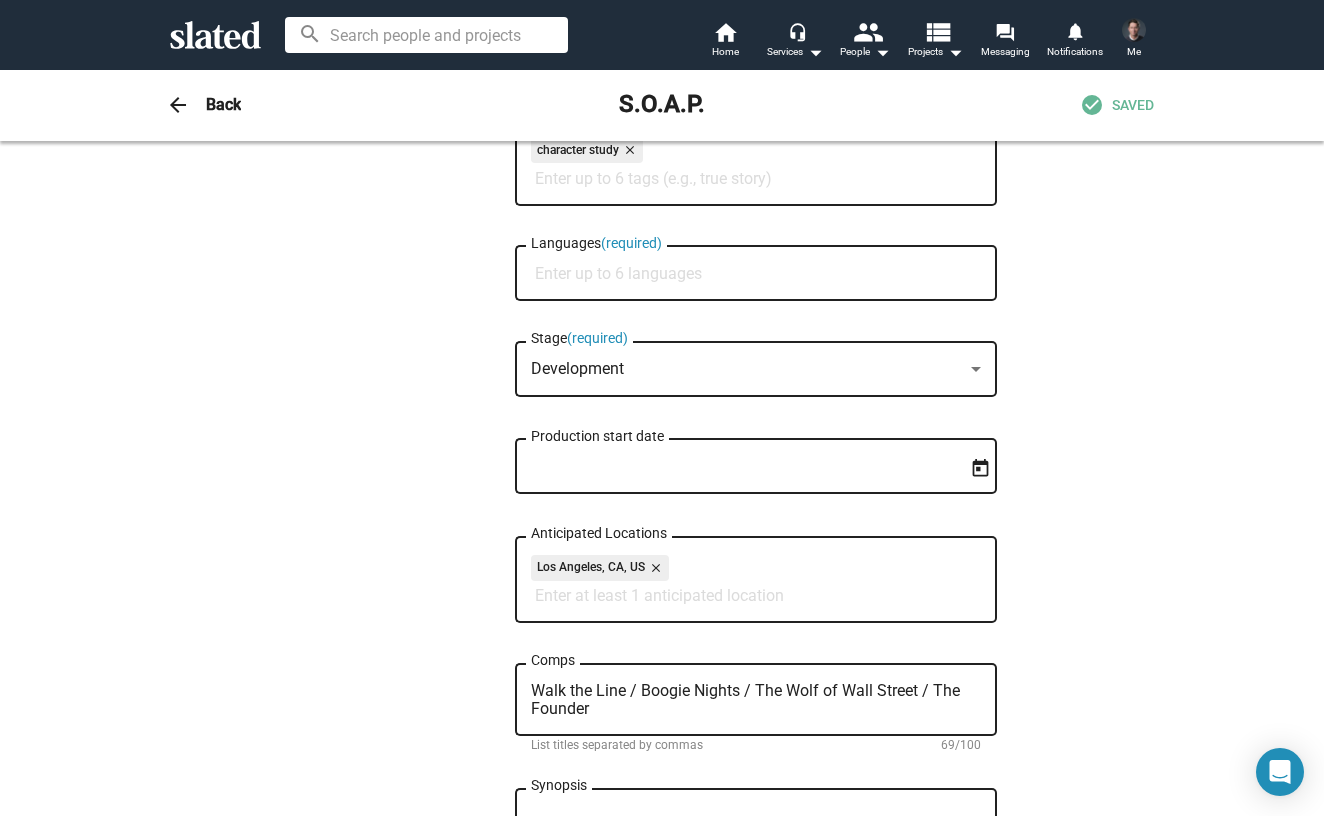 click on "Languages  (required)" at bounding box center (760, 274) 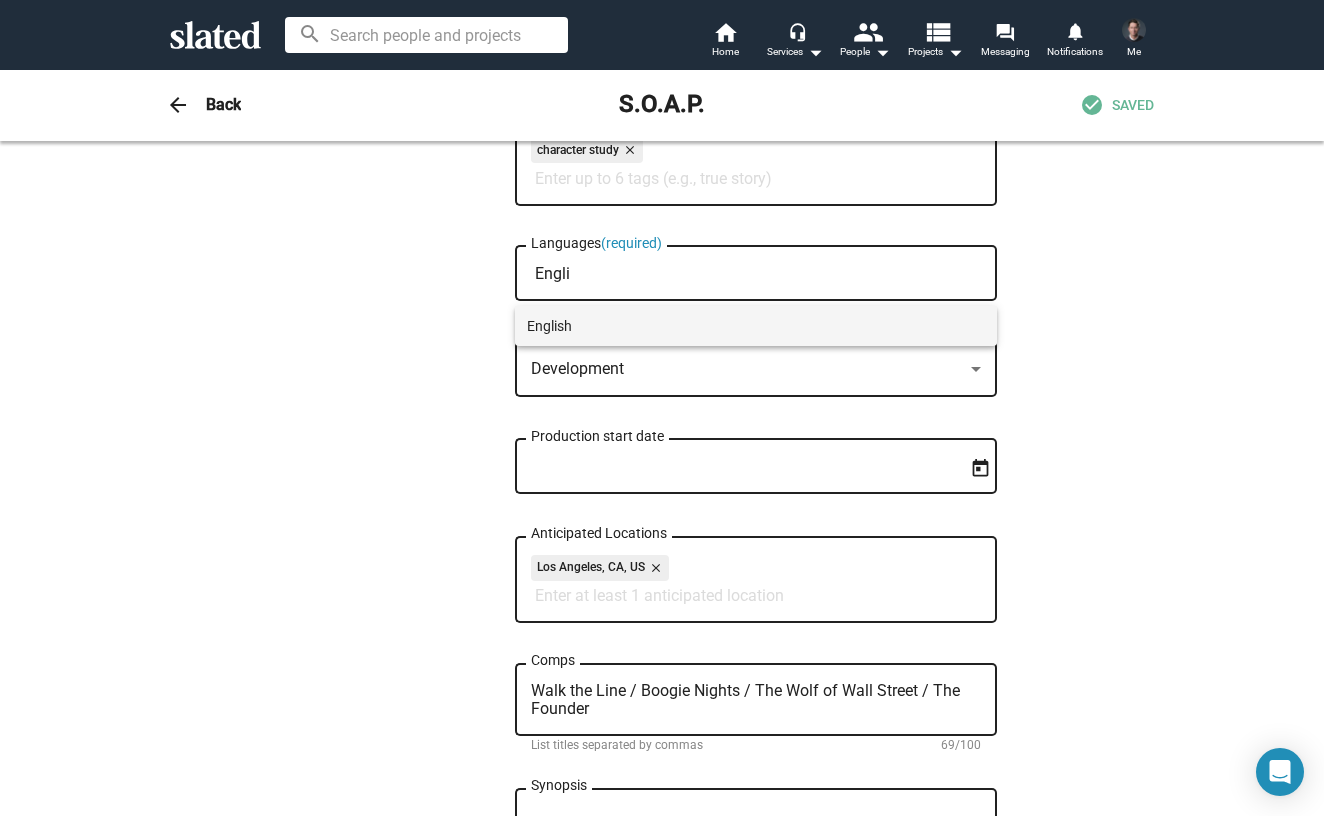 type on "Engli" 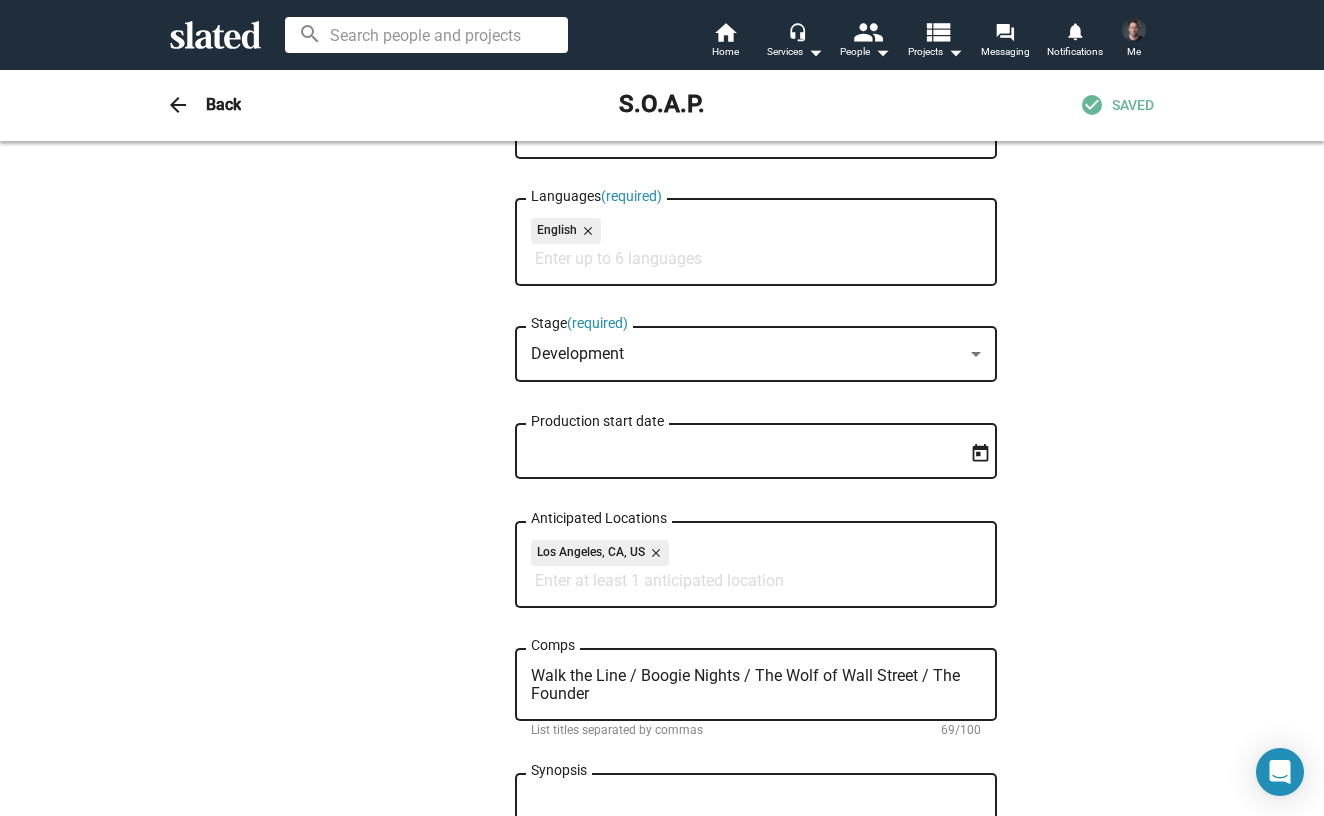 scroll, scrollTop: 585, scrollLeft: 0, axis: vertical 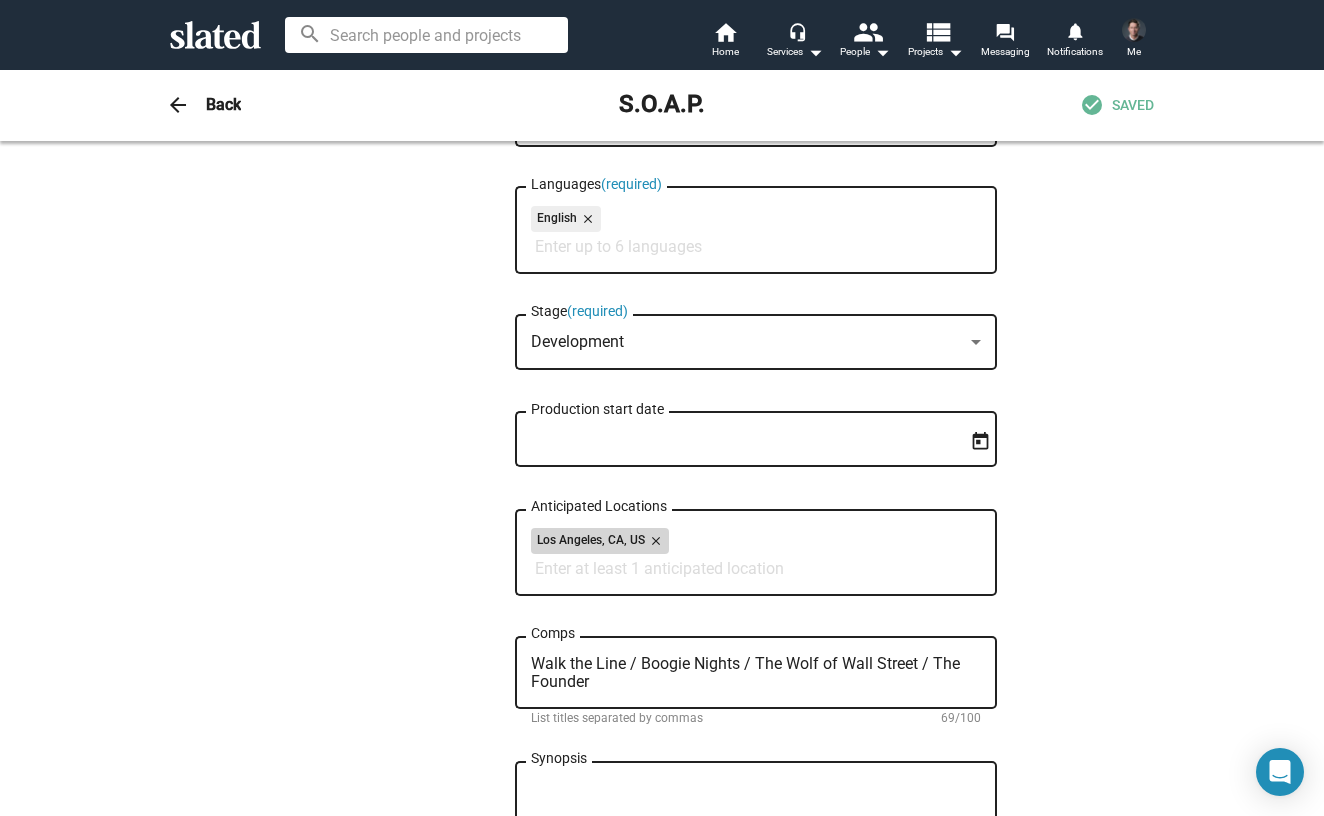 click on "close" at bounding box center (654, 541) 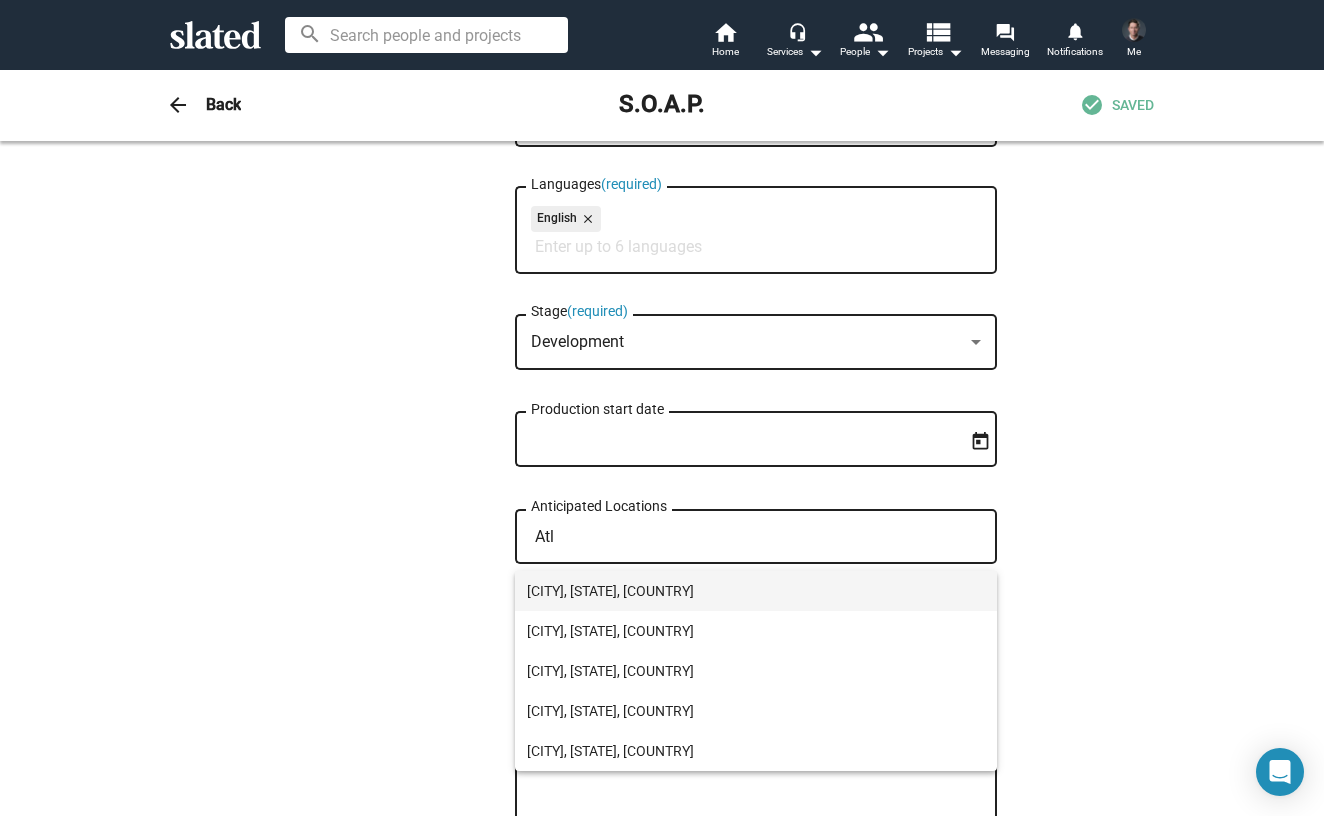 click on "[CITY], [STATE], [COUNTRY]" at bounding box center (756, 591) 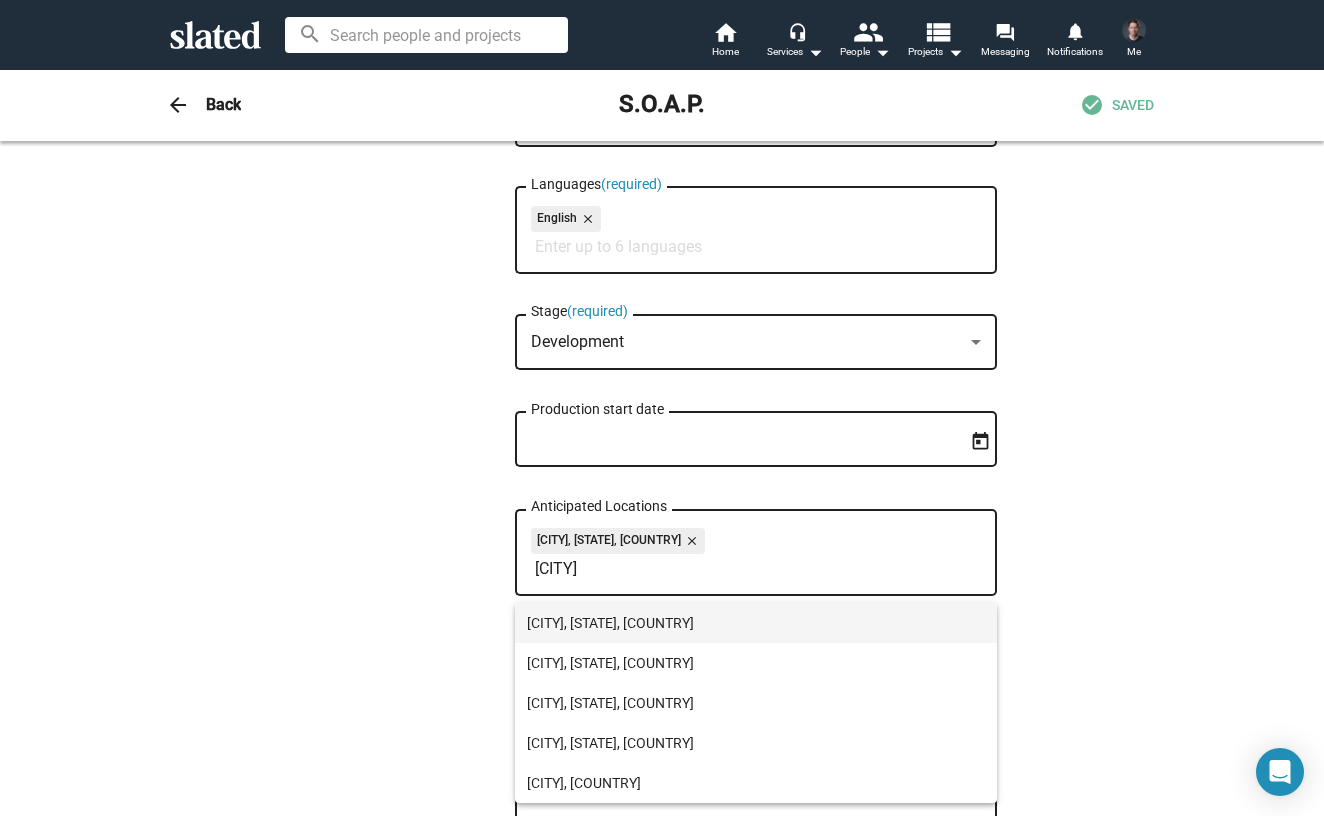 type on "[CITY]" 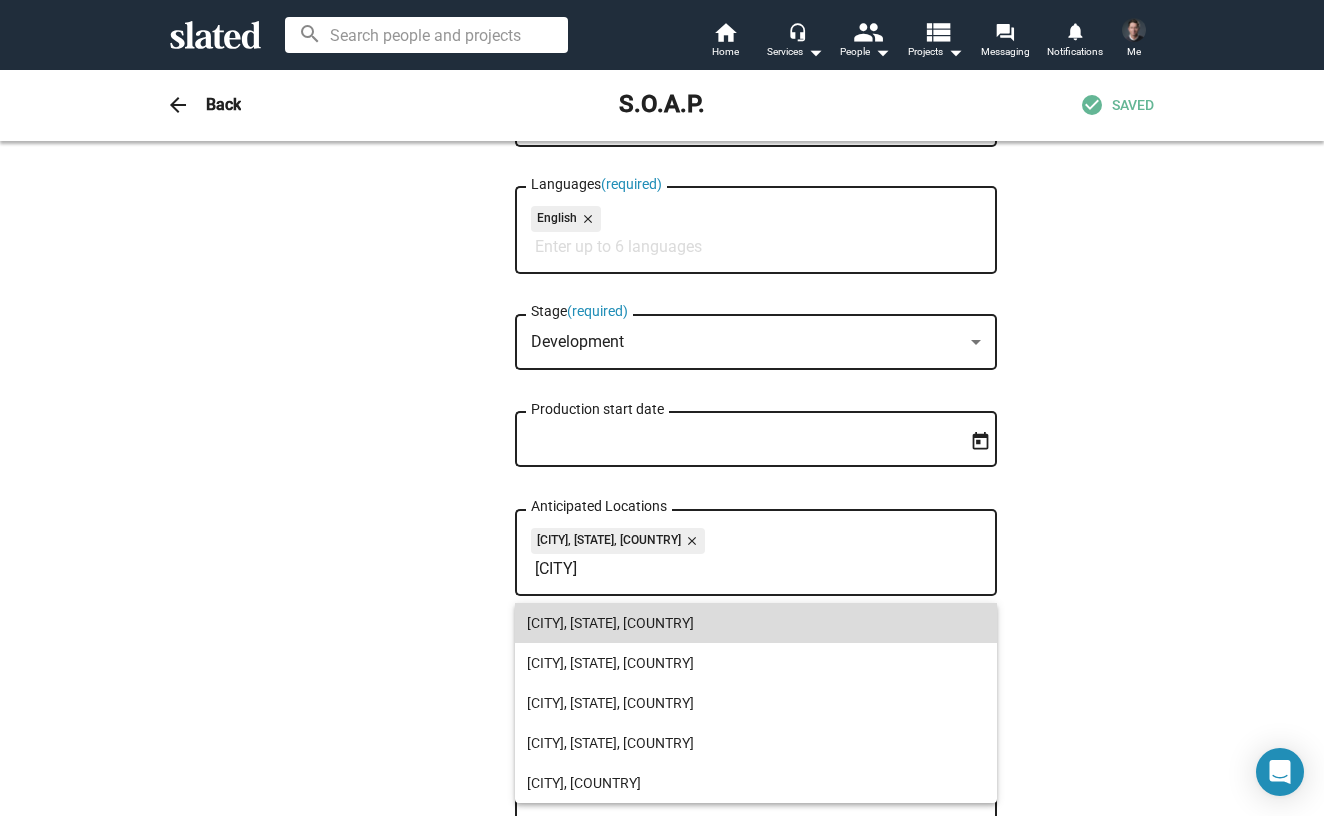 click on "[CITY], [STATE], [COUNTRY]" at bounding box center (756, 623) 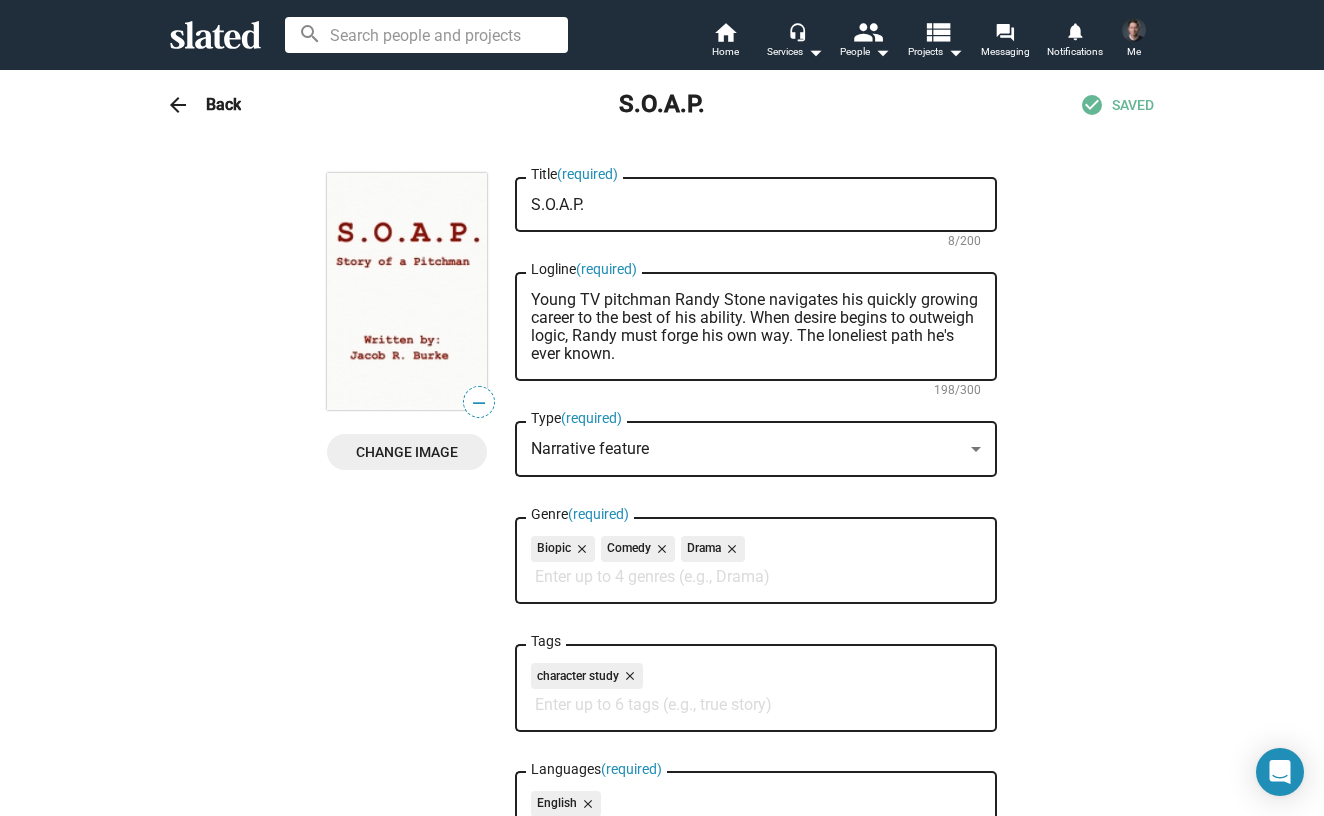 scroll, scrollTop: 0, scrollLeft: 0, axis: both 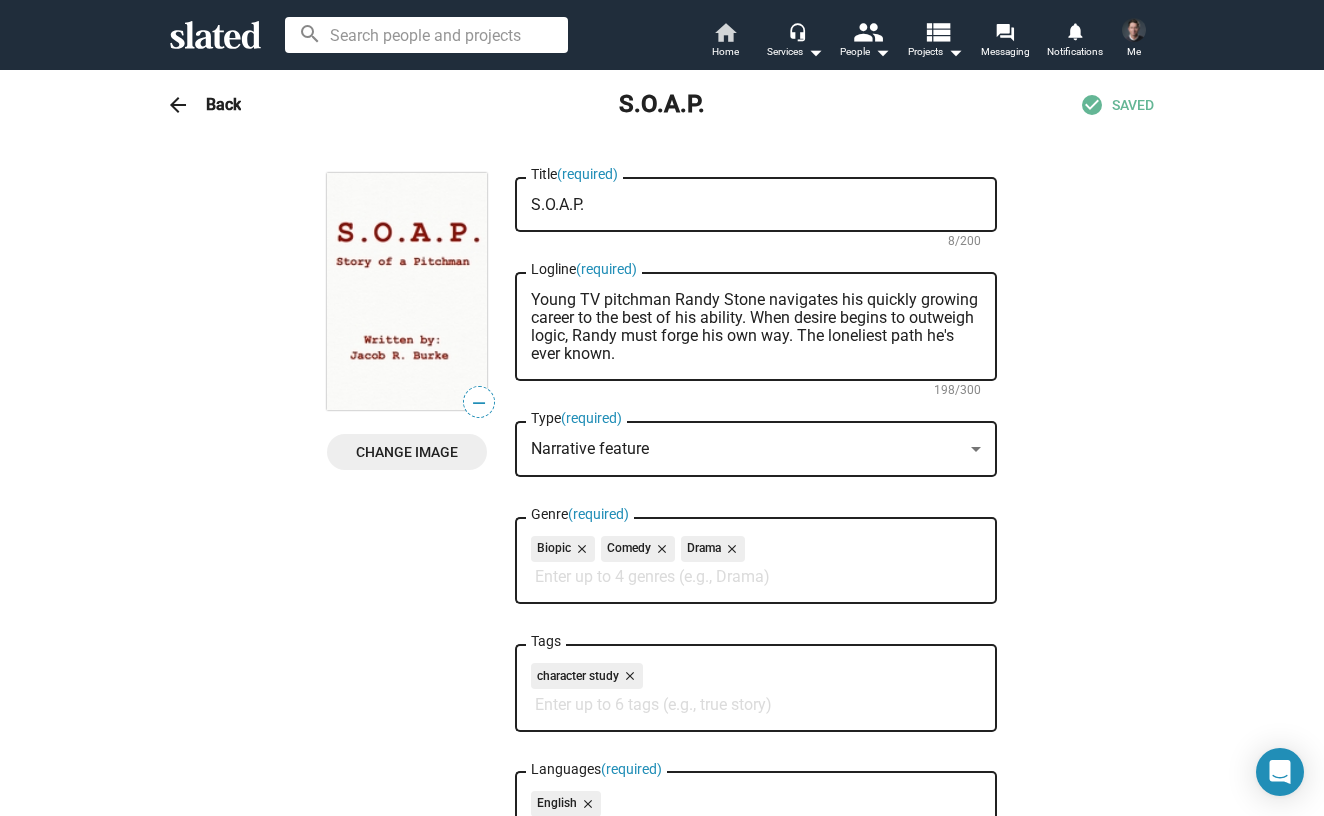 click on "Home" at bounding box center [725, 52] 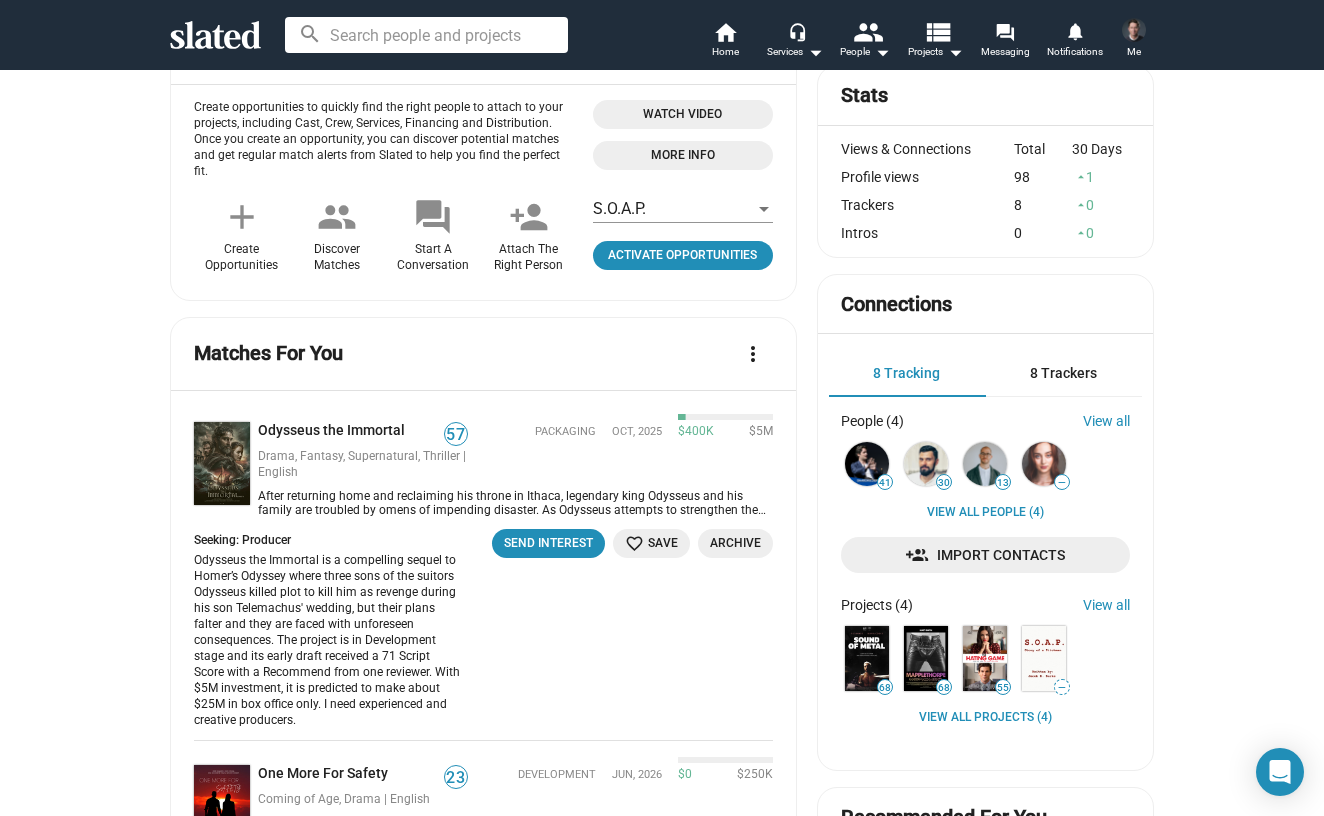 scroll, scrollTop: 393, scrollLeft: 0, axis: vertical 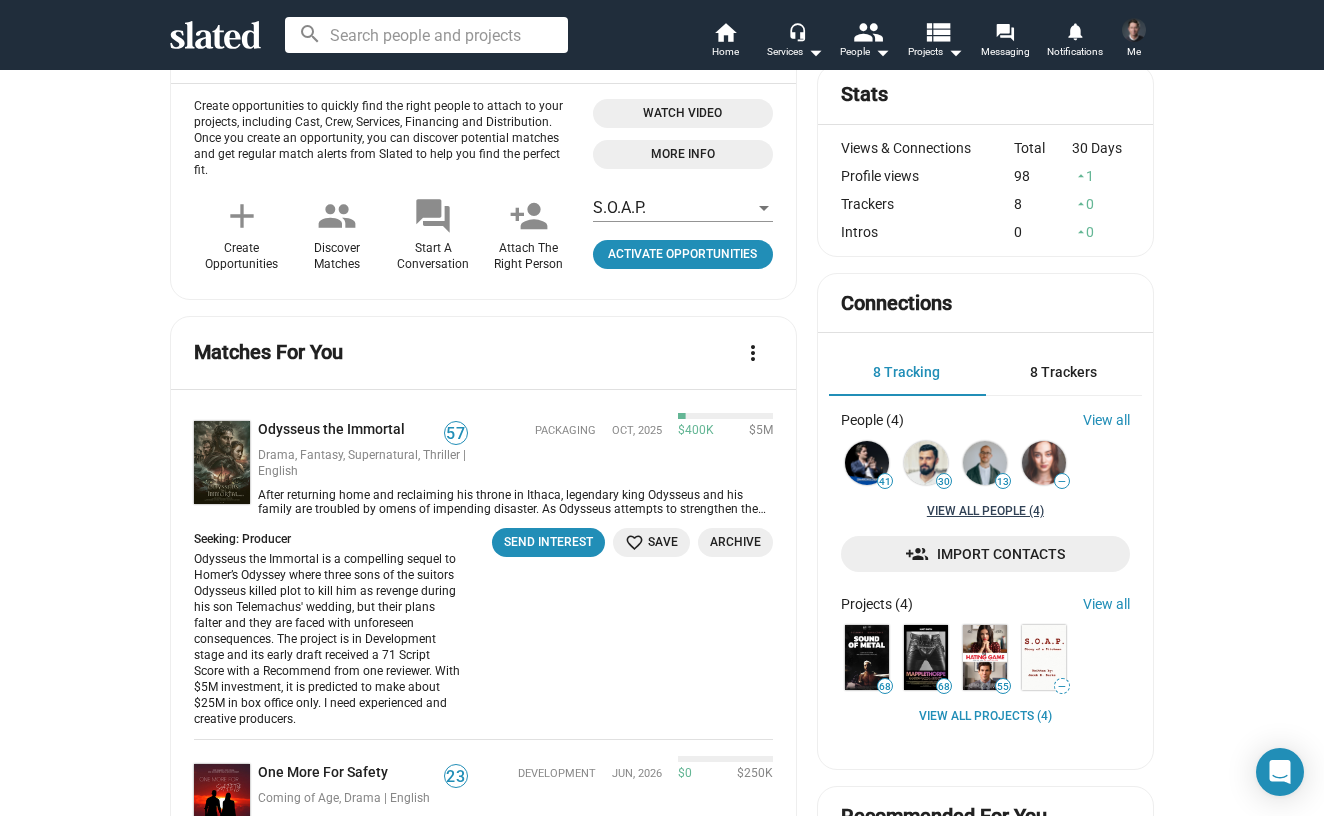 click on "View all People (4)" at bounding box center [985, 512] 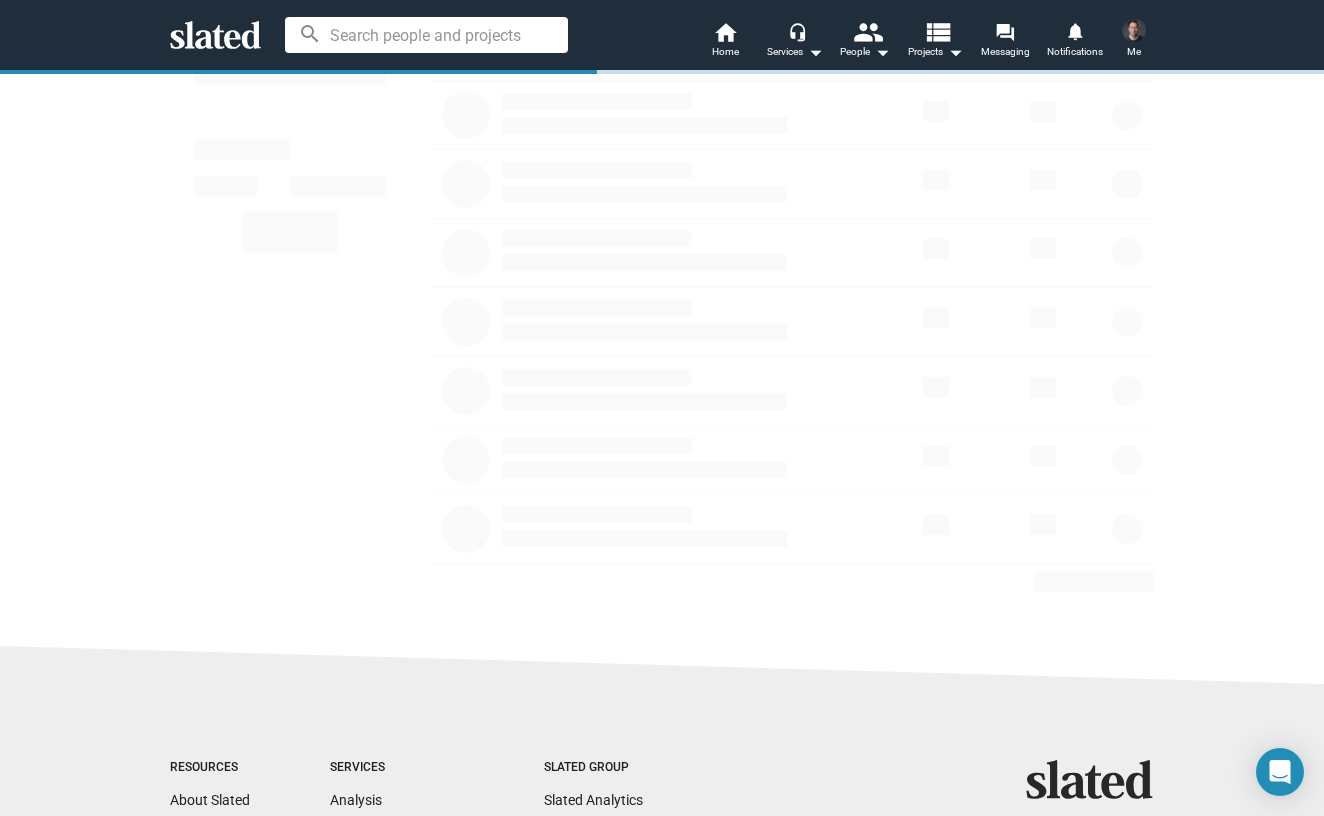scroll, scrollTop: 0, scrollLeft: 0, axis: both 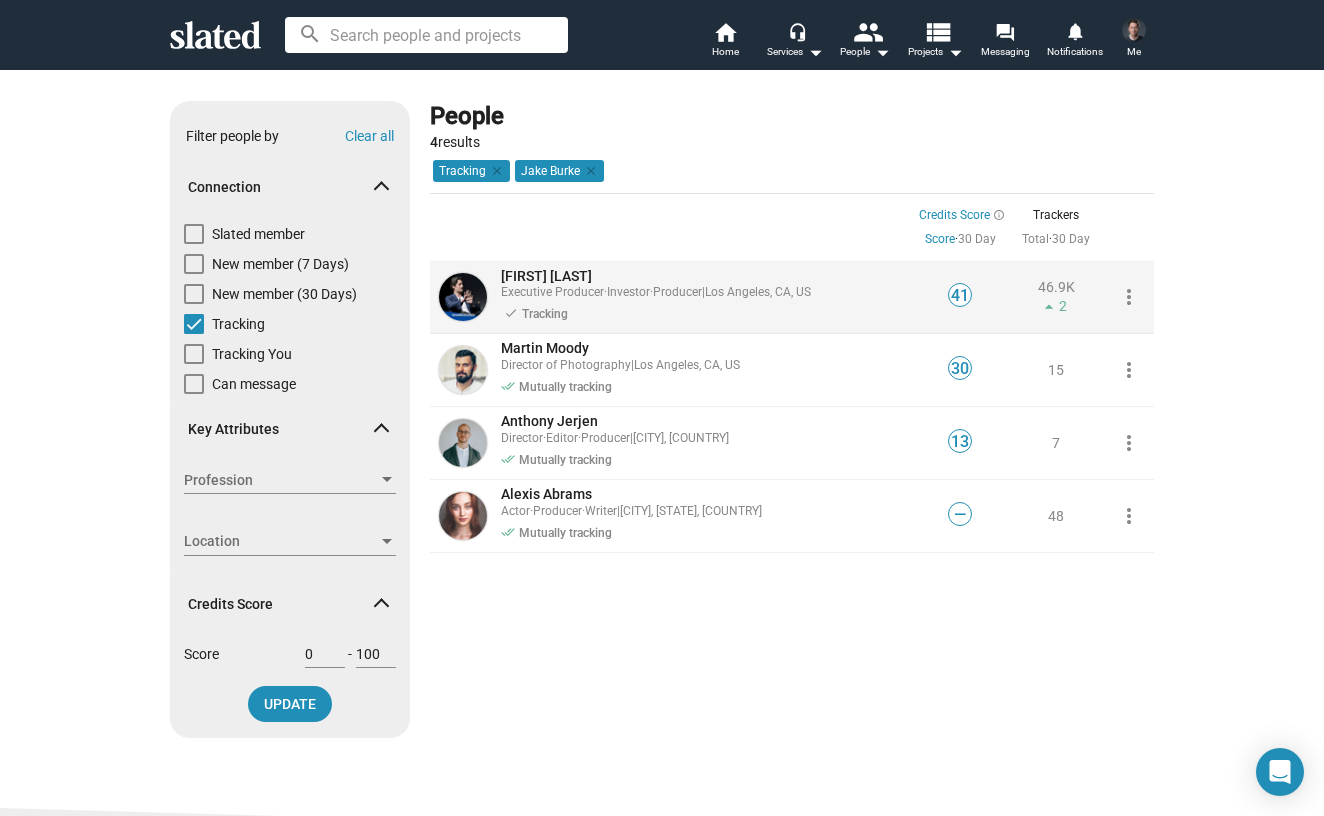 click on "[FIRST] [LAST]" at bounding box center (546, 276) 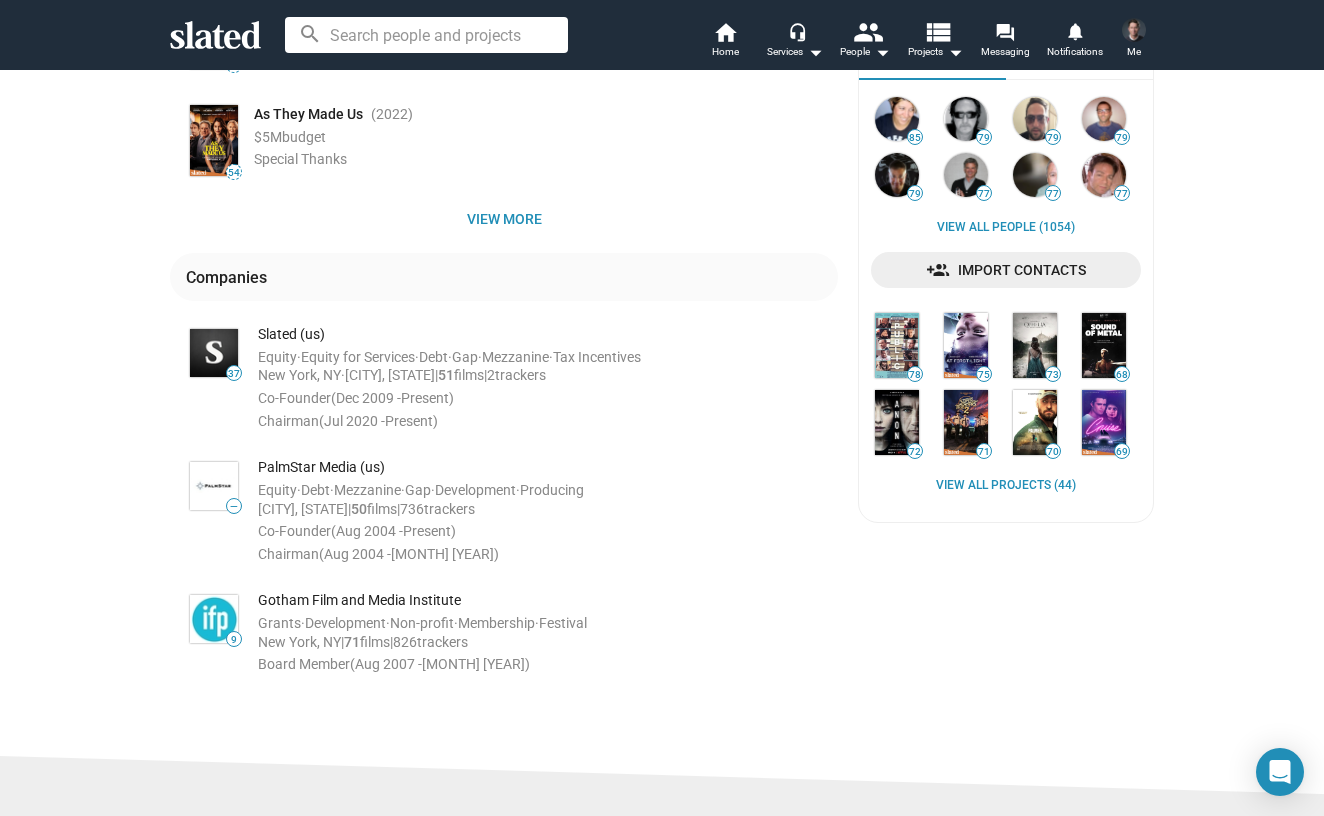 scroll, scrollTop: 580, scrollLeft: 0, axis: vertical 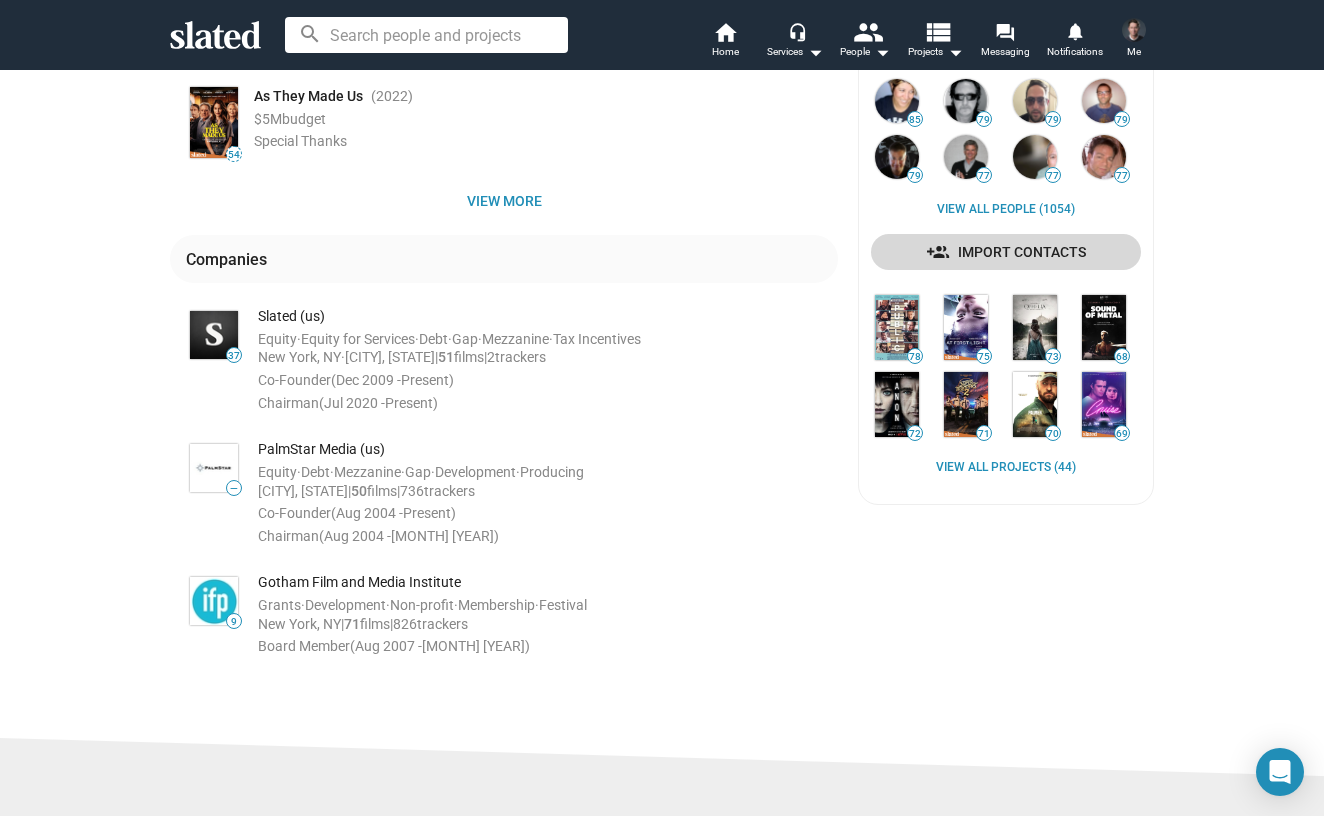 click on "Import Contacts" at bounding box center (1006, 252) 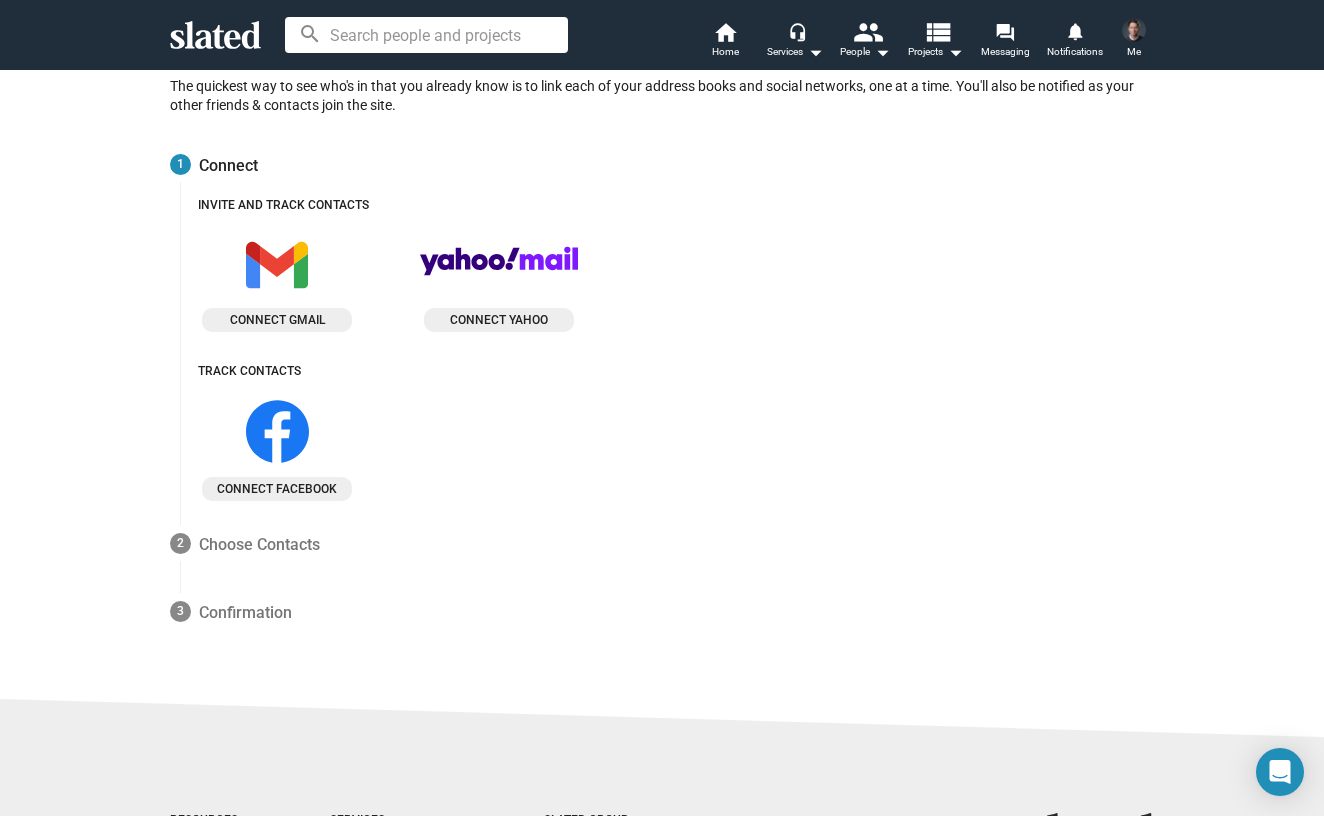 scroll, scrollTop: 234, scrollLeft: 0, axis: vertical 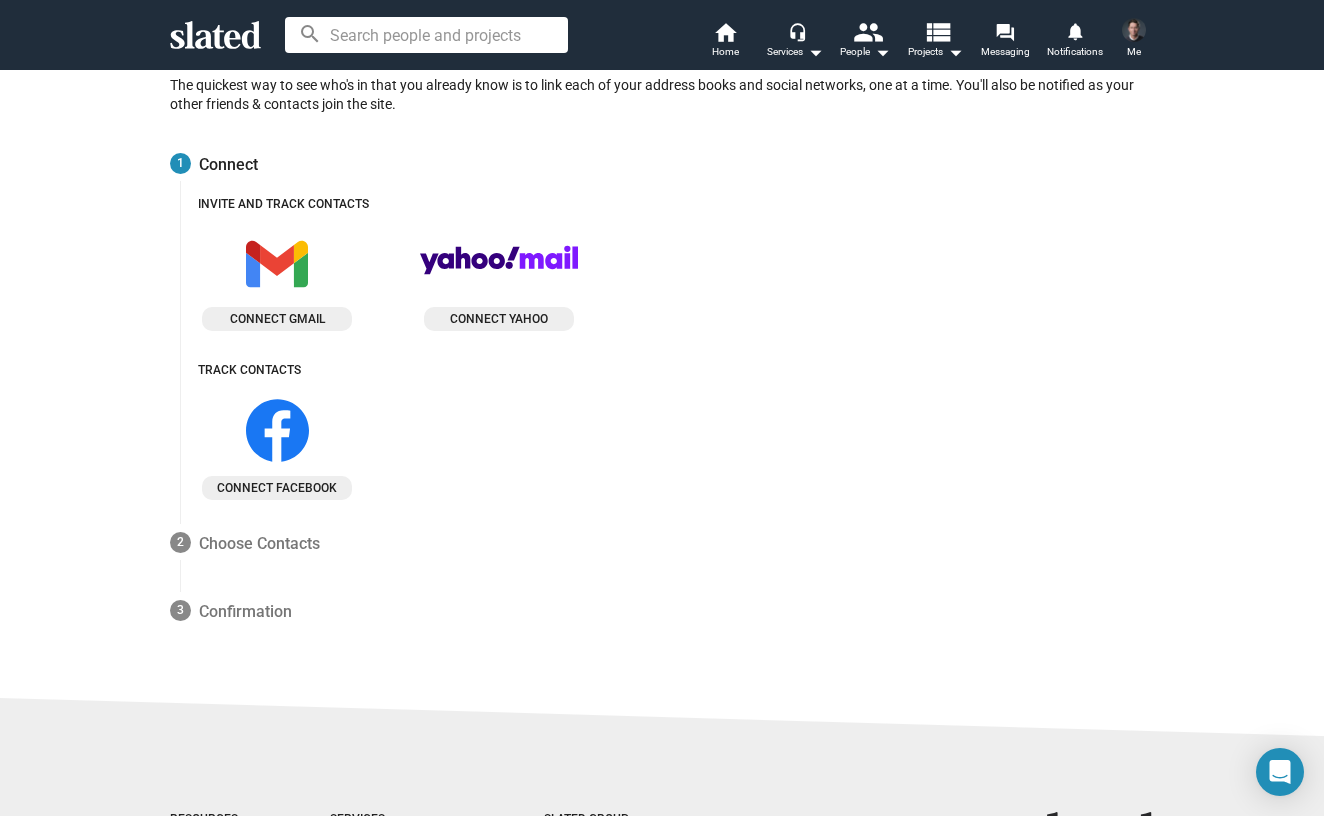 click on "Connect facebook" at bounding box center (277, 488) 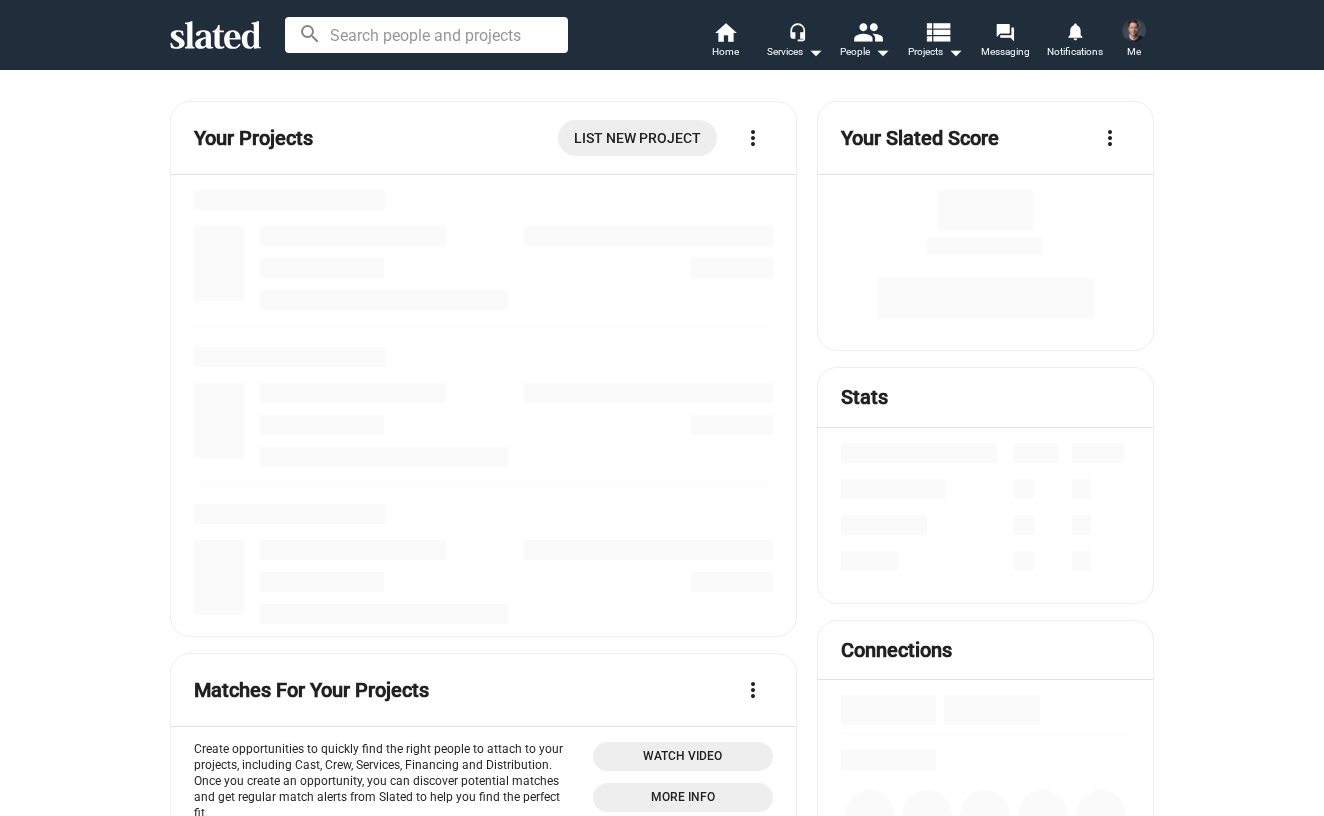 scroll, scrollTop: 0, scrollLeft: 0, axis: both 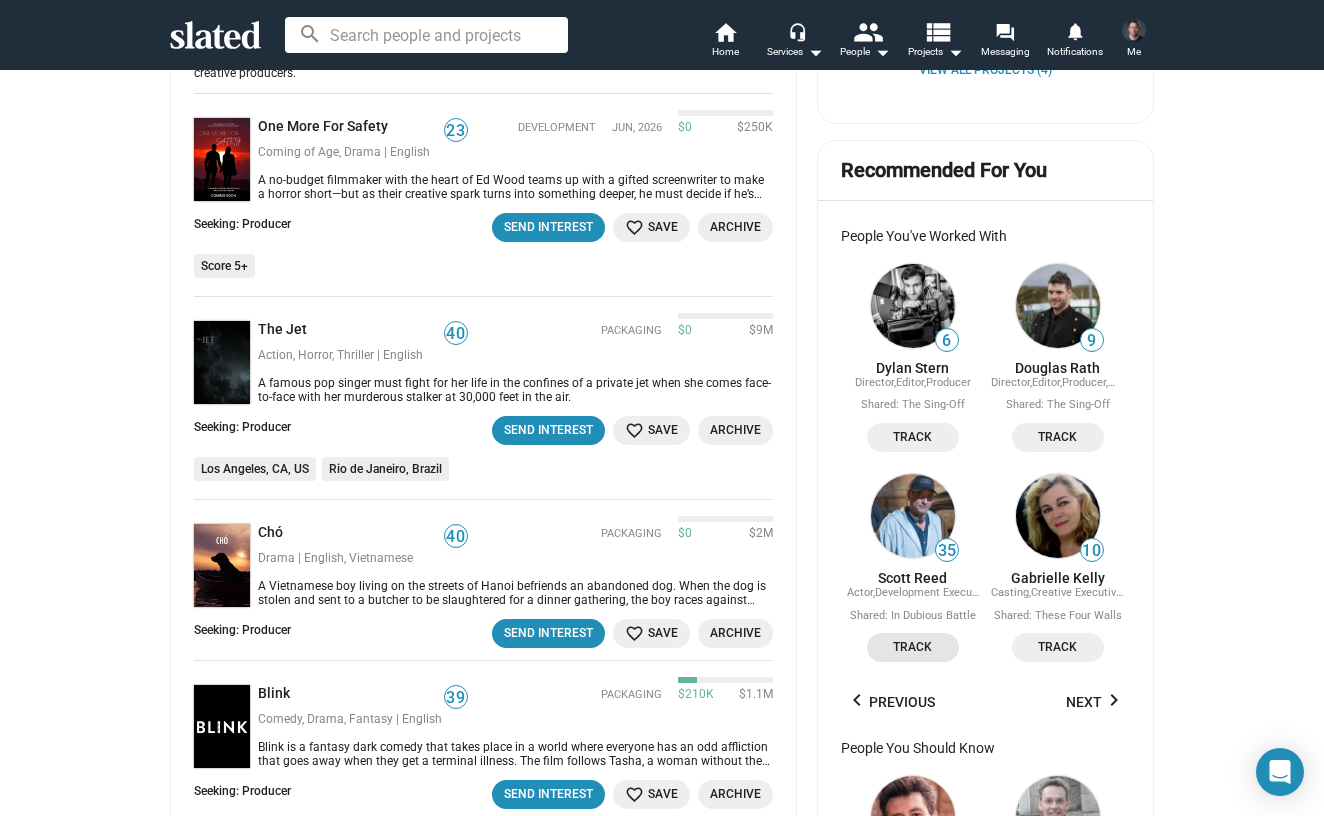 click on "Track" at bounding box center [913, 437] 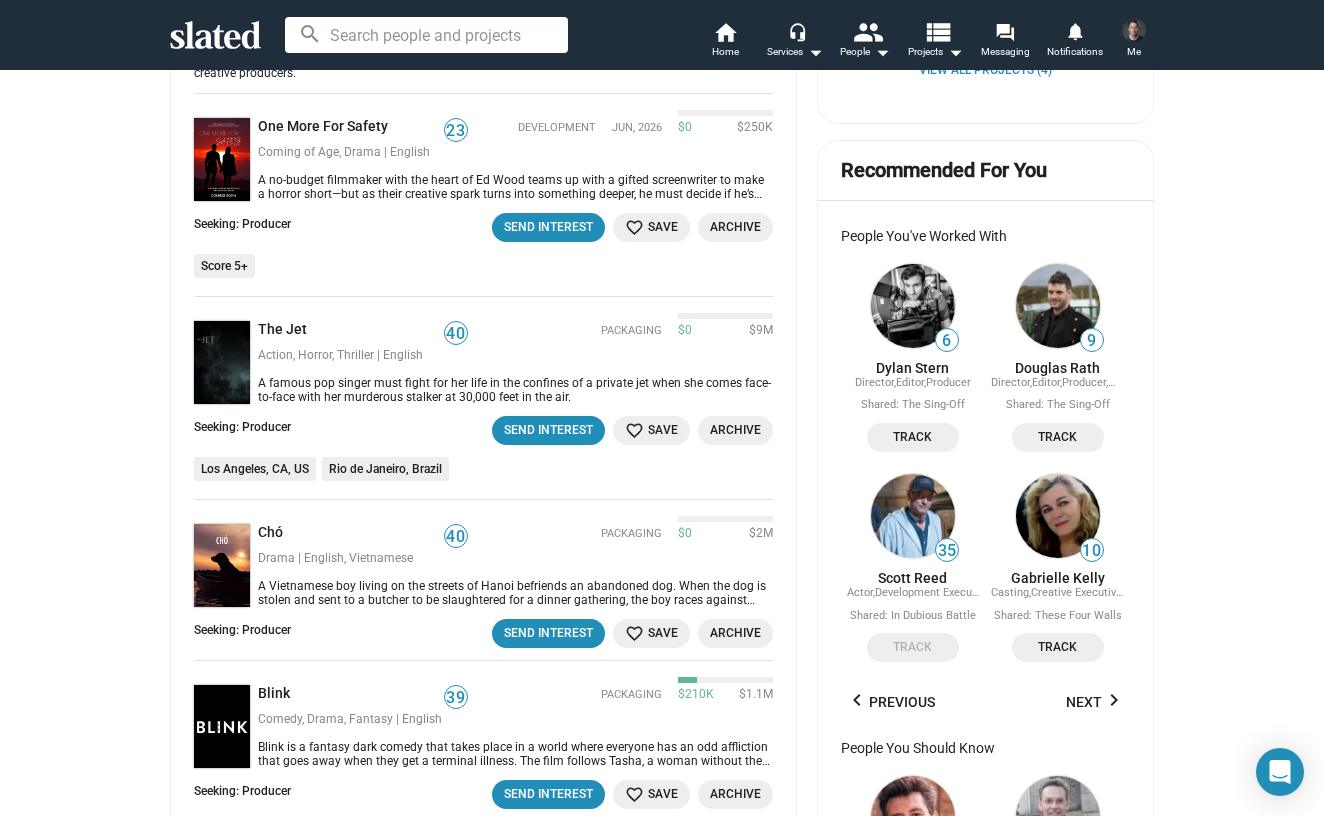 click on "Track" at bounding box center (913, 437) 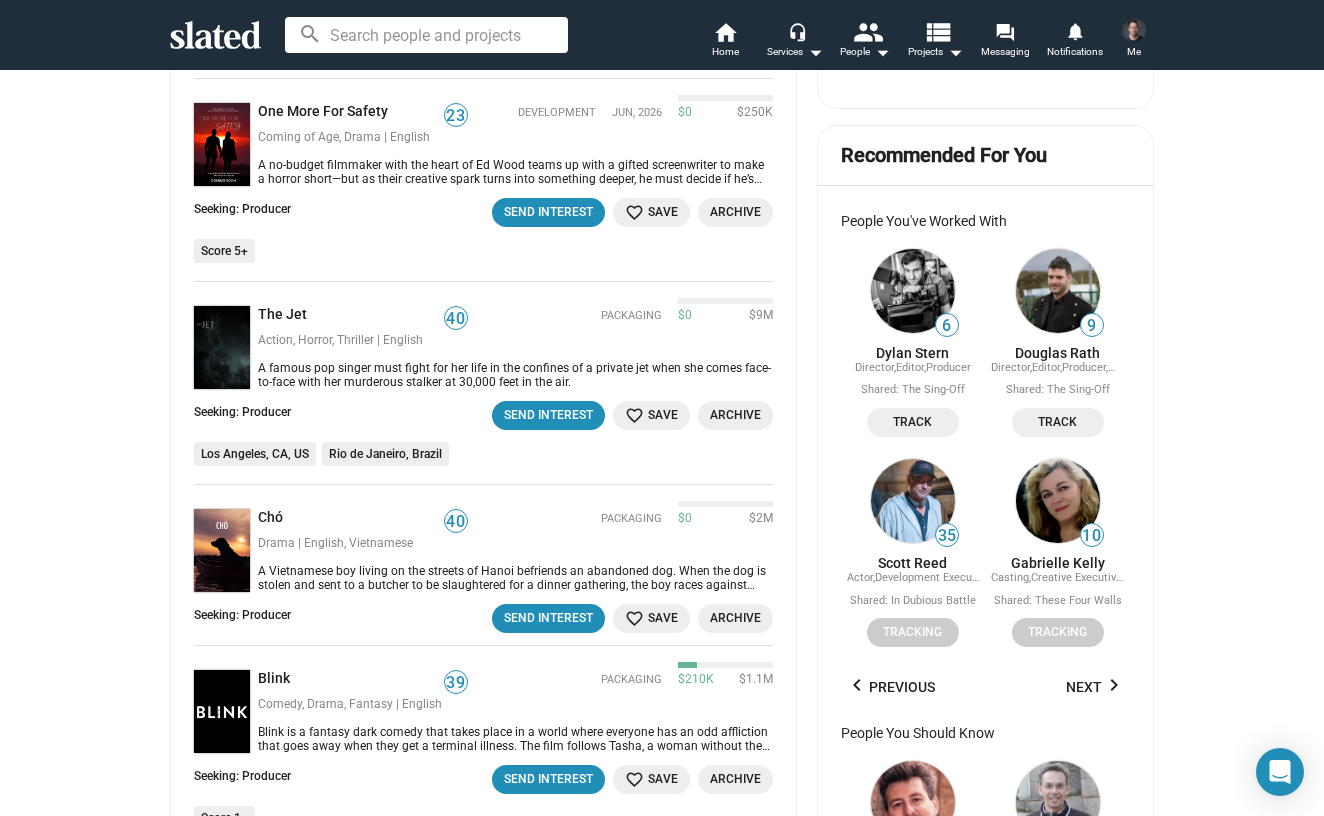 scroll, scrollTop: 1052, scrollLeft: 0, axis: vertical 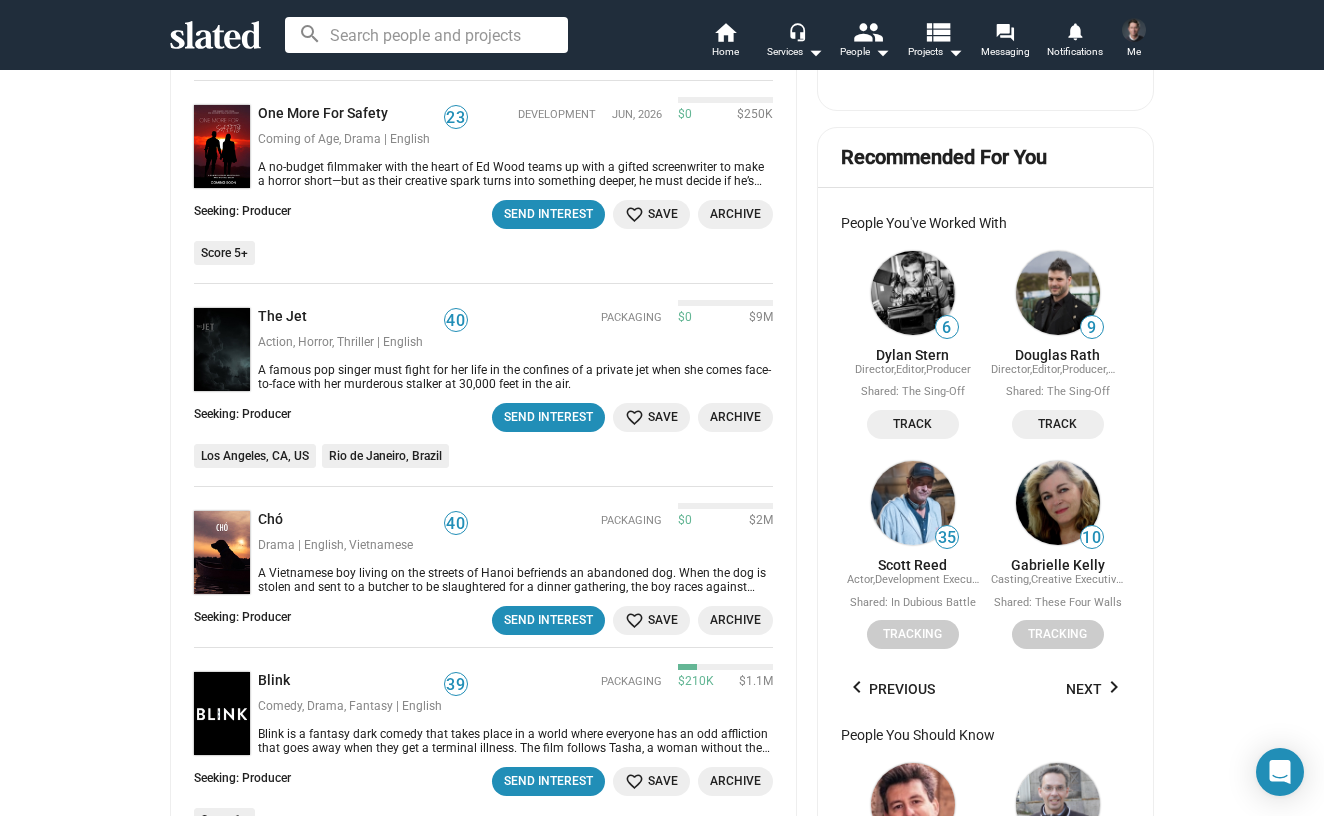 click on "keyboard_arrow_right" at bounding box center (1114, 687) 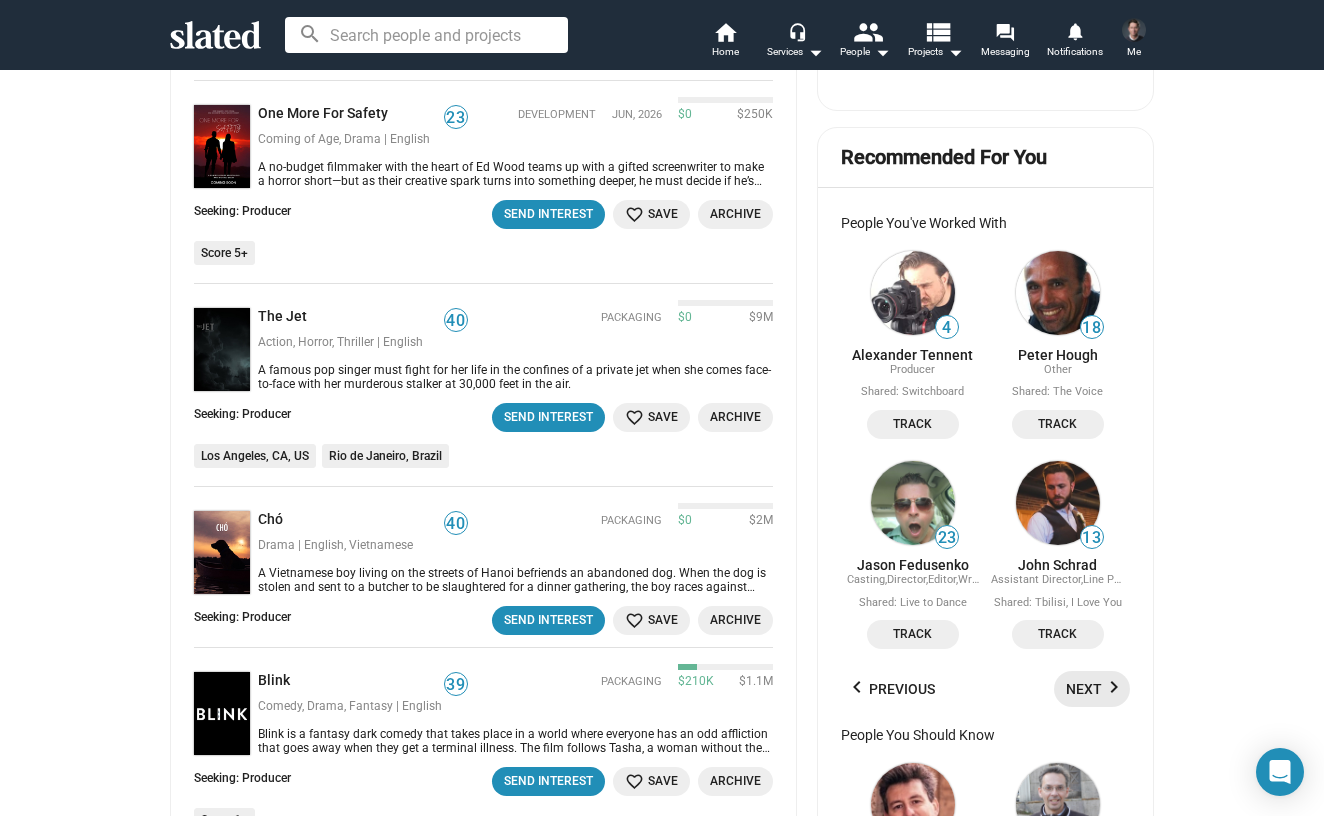 click on "Next keyboard_arrow_right" at bounding box center [1096, 689] 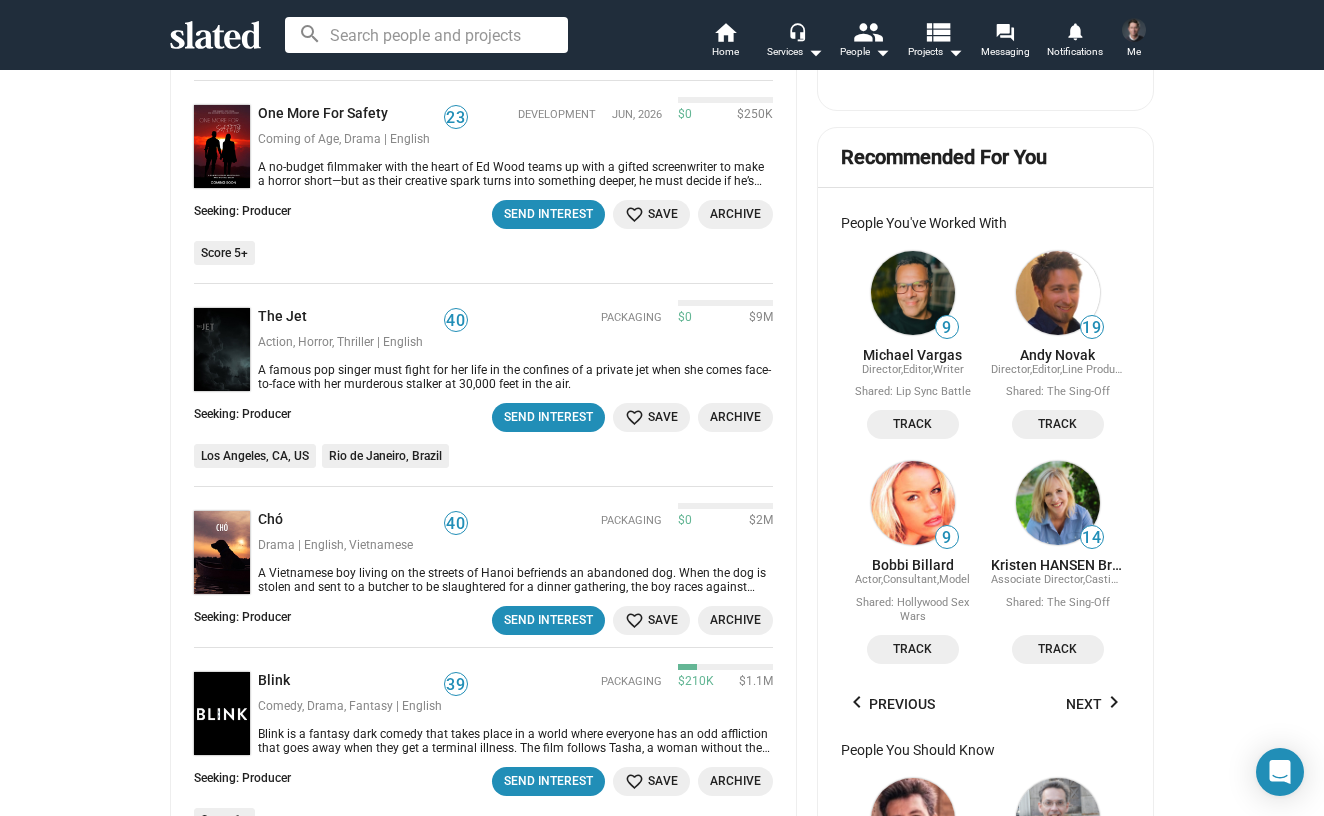 click on "Track" at bounding box center [913, 424] 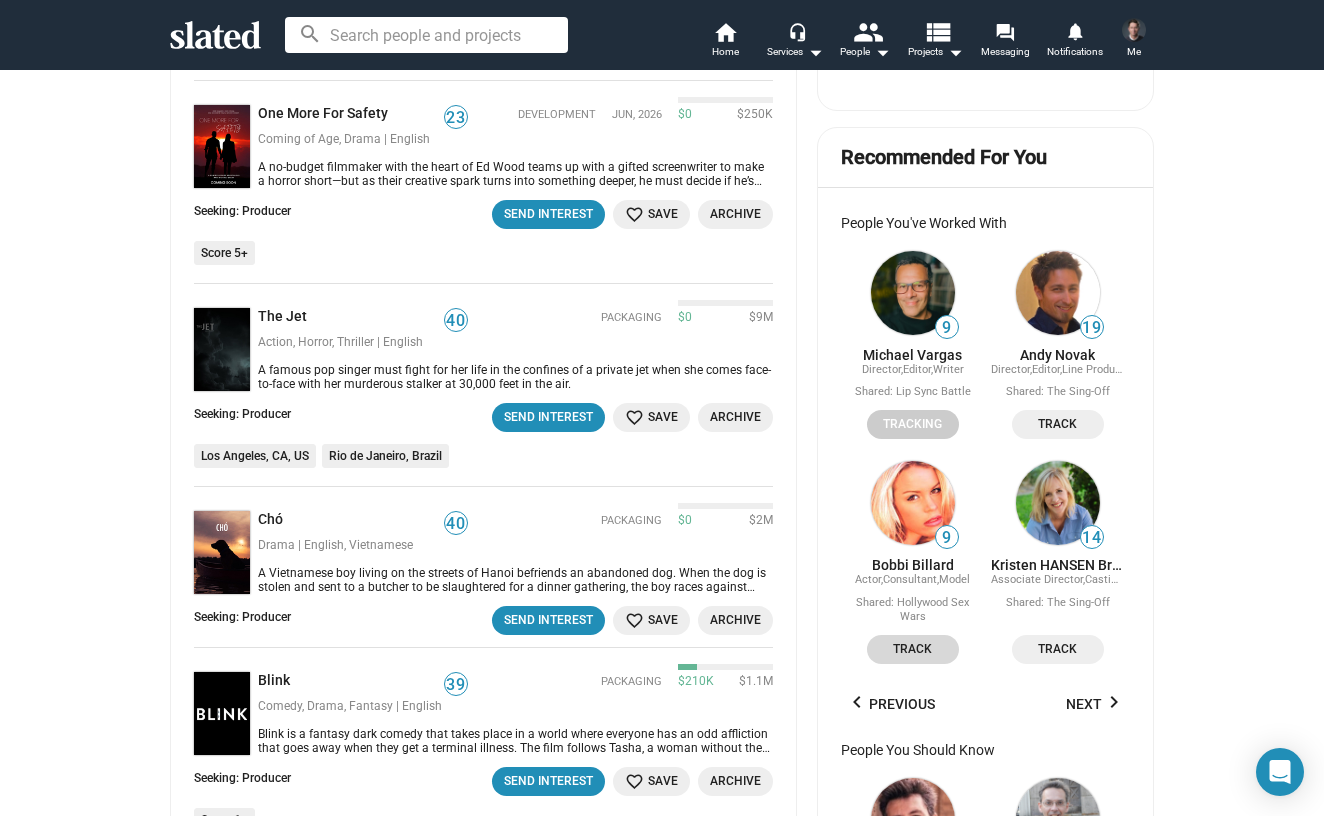 click on "Track" at bounding box center [913, 424] 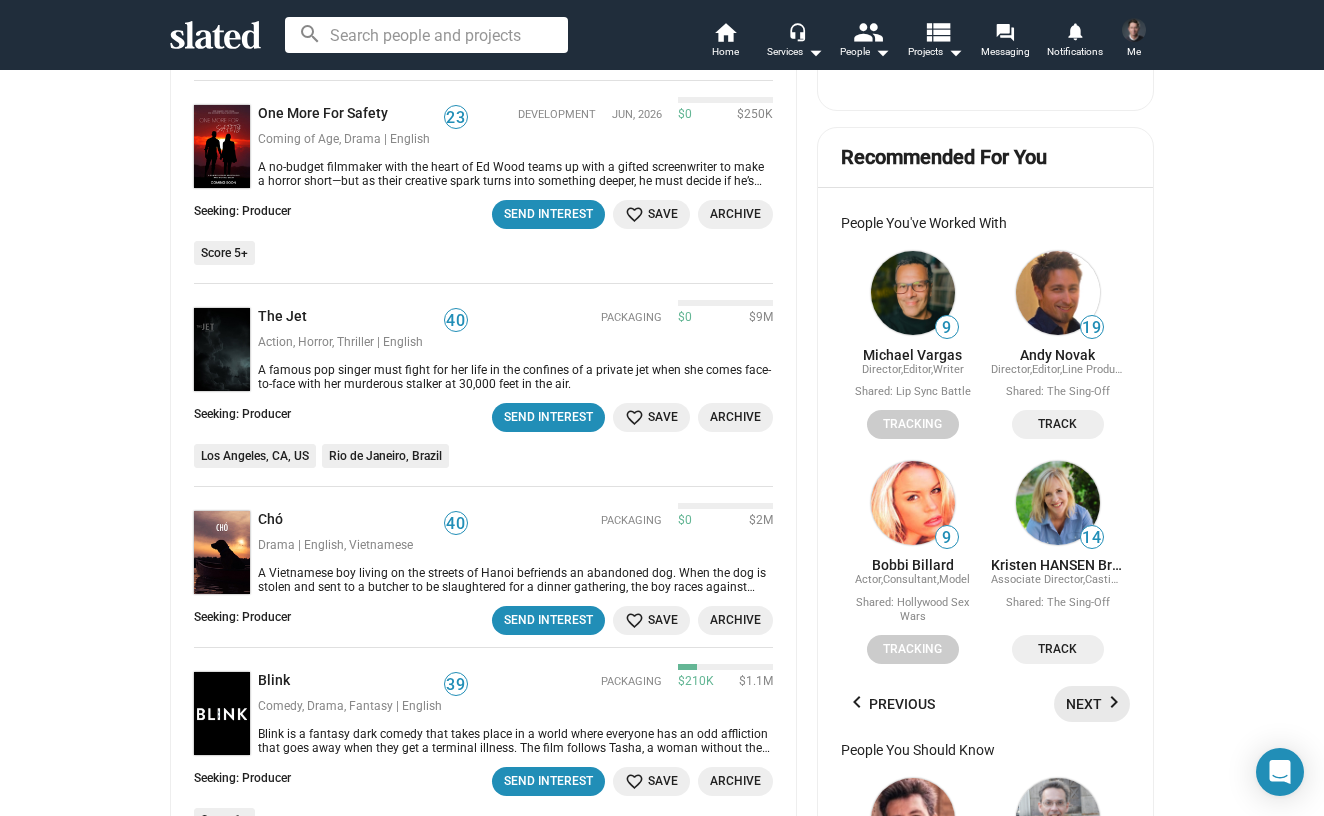 click on "Next keyboard_arrow_right" at bounding box center (1096, 704) 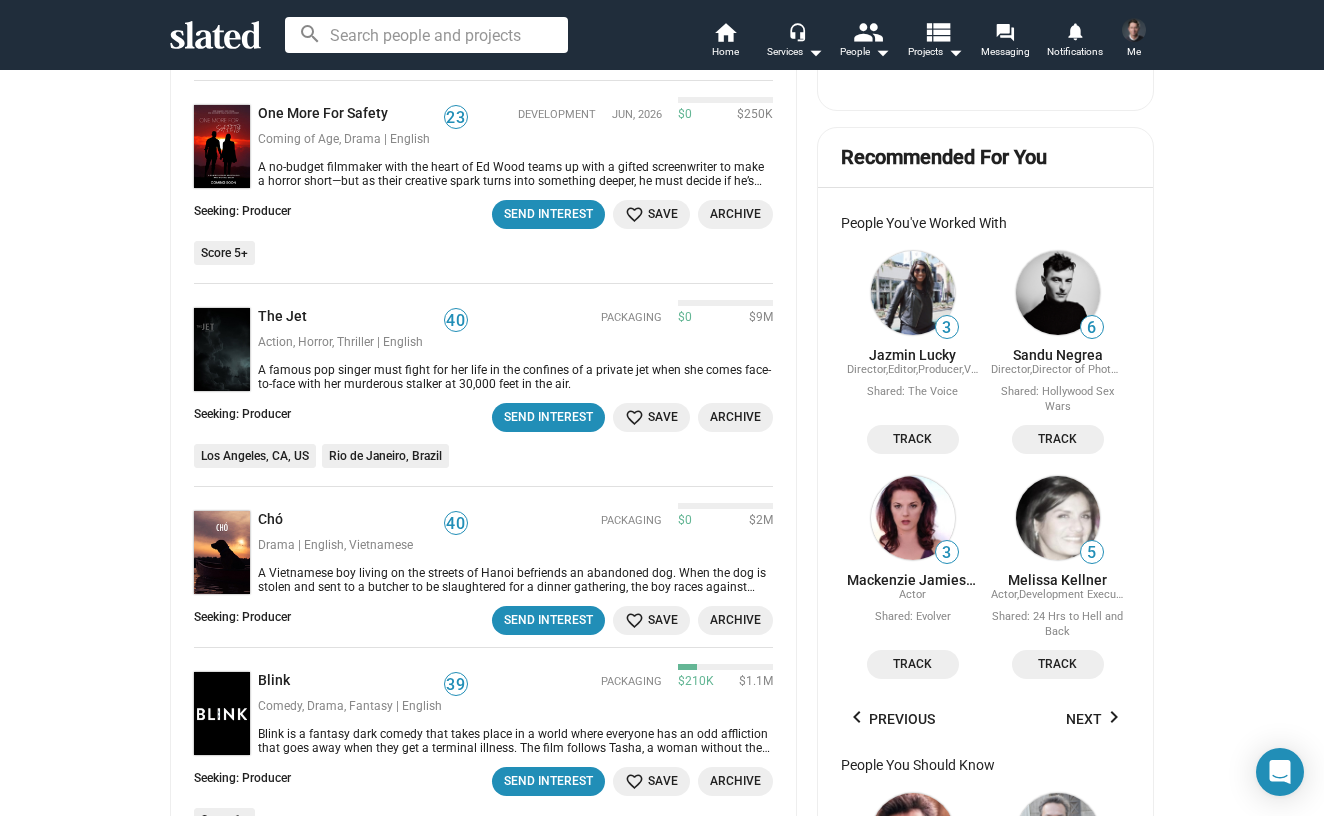 click on "Next keyboard_arrow_right" at bounding box center [1096, 719] 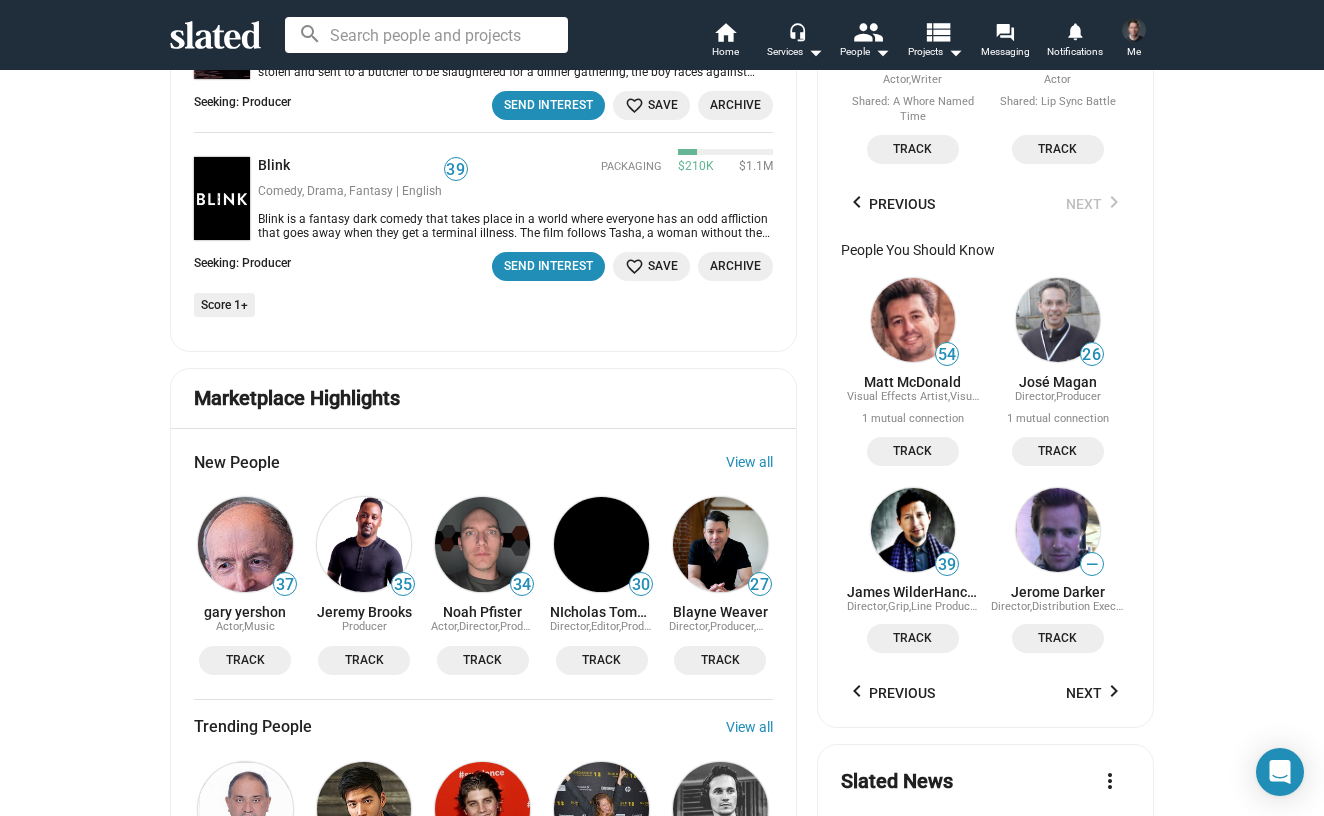 scroll, scrollTop: 1572, scrollLeft: 0, axis: vertical 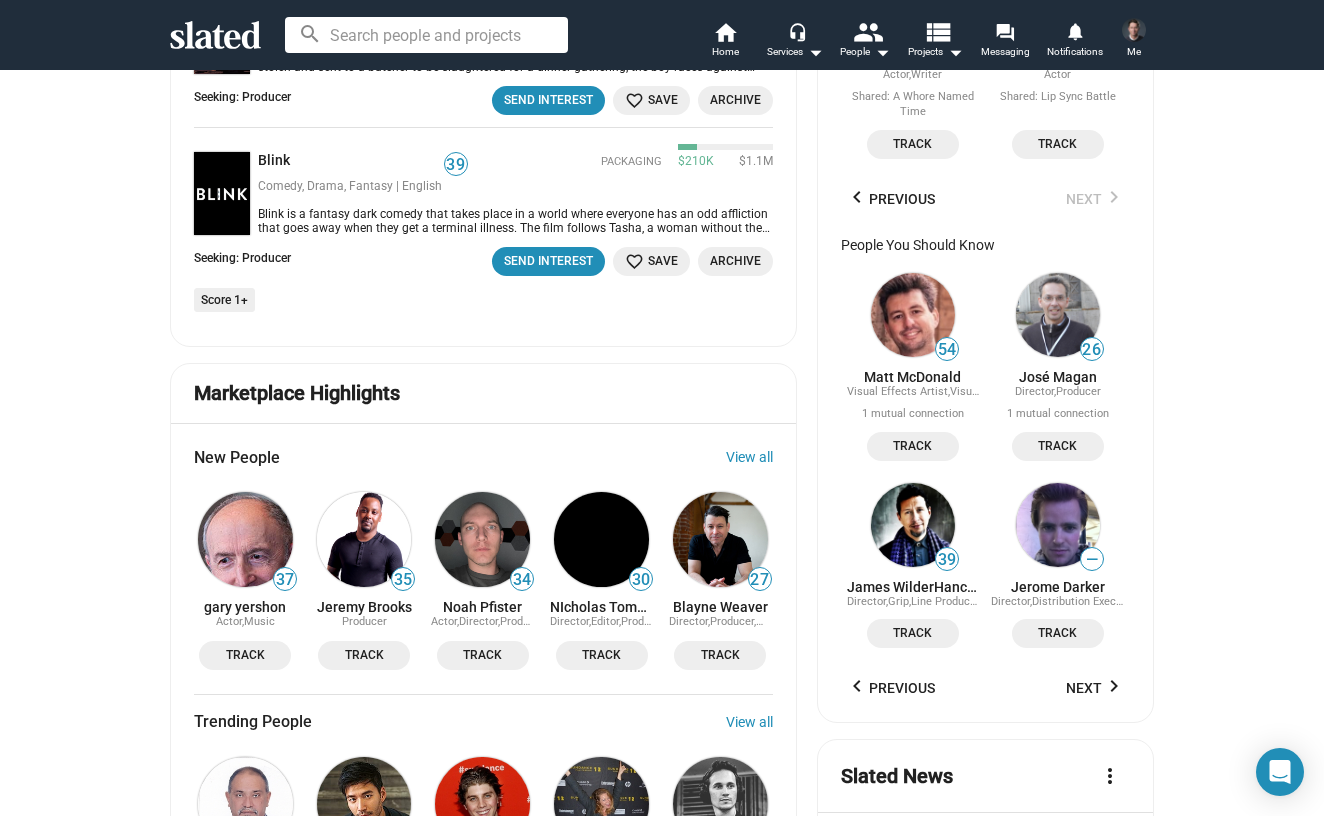 click on "Next keyboard_arrow_right" at bounding box center (1096, 688) 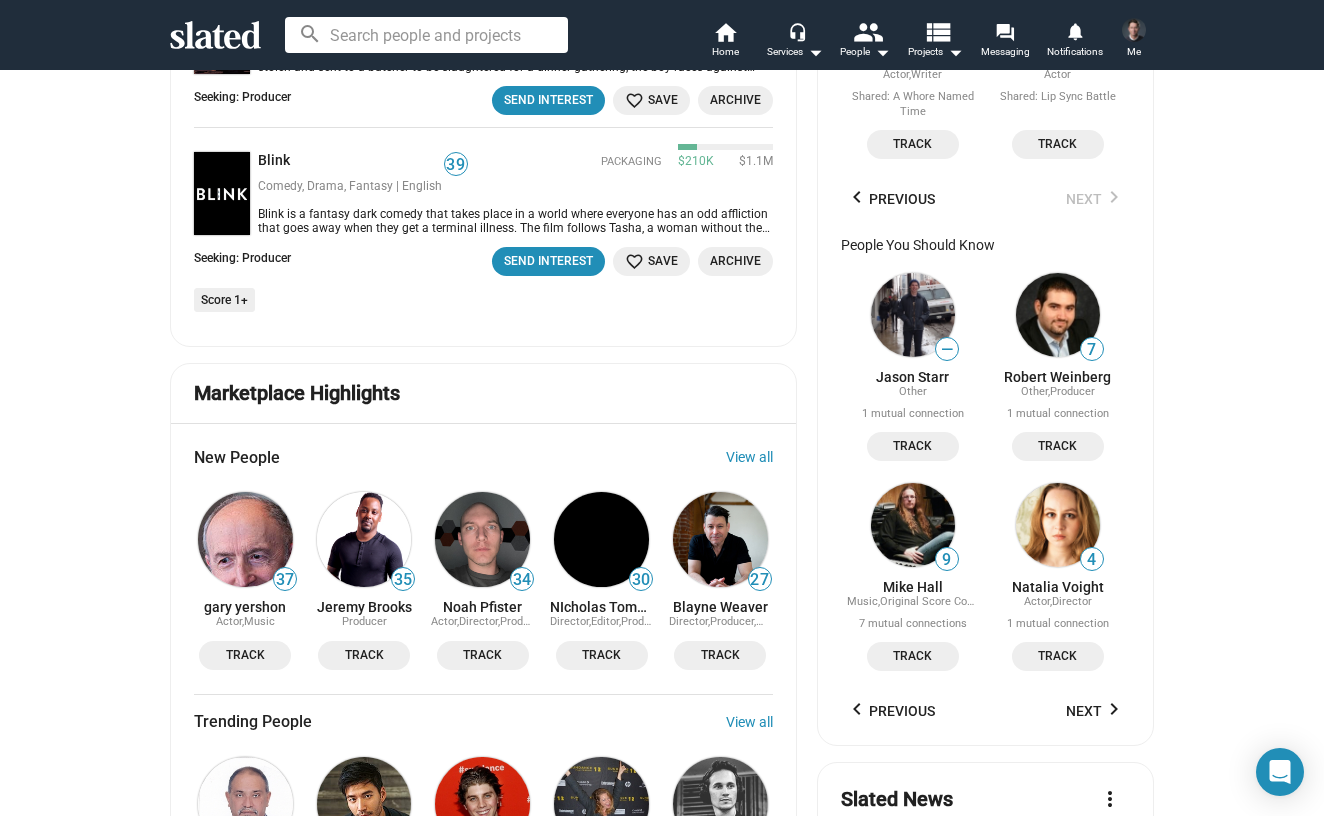 click on "Next keyboard_arrow_right" at bounding box center (1096, 711) 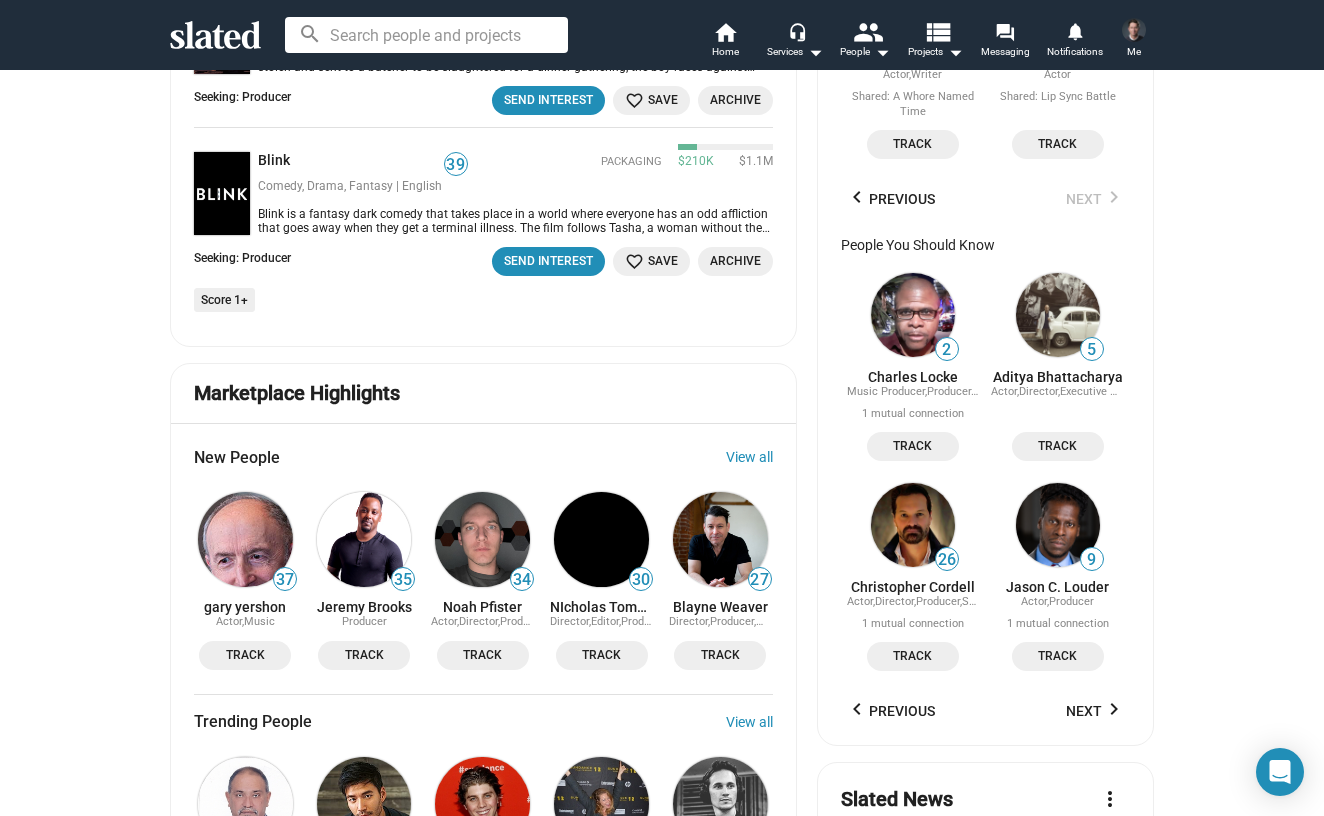 click on "Next keyboard_arrow_right" at bounding box center [1096, 711] 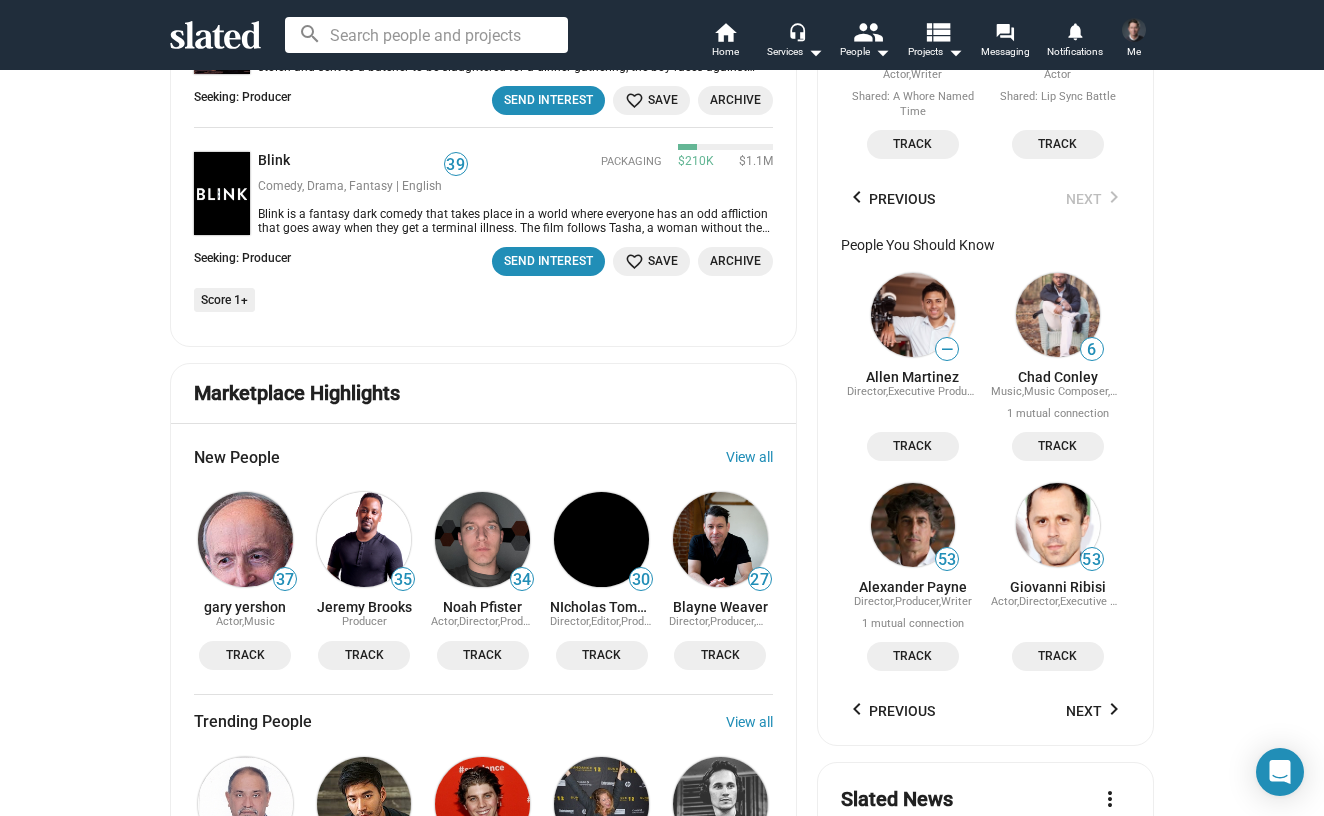 click on "Track" at bounding box center (913, 446) 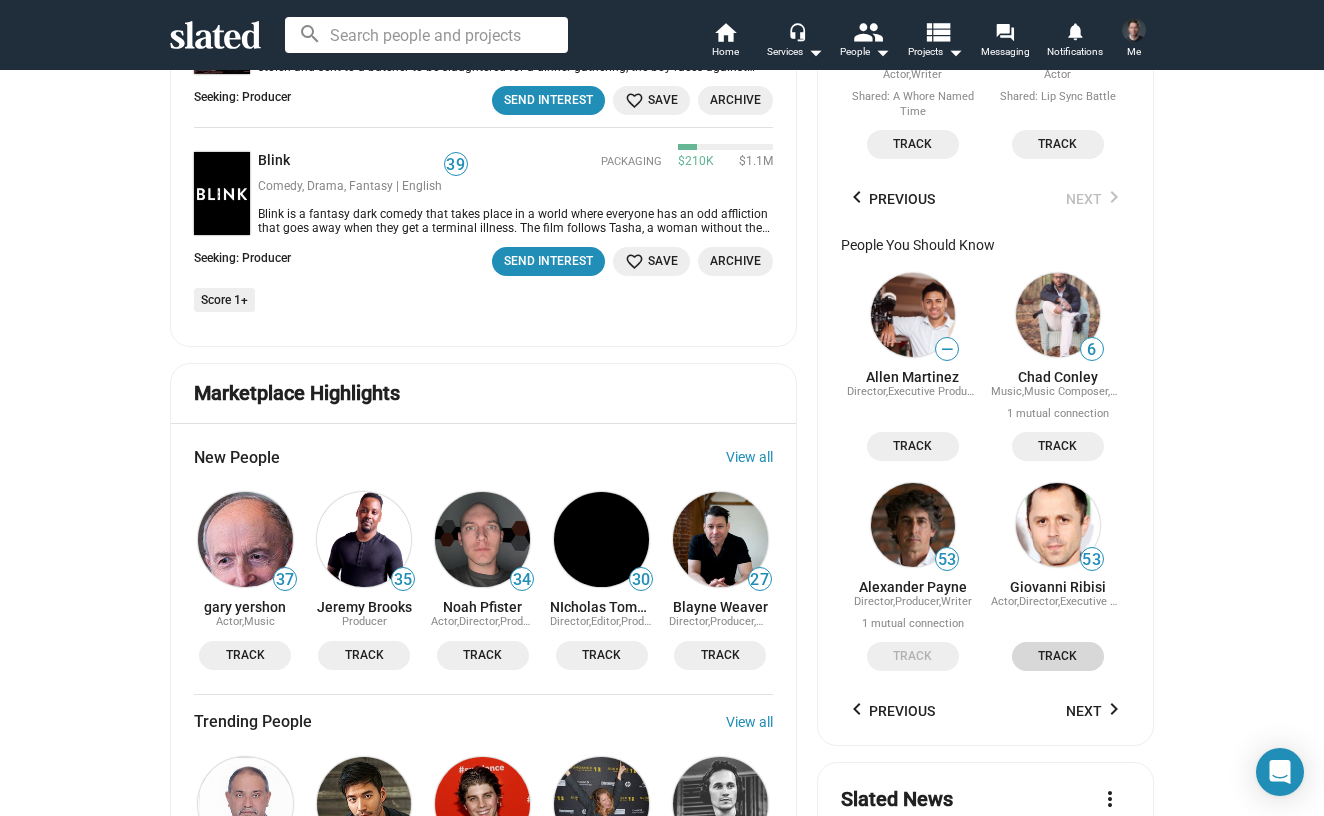 click on "Track" at bounding box center [913, 446] 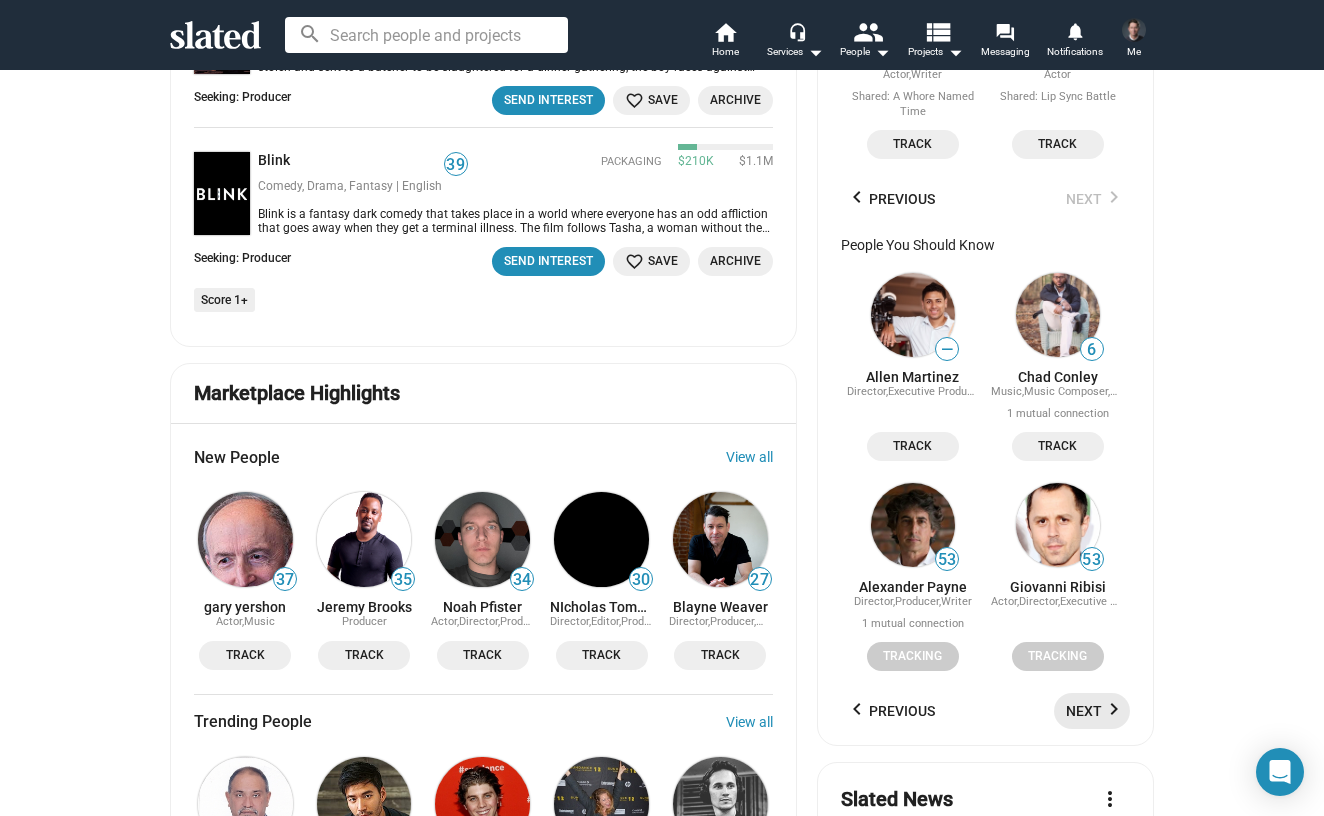 click on "Next keyboard_arrow_right" at bounding box center (1096, 711) 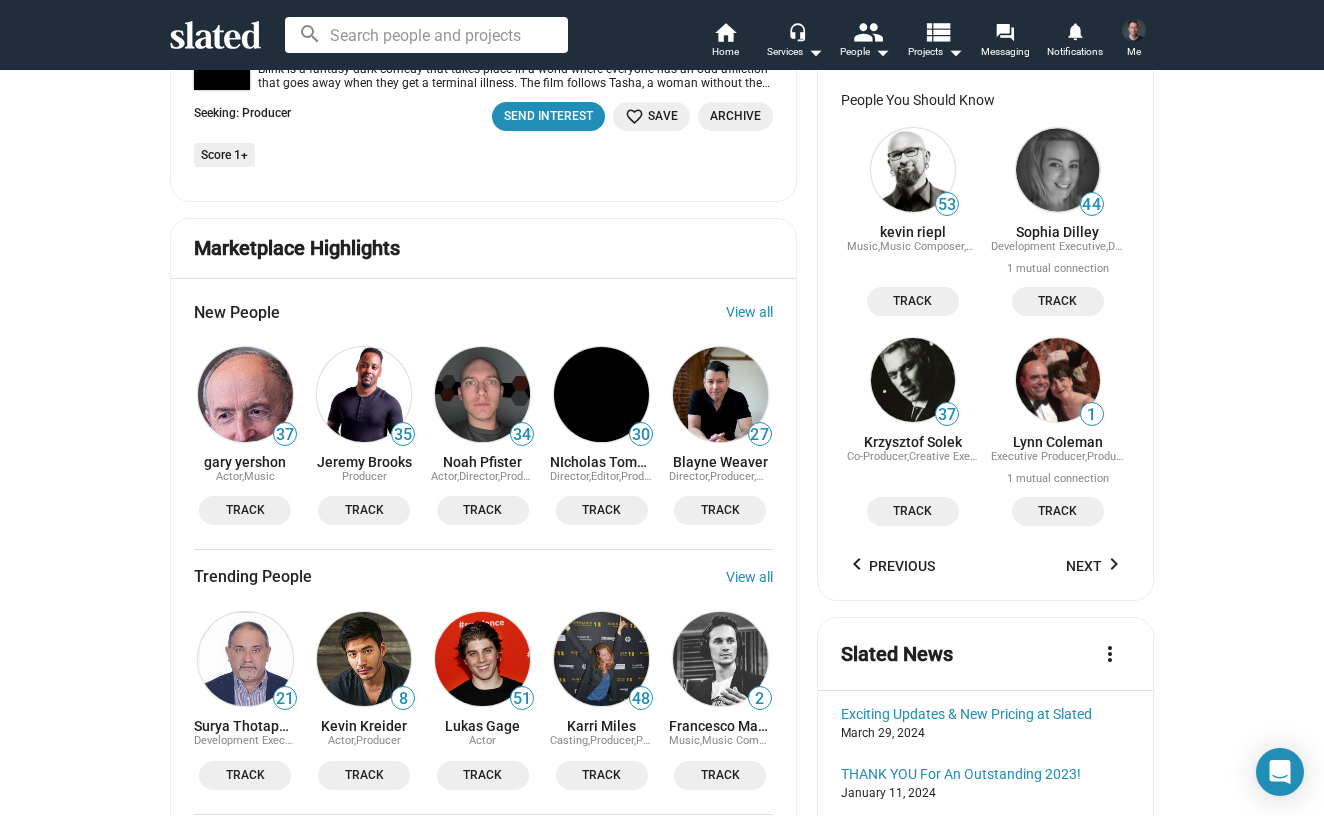 scroll, scrollTop: 1768, scrollLeft: 0, axis: vertical 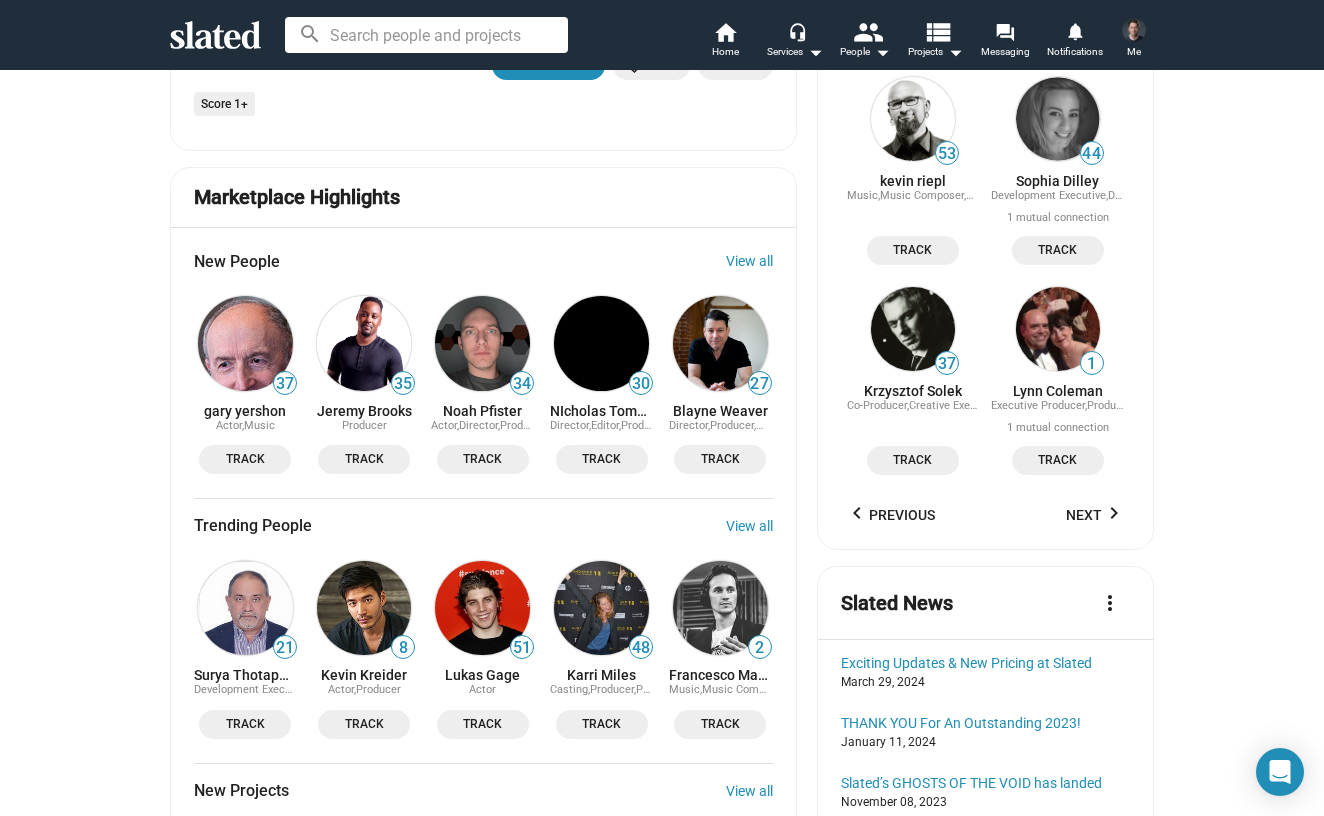 click on "Track" at bounding box center (245, 724) 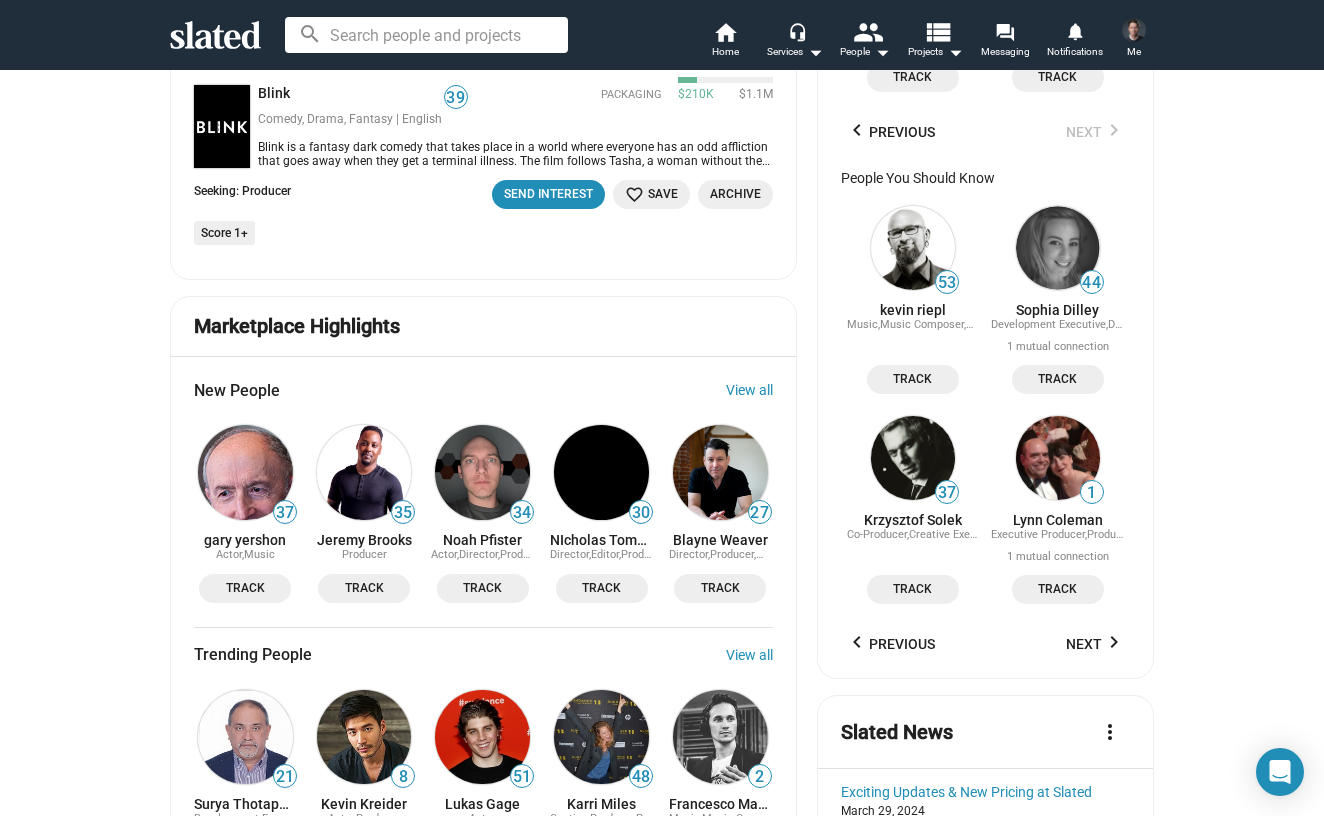 scroll, scrollTop: 1605, scrollLeft: 0, axis: vertical 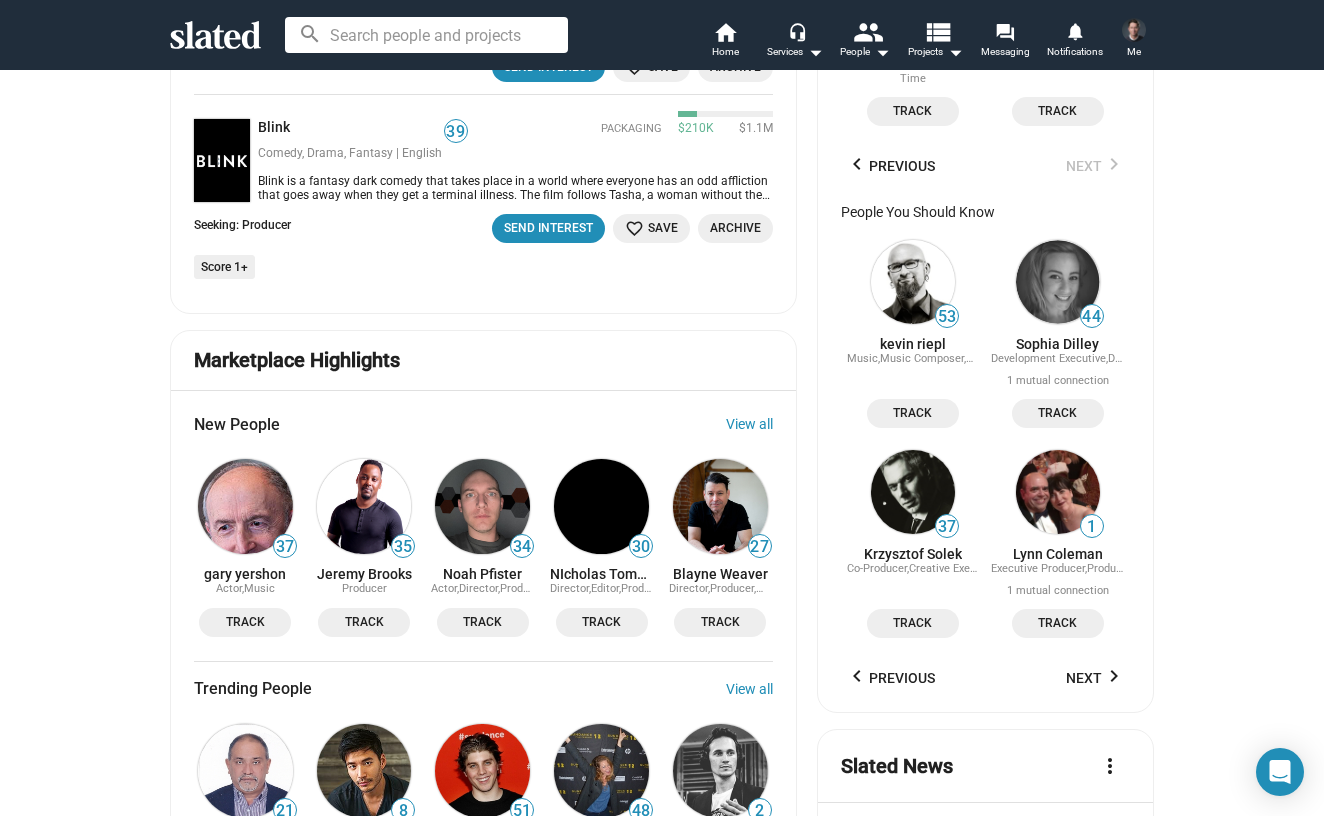 click on "1 mutual connection" at bounding box center (1058, 381) 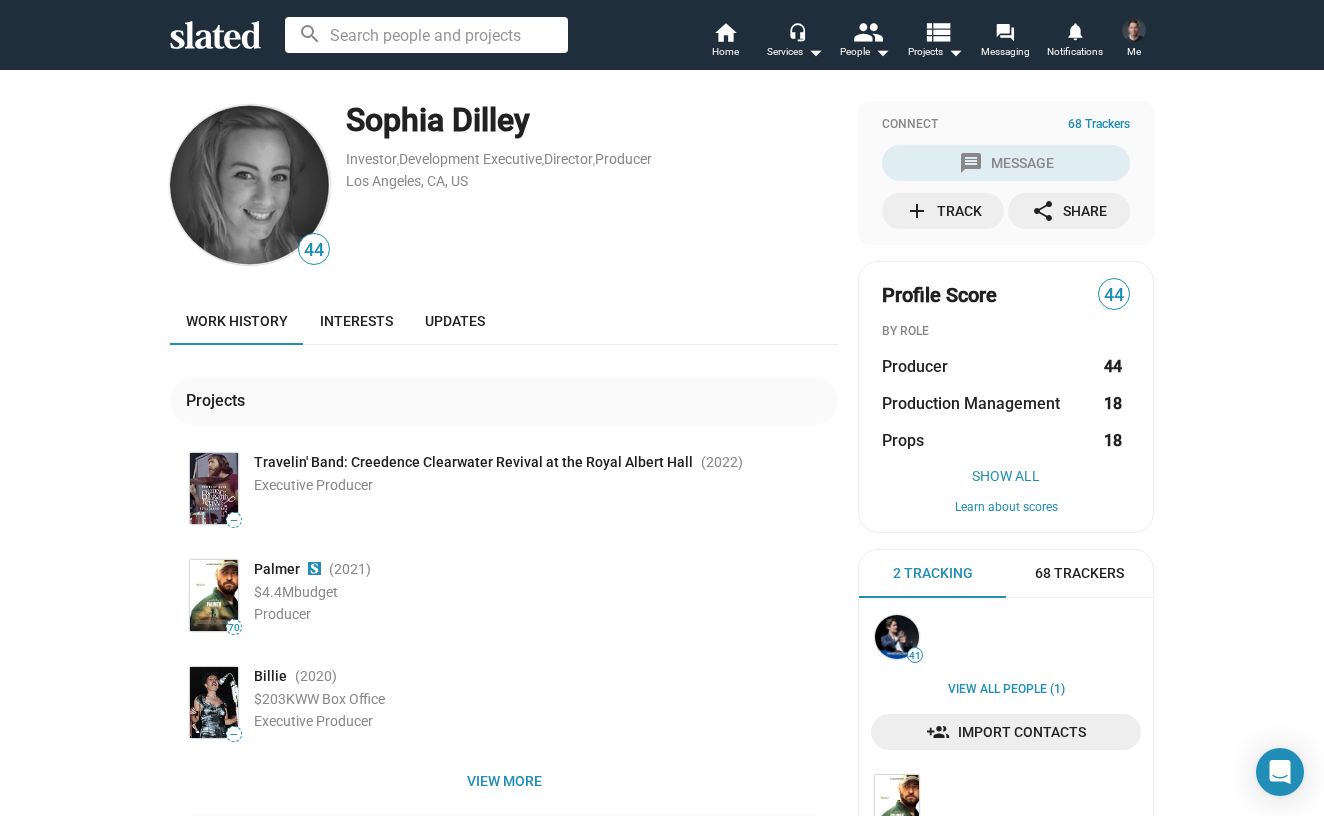 click on "add  Track" at bounding box center [943, 211] 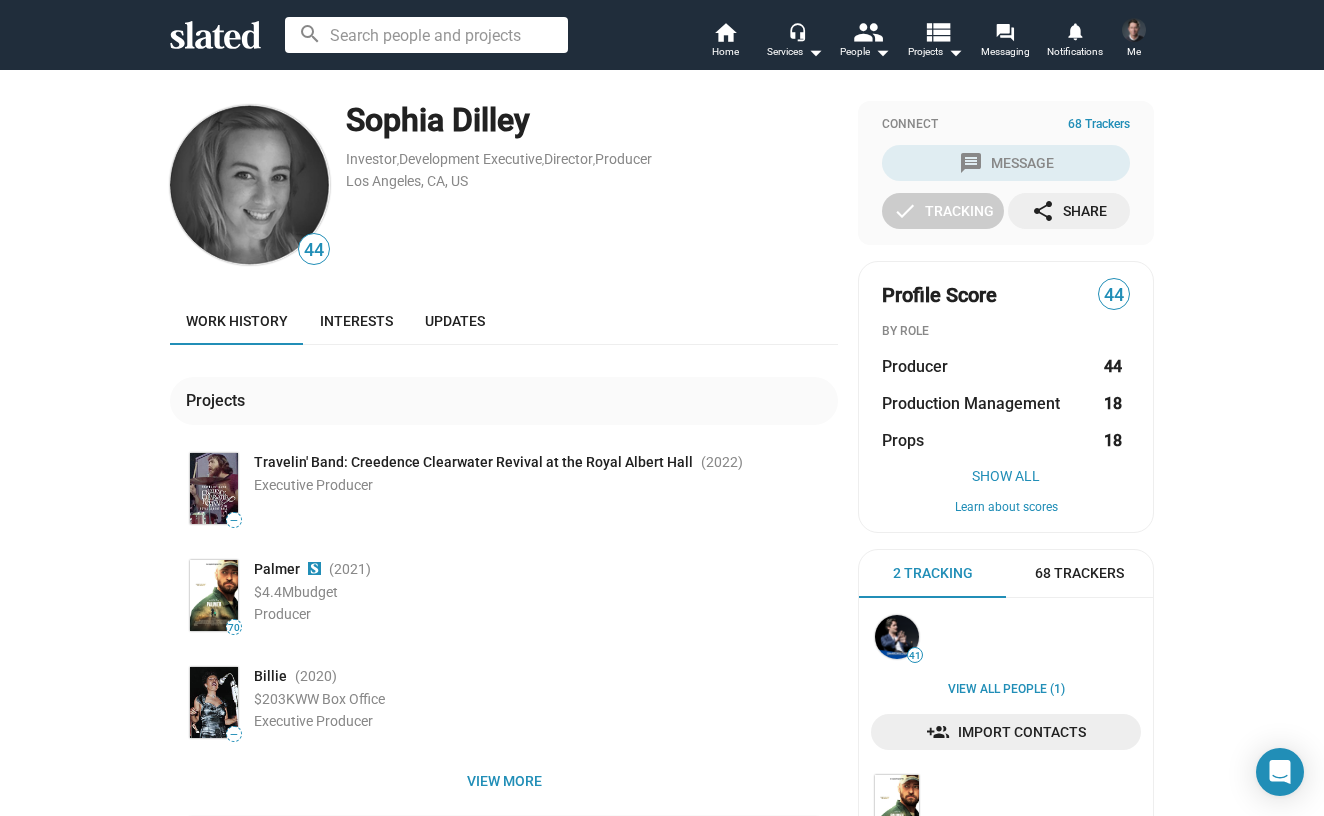 click at bounding box center [1134, 30] 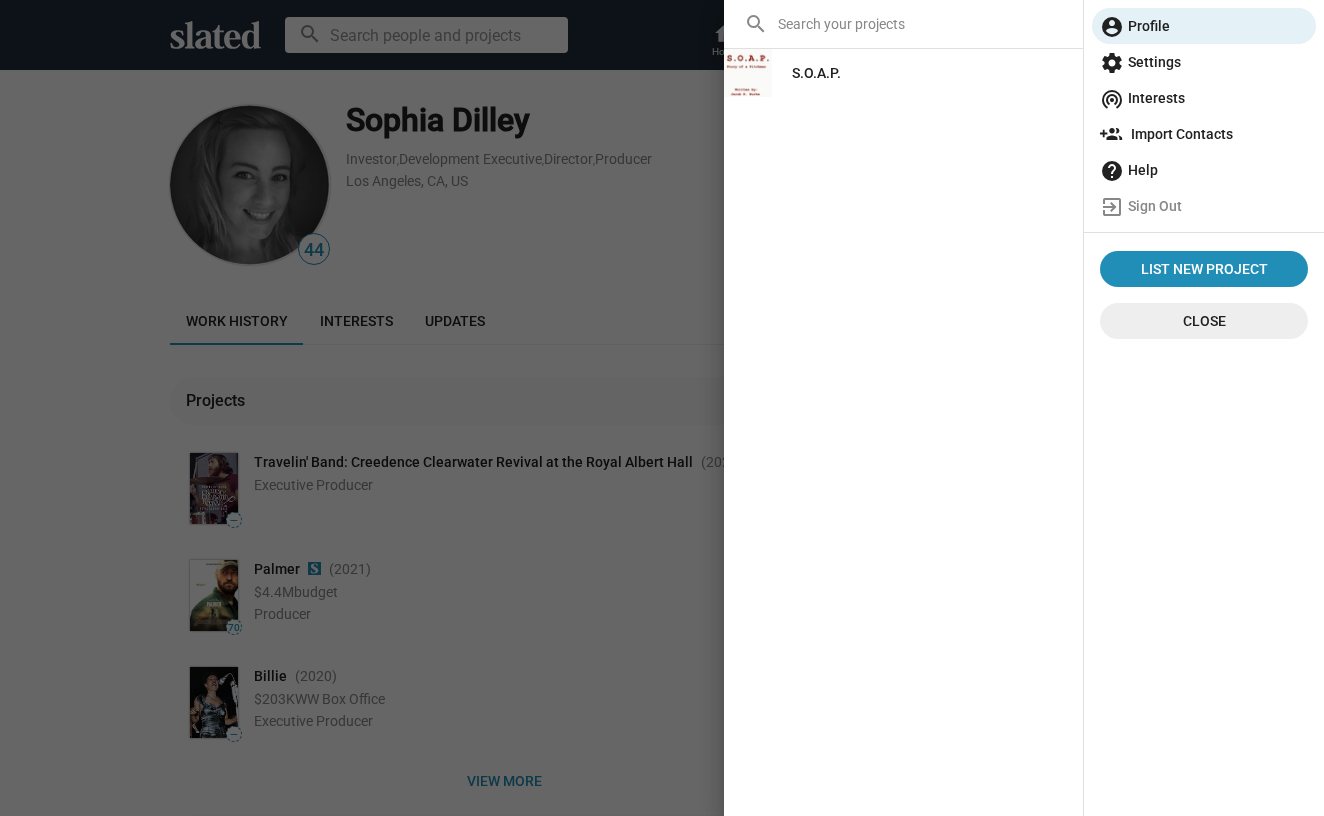 click on "settings  Settings" at bounding box center [1204, 62] 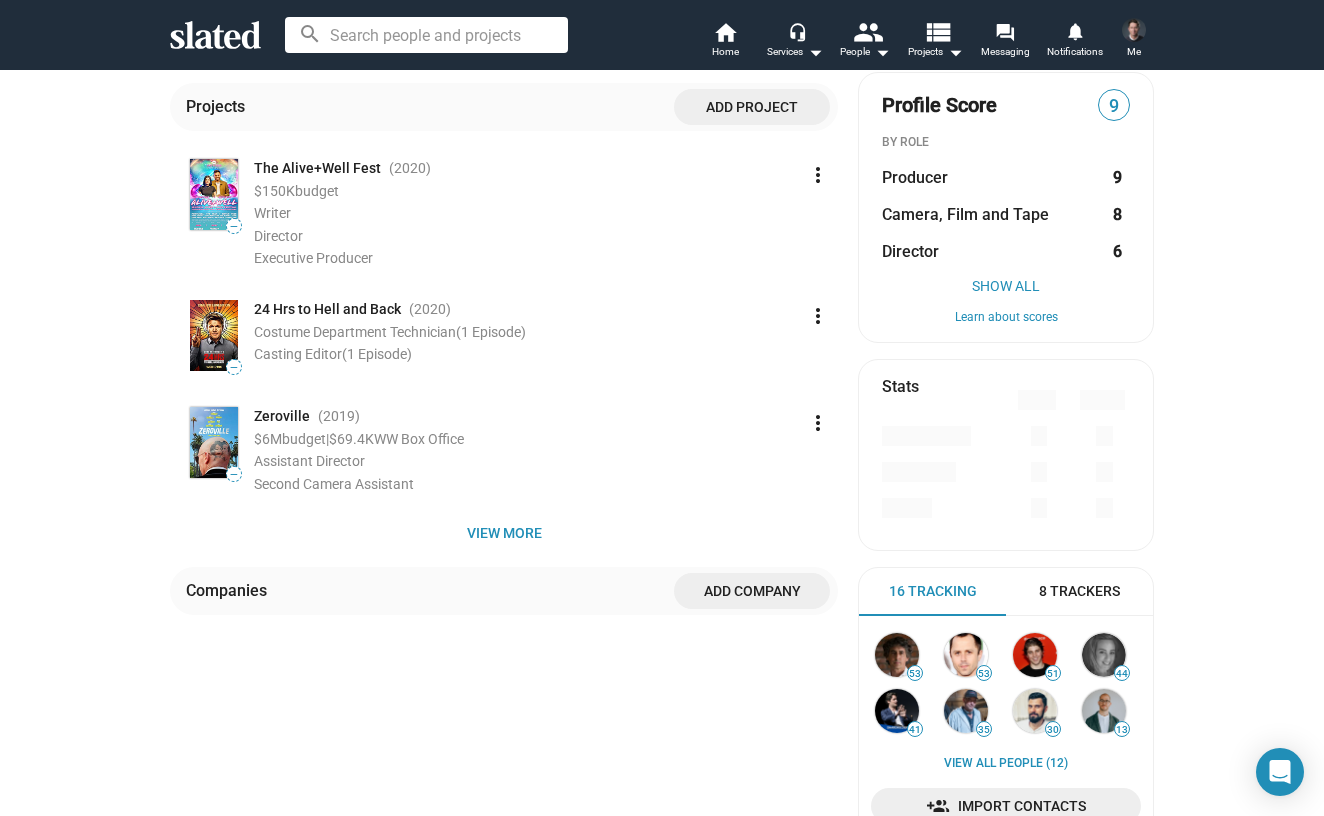 scroll, scrollTop: 412, scrollLeft: 0, axis: vertical 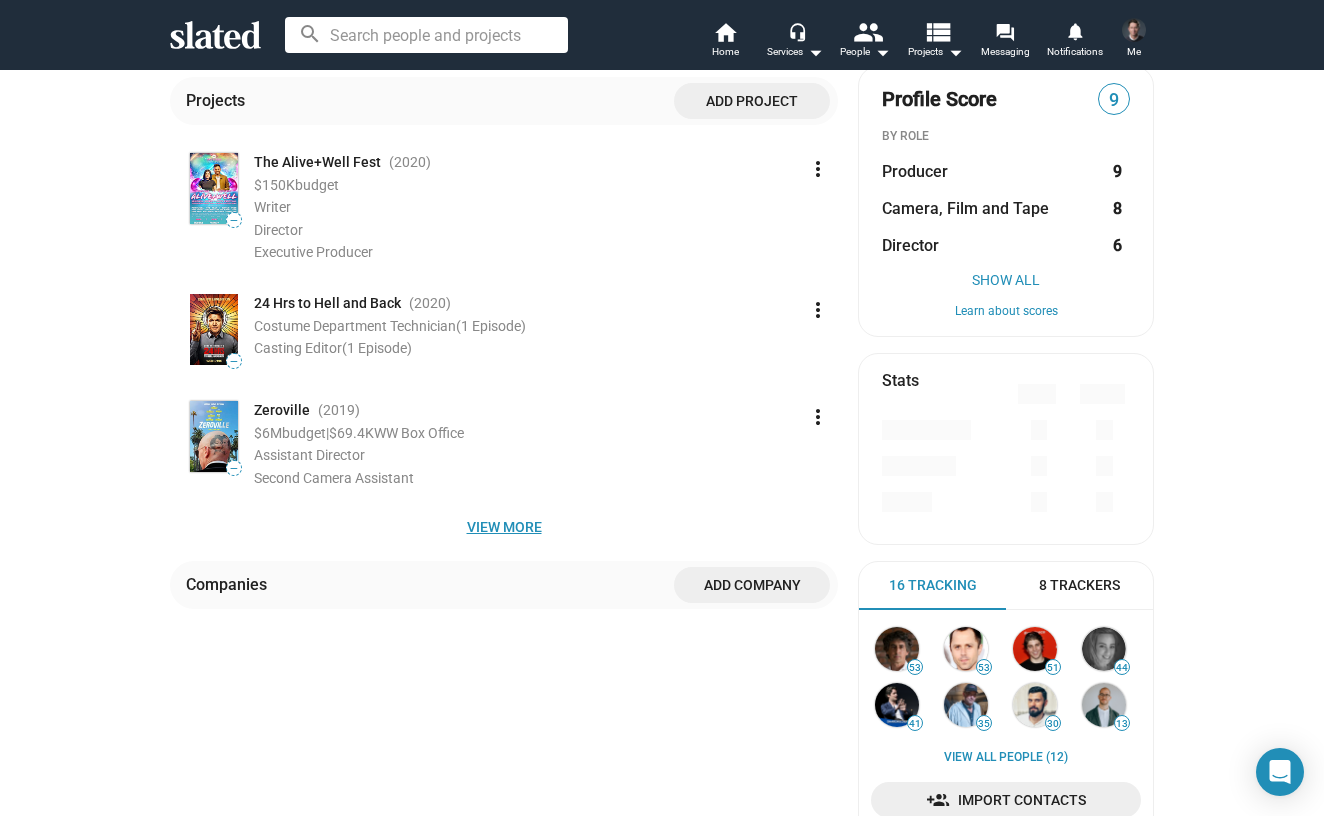 click on "View more" at bounding box center [504, 527] 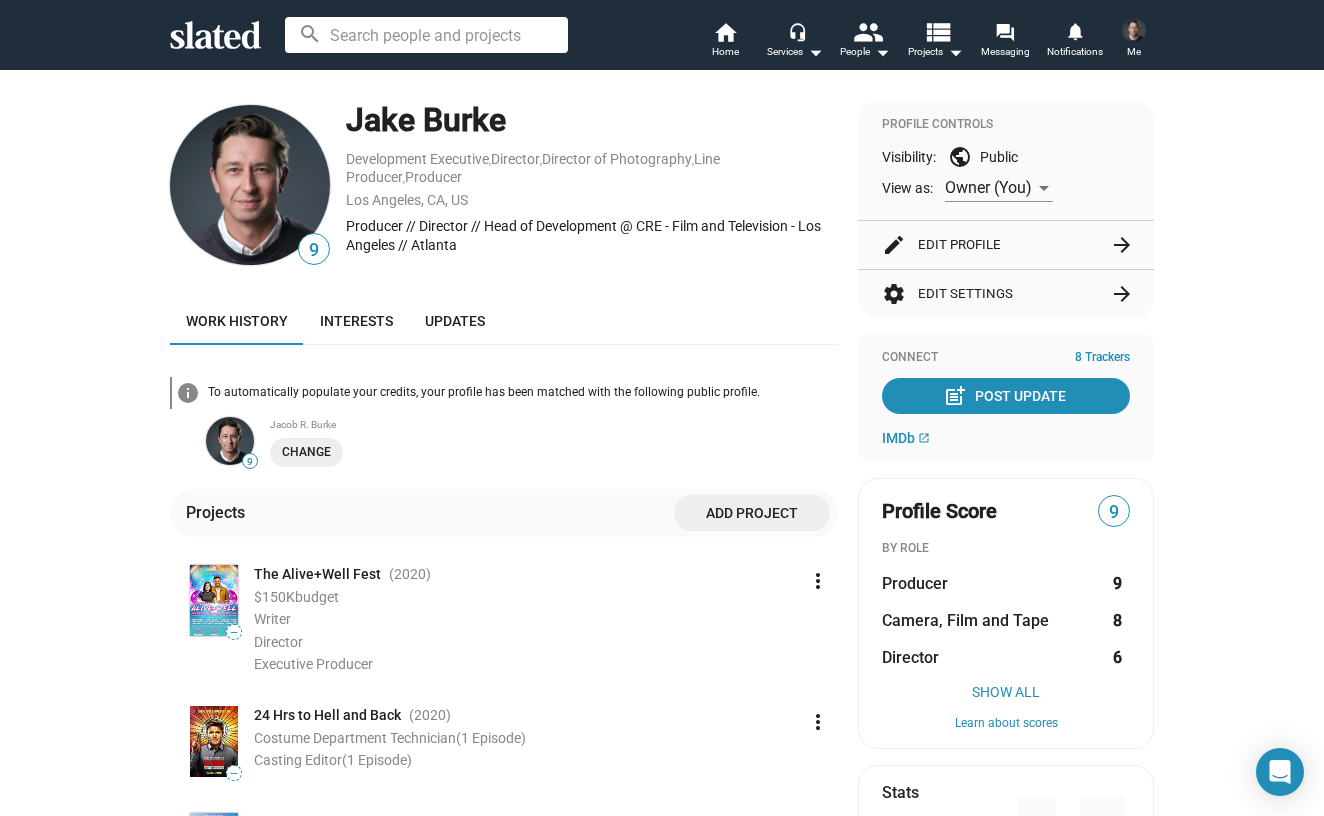 scroll, scrollTop: 0, scrollLeft: 0, axis: both 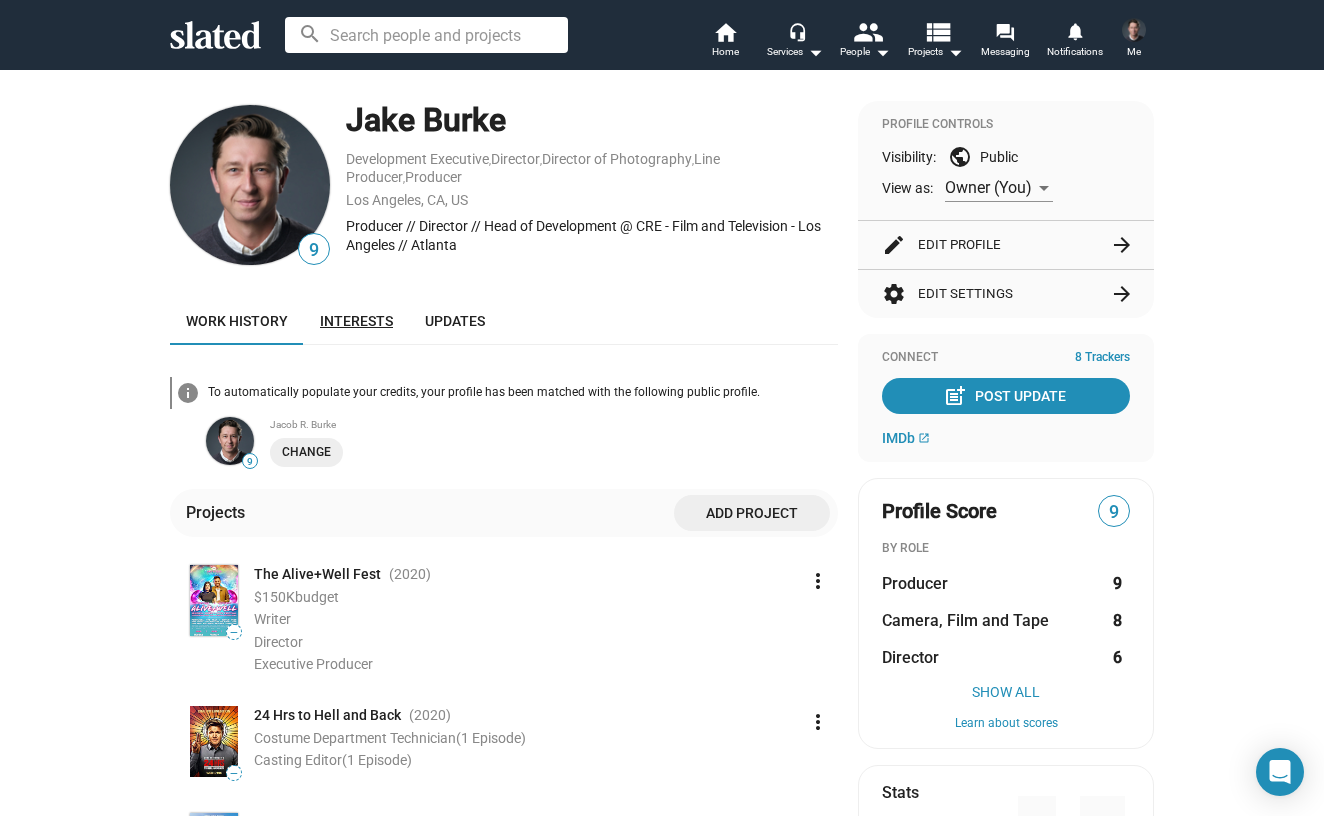 click on "Interests" at bounding box center [356, 321] 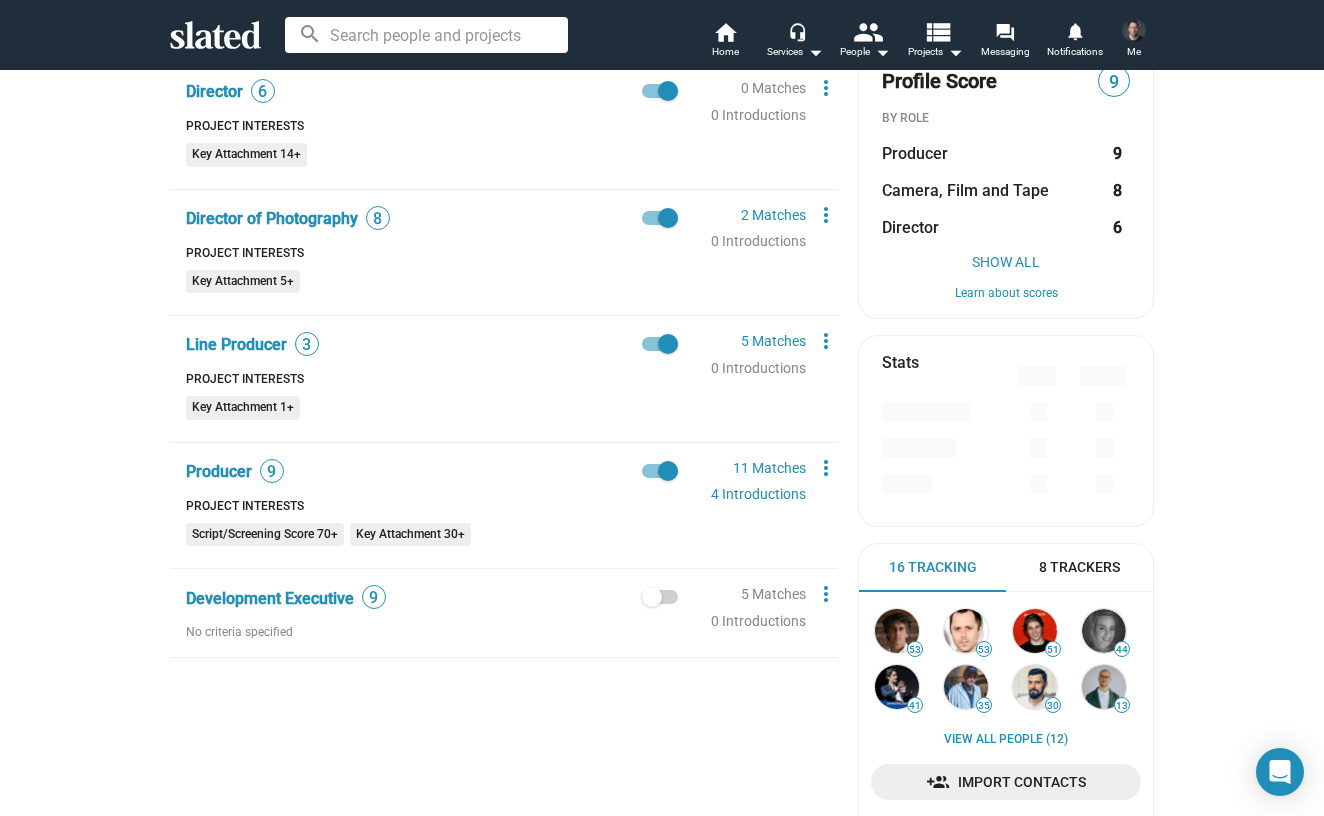 scroll, scrollTop: 434, scrollLeft: 0, axis: vertical 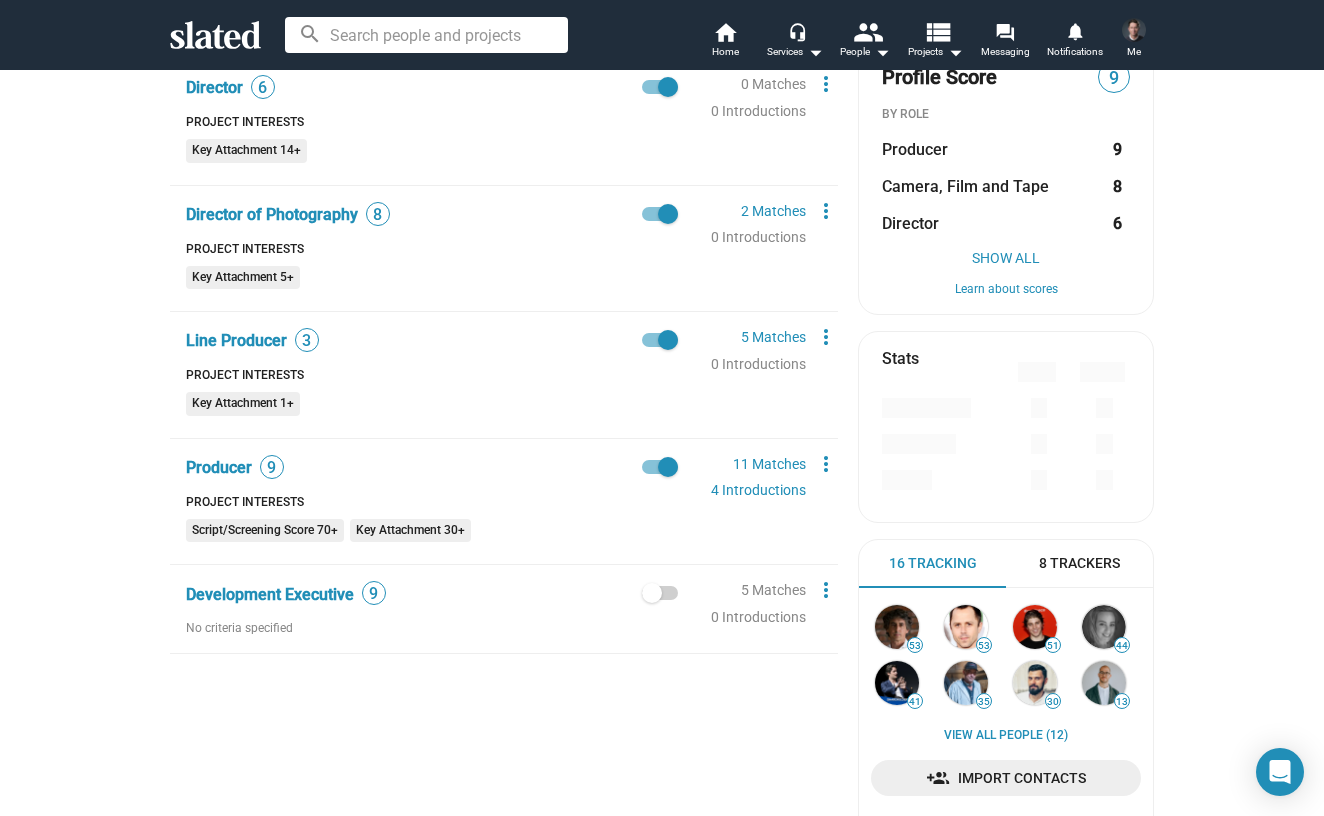 click at bounding box center (652, 593) 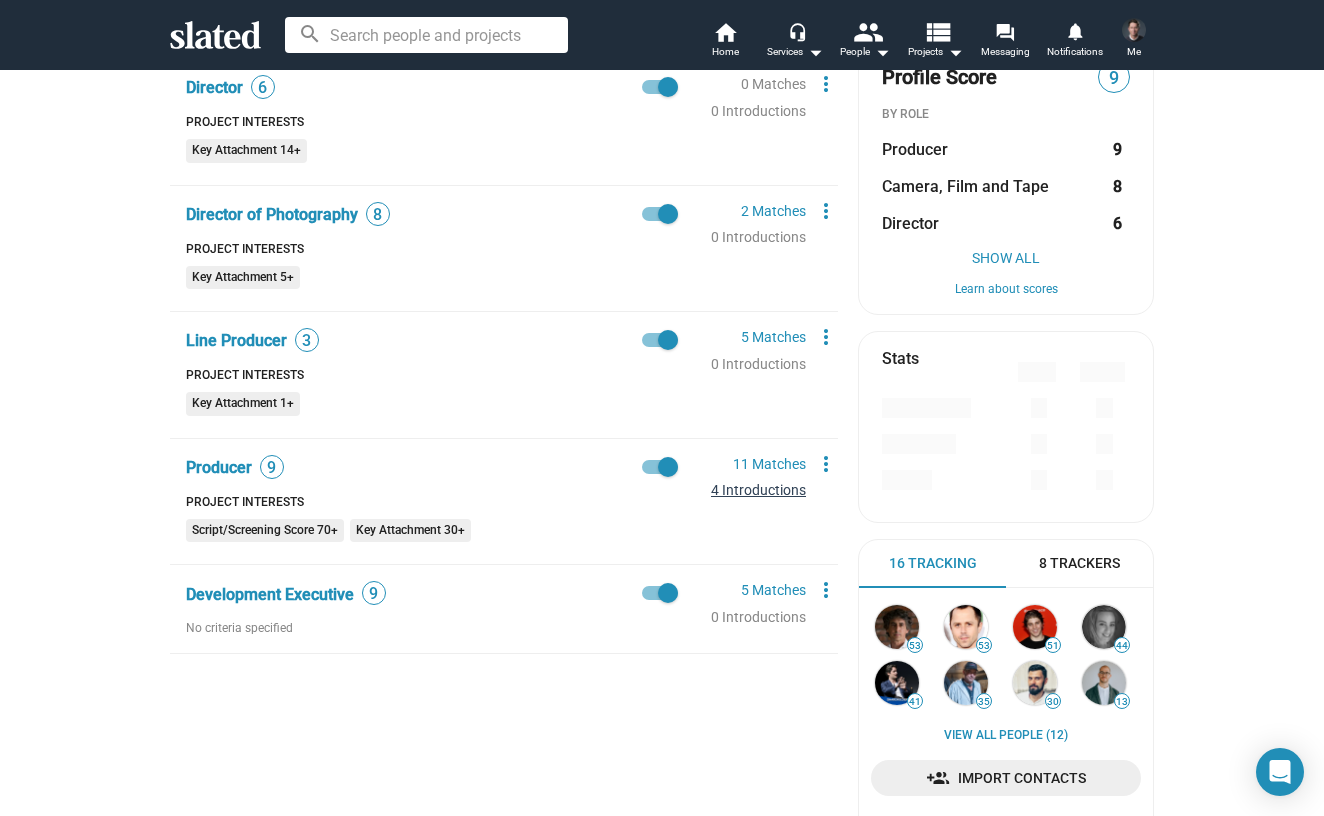 click on "4 Introductions" at bounding box center (758, 490) 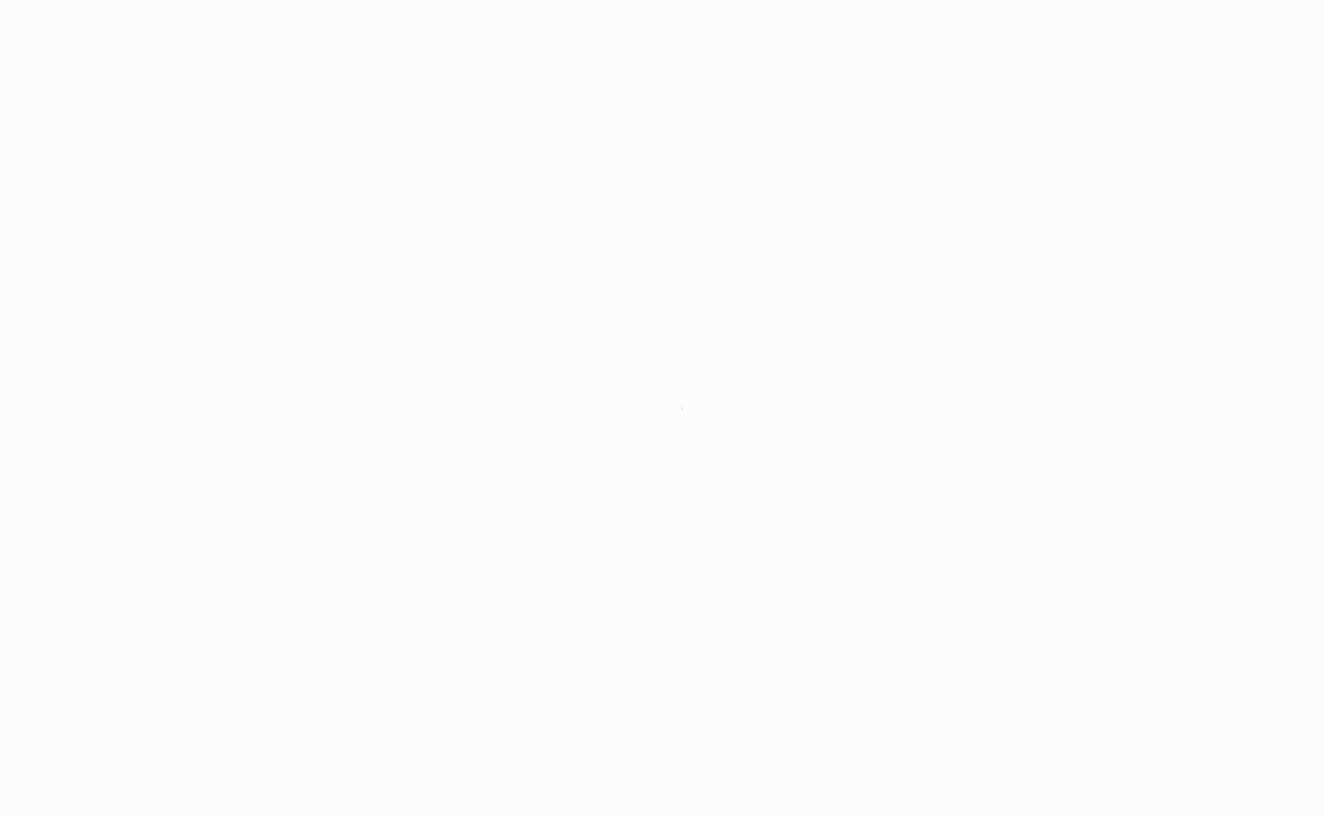 scroll, scrollTop: 0, scrollLeft: 0, axis: both 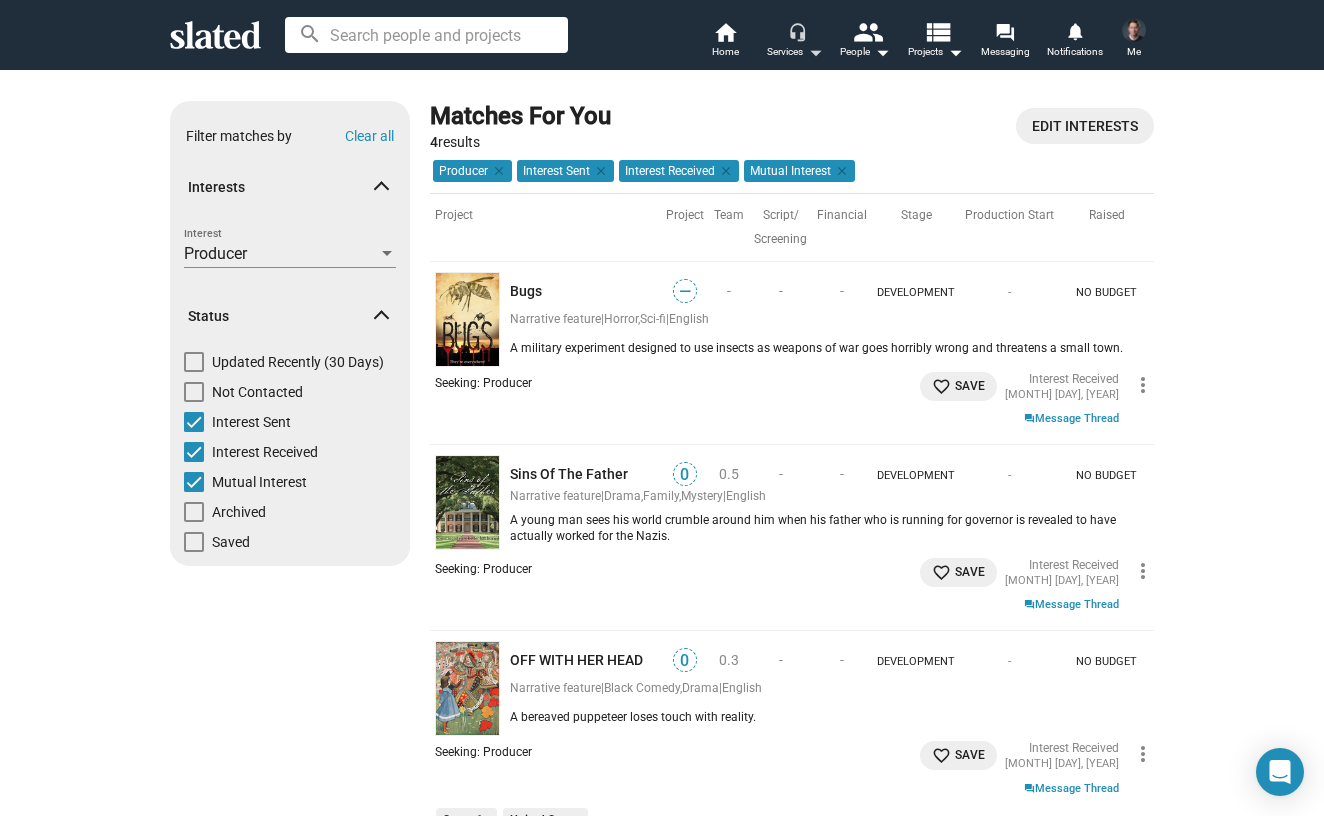 click on "Services  arrow_drop_down" at bounding box center [795, 52] 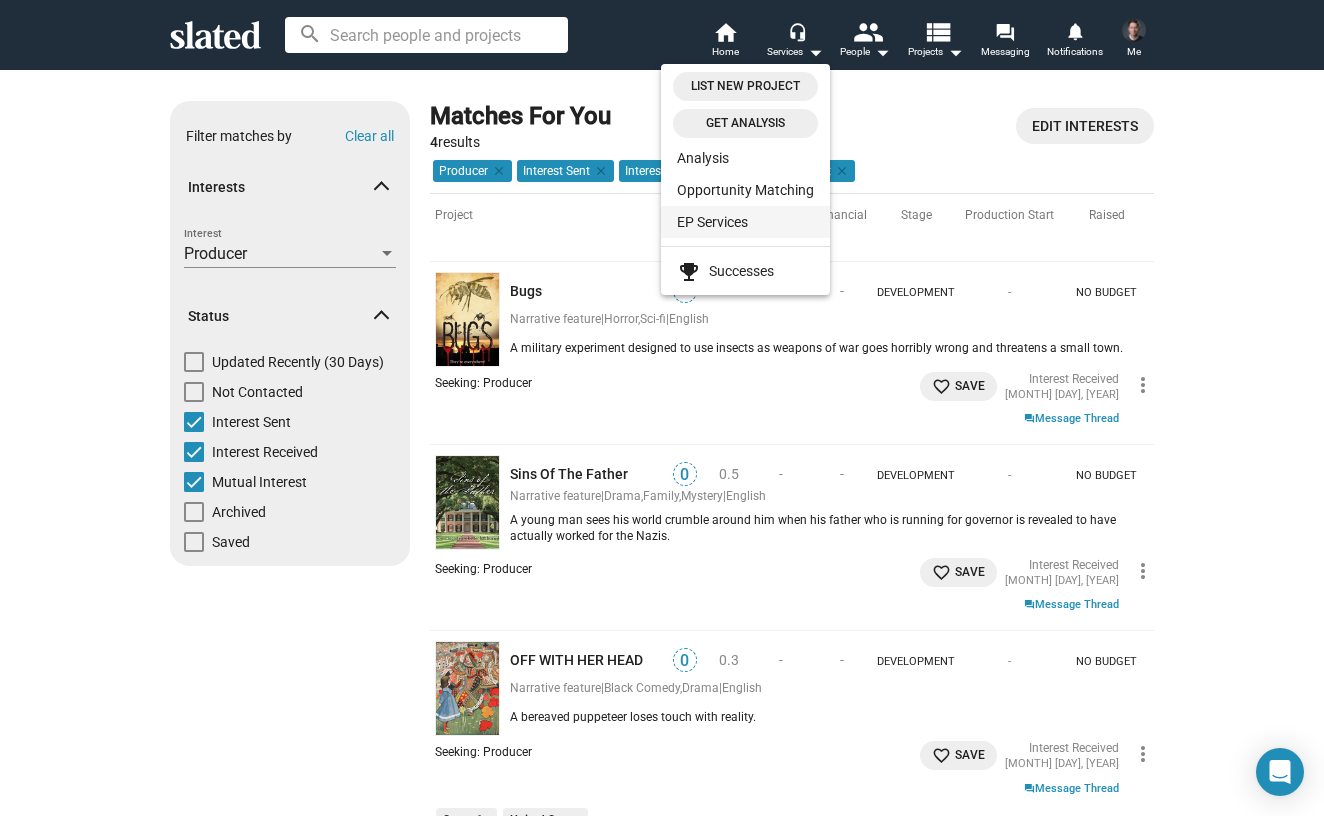 click on "EP Services" at bounding box center [745, 222] 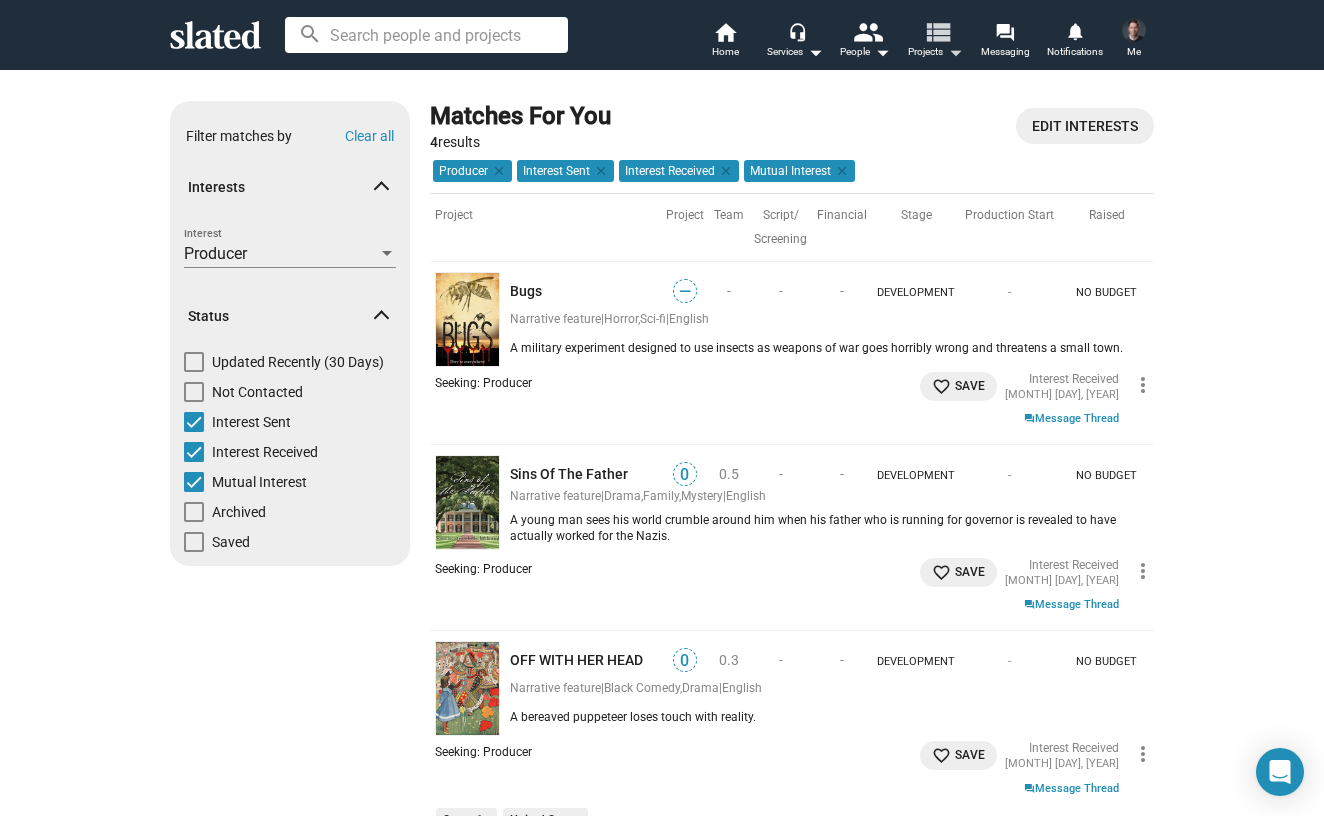 click on "view_list" at bounding box center (937, 31) 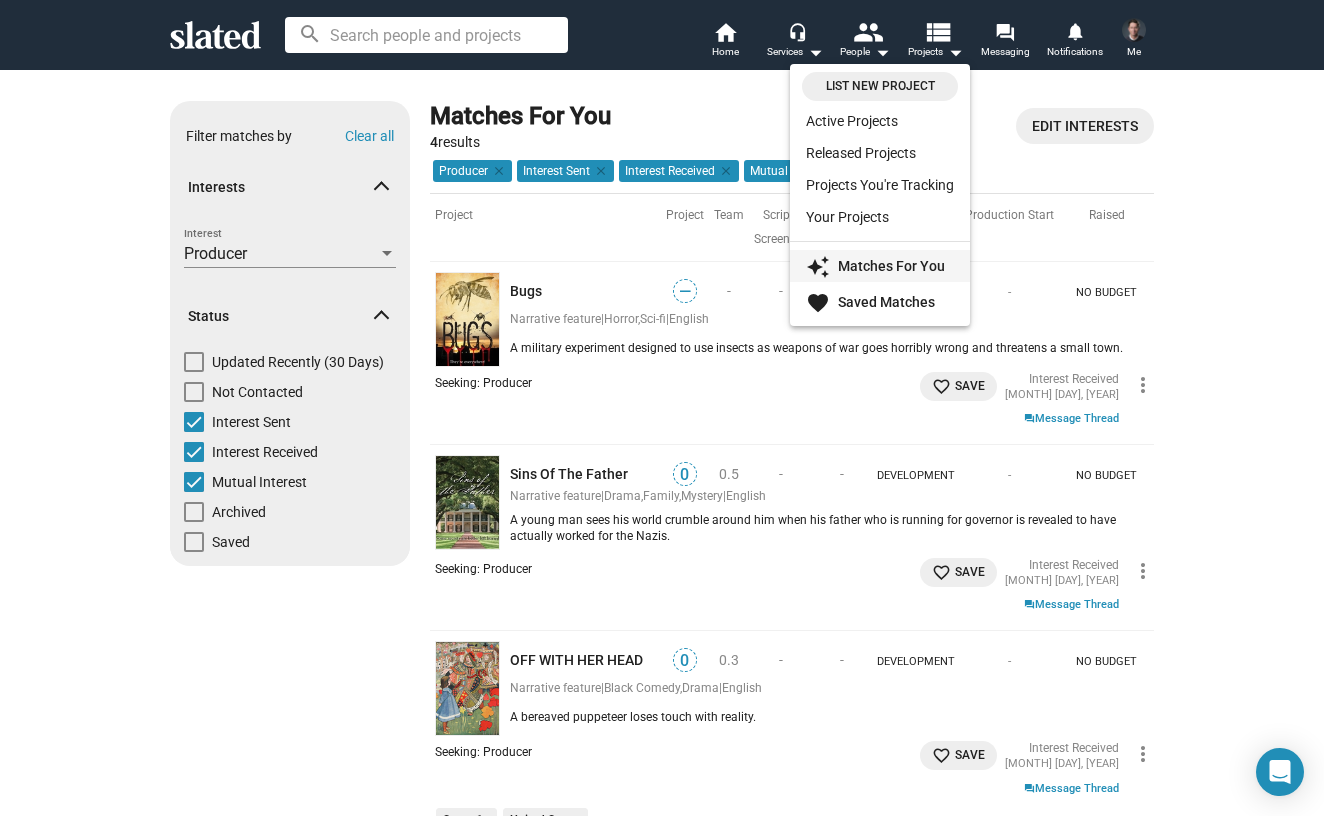 click on "Matches For You" at bounding box center [891, 266] 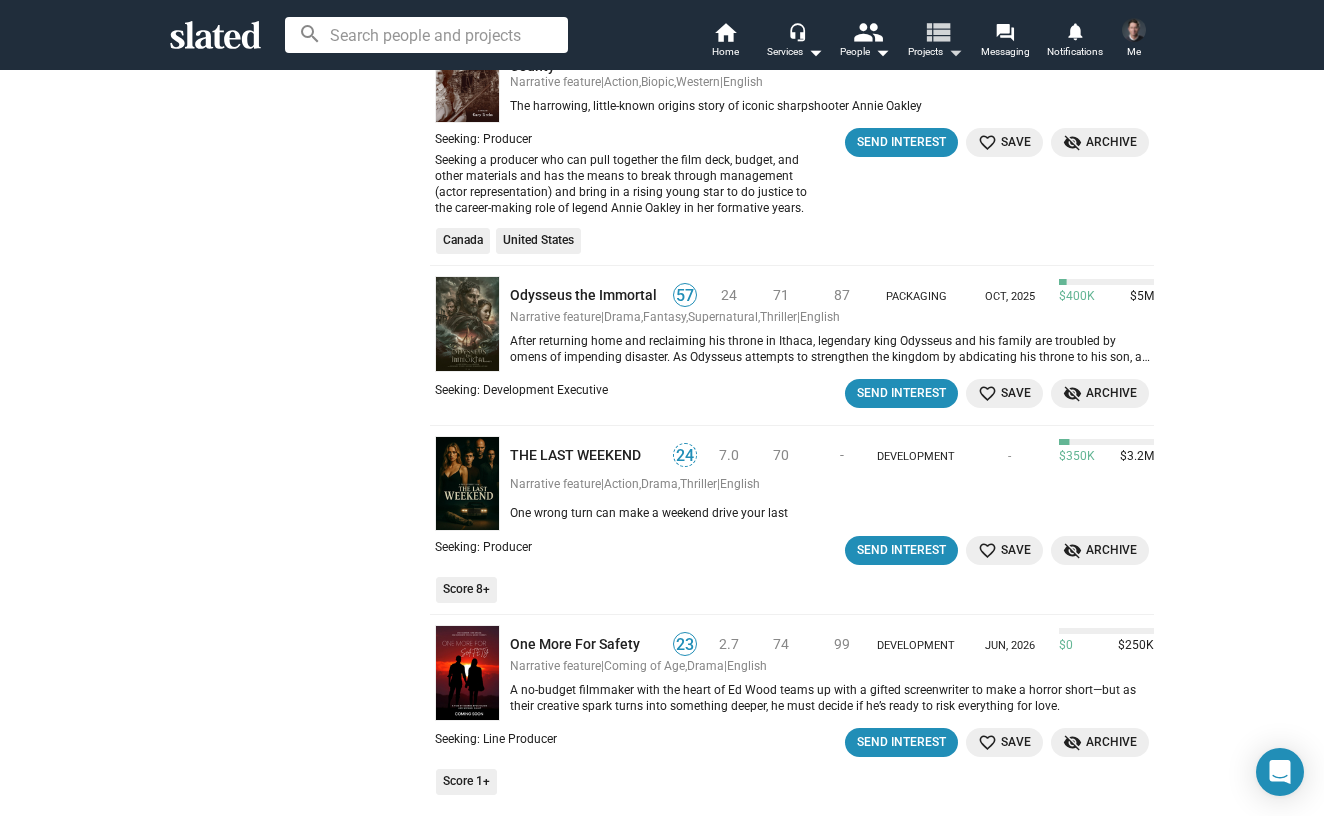 scroll, scrollTop: 1558, scrollLeft: 0, axis: vertical 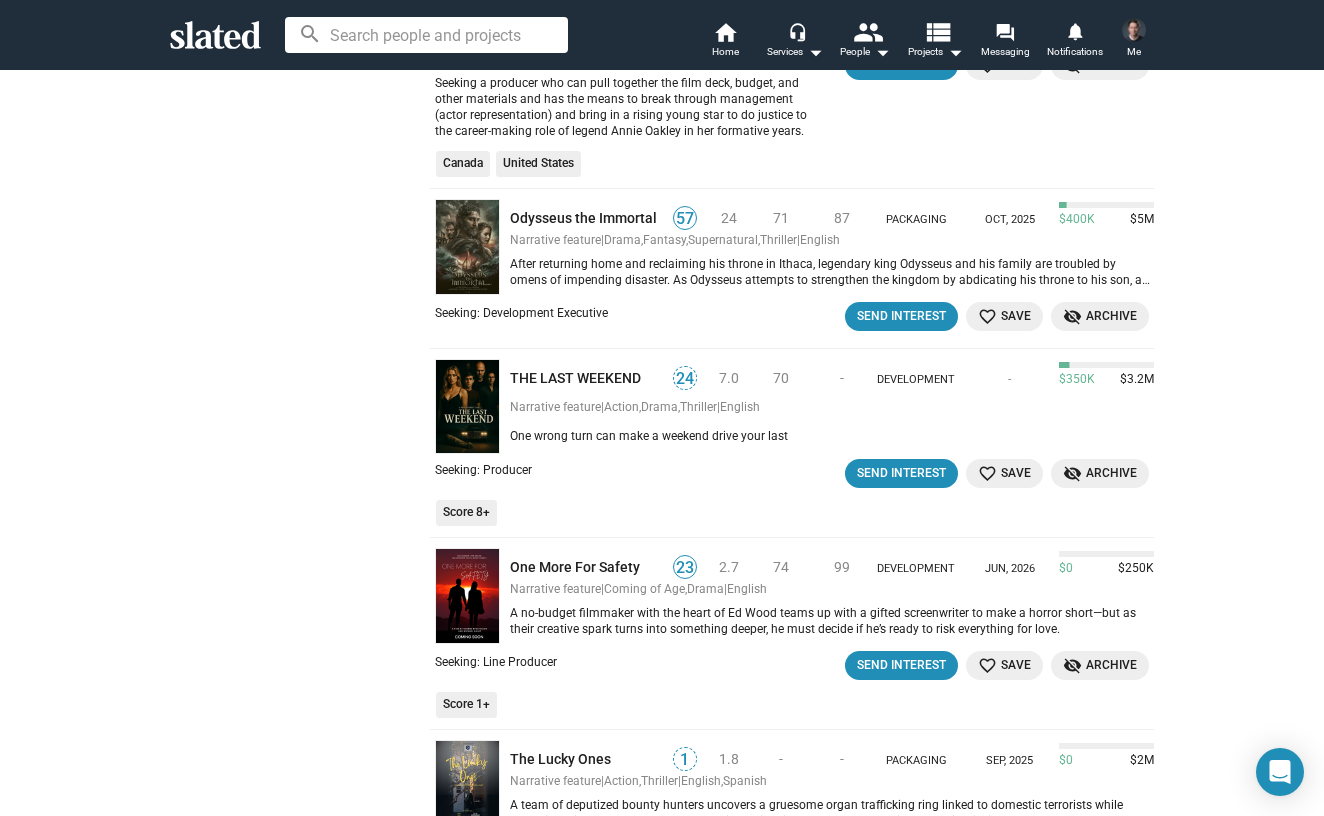 click at bounding box center (426, 35) 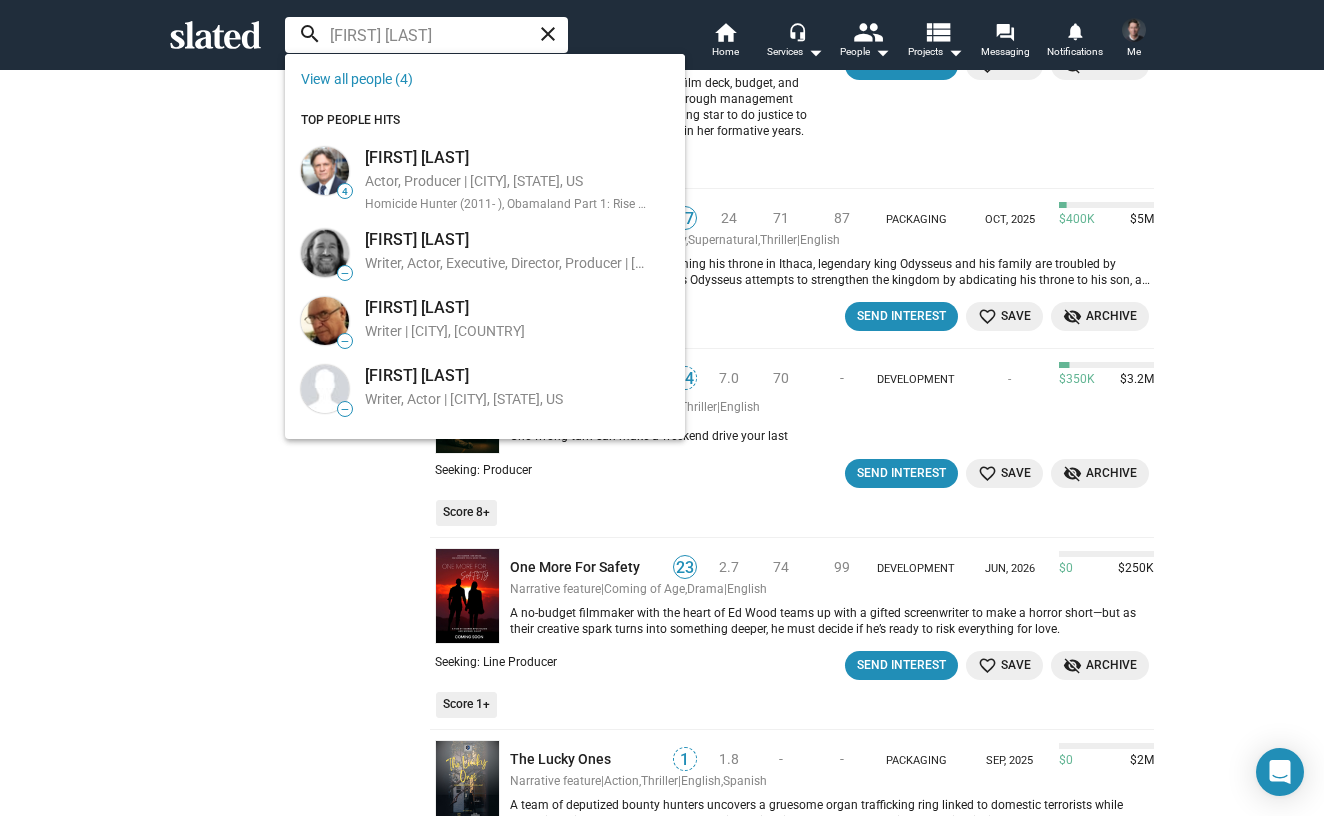click on "close" at bounding box center (548, 34) 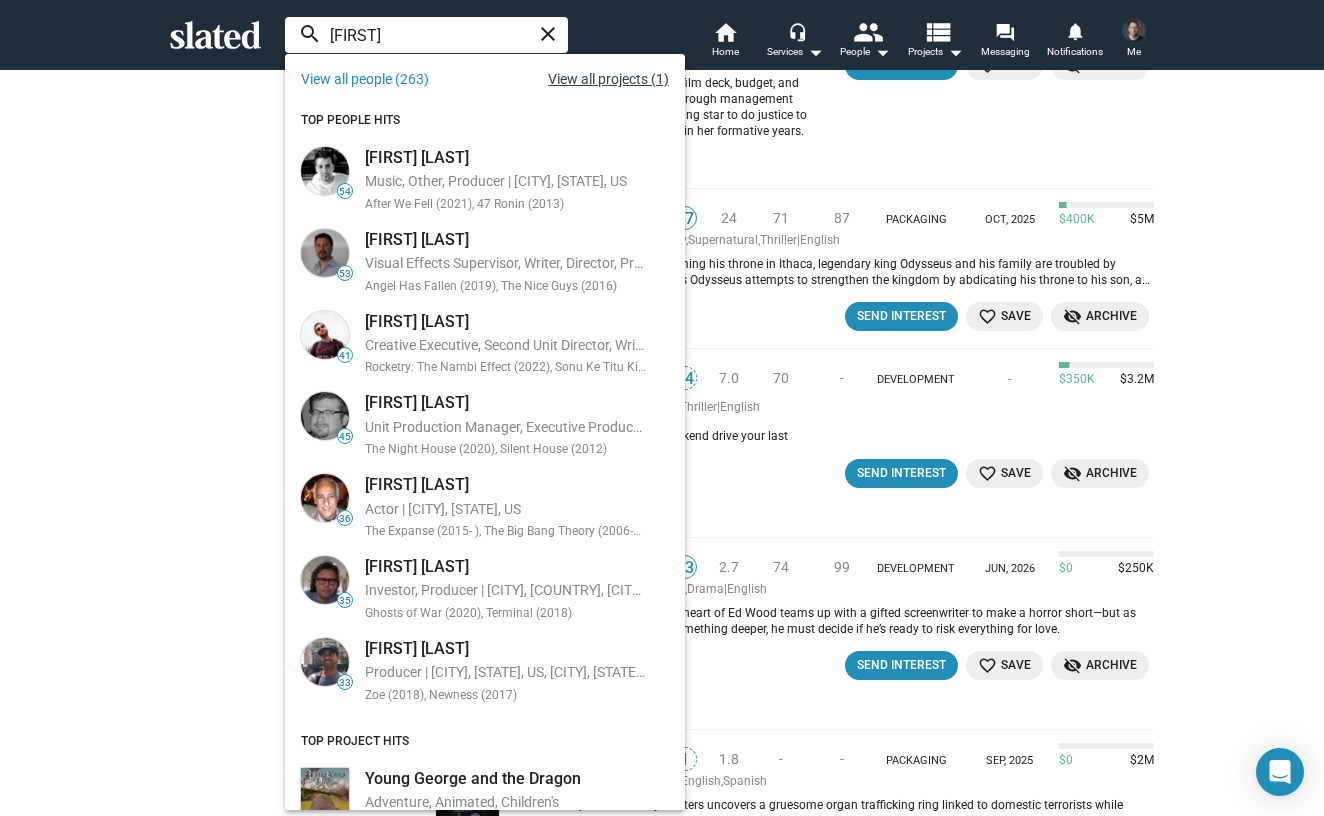 scroll, scrollTop: 0, scrollLeft: 0, axis: both 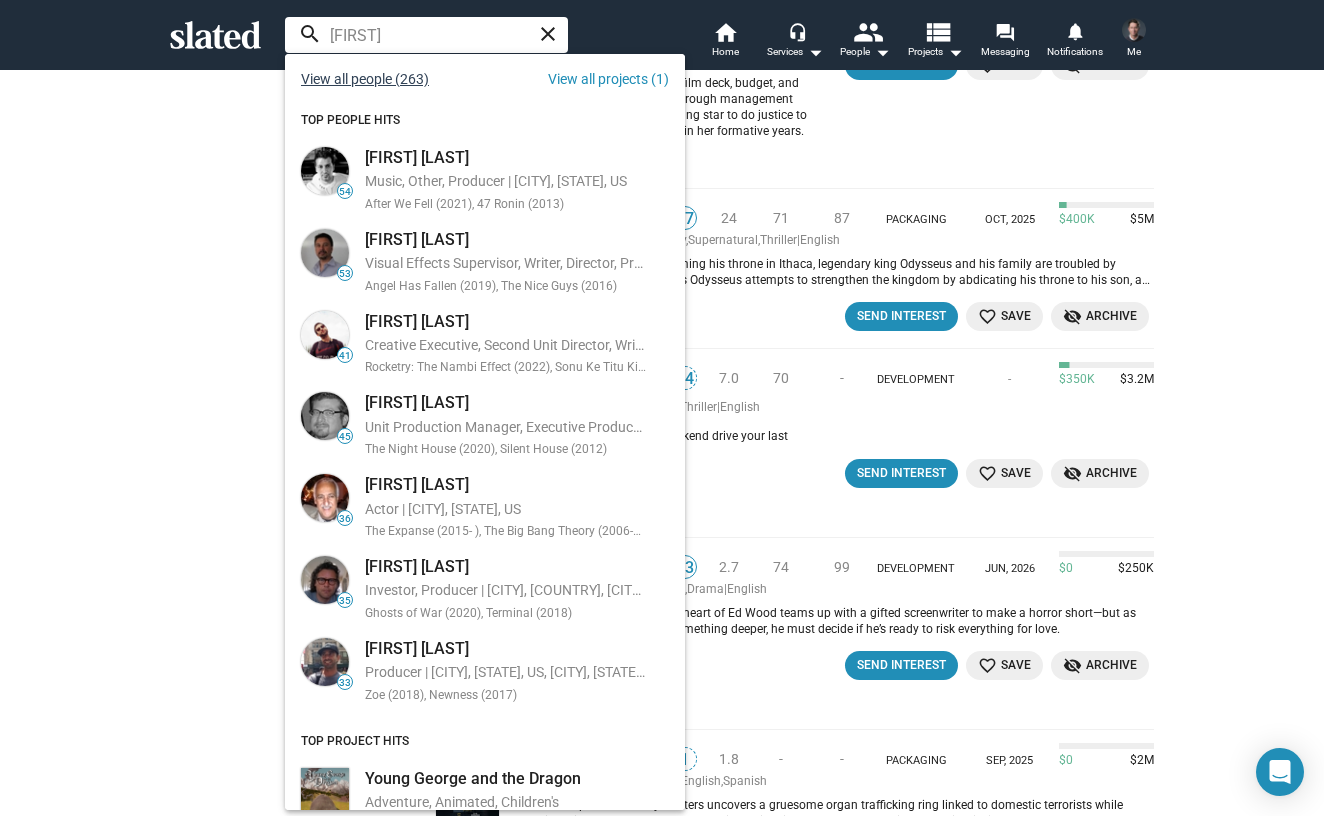 click on "View all people (263)" at bounding box center (365, 79) 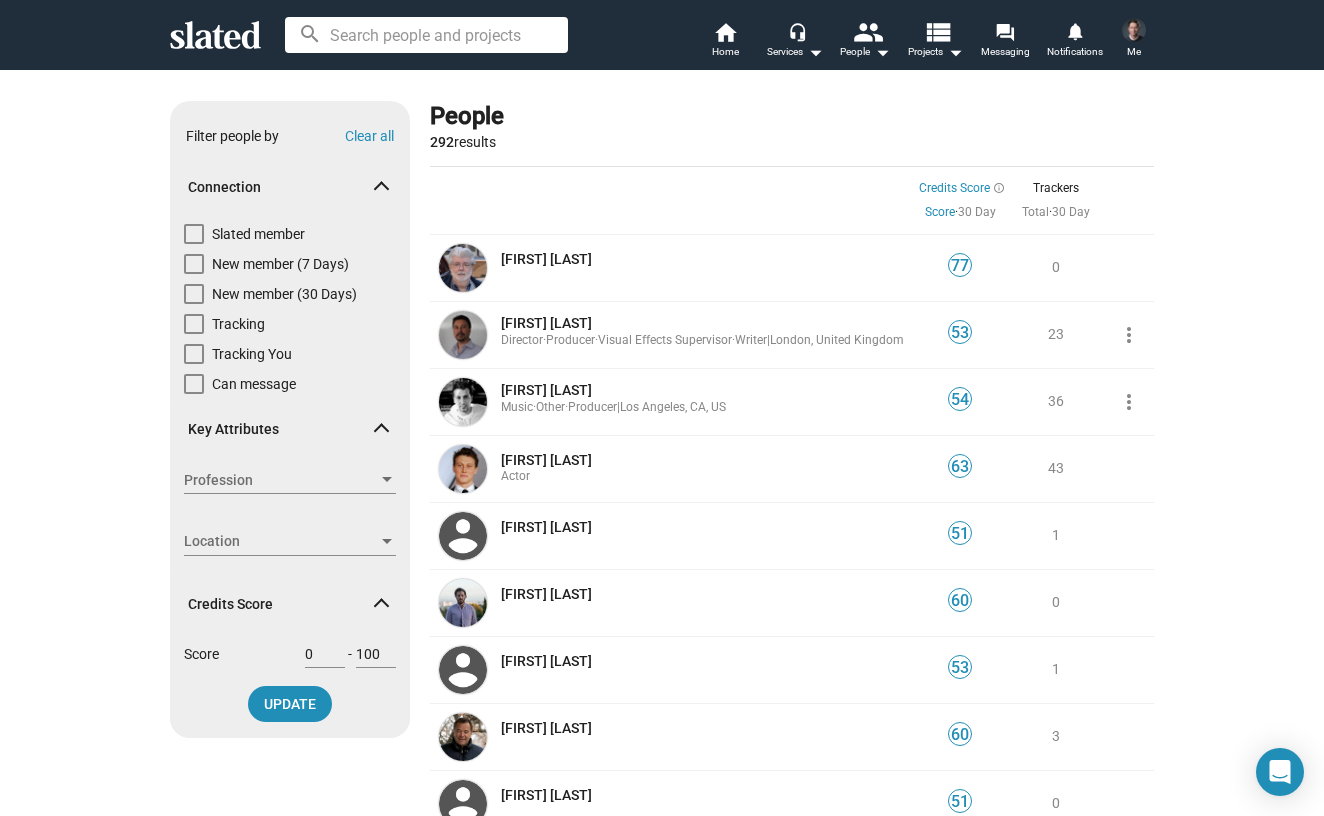 scroll, scrollTop: 0, scrollLeft: 0, axis: both 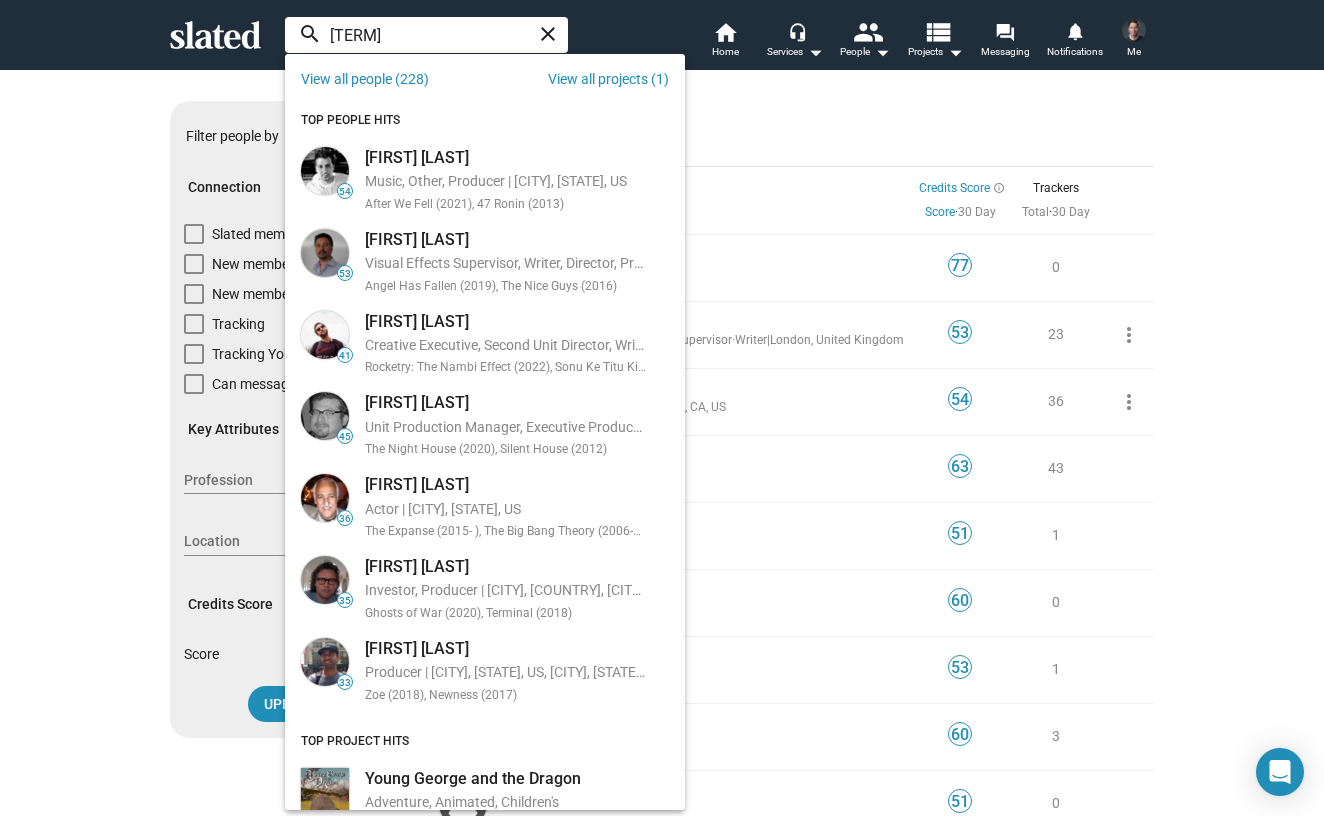 type on "[FIRST]" 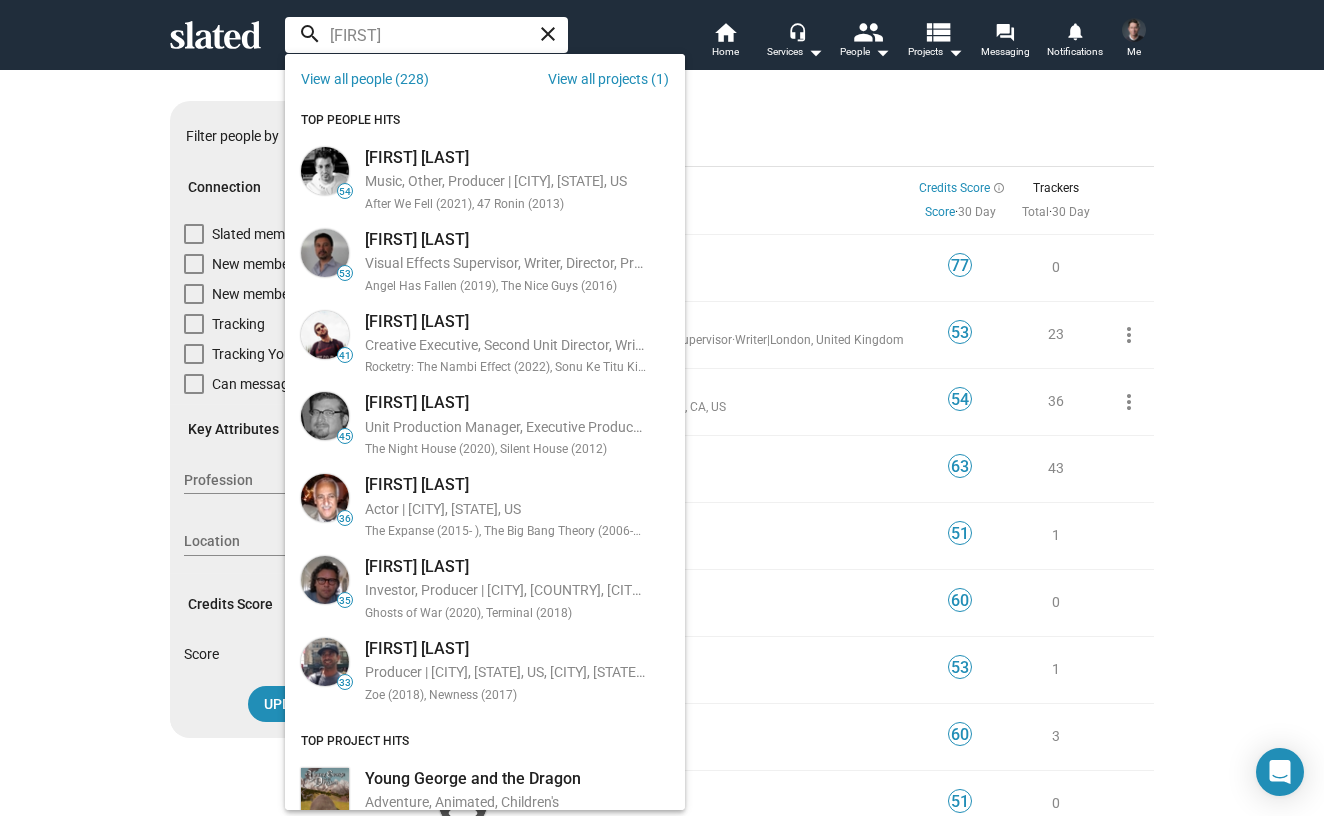 drag, startPoint x: 470, startPoint y: 33, endPoint x: 474, endPoint y: 106, distance: 73.109505 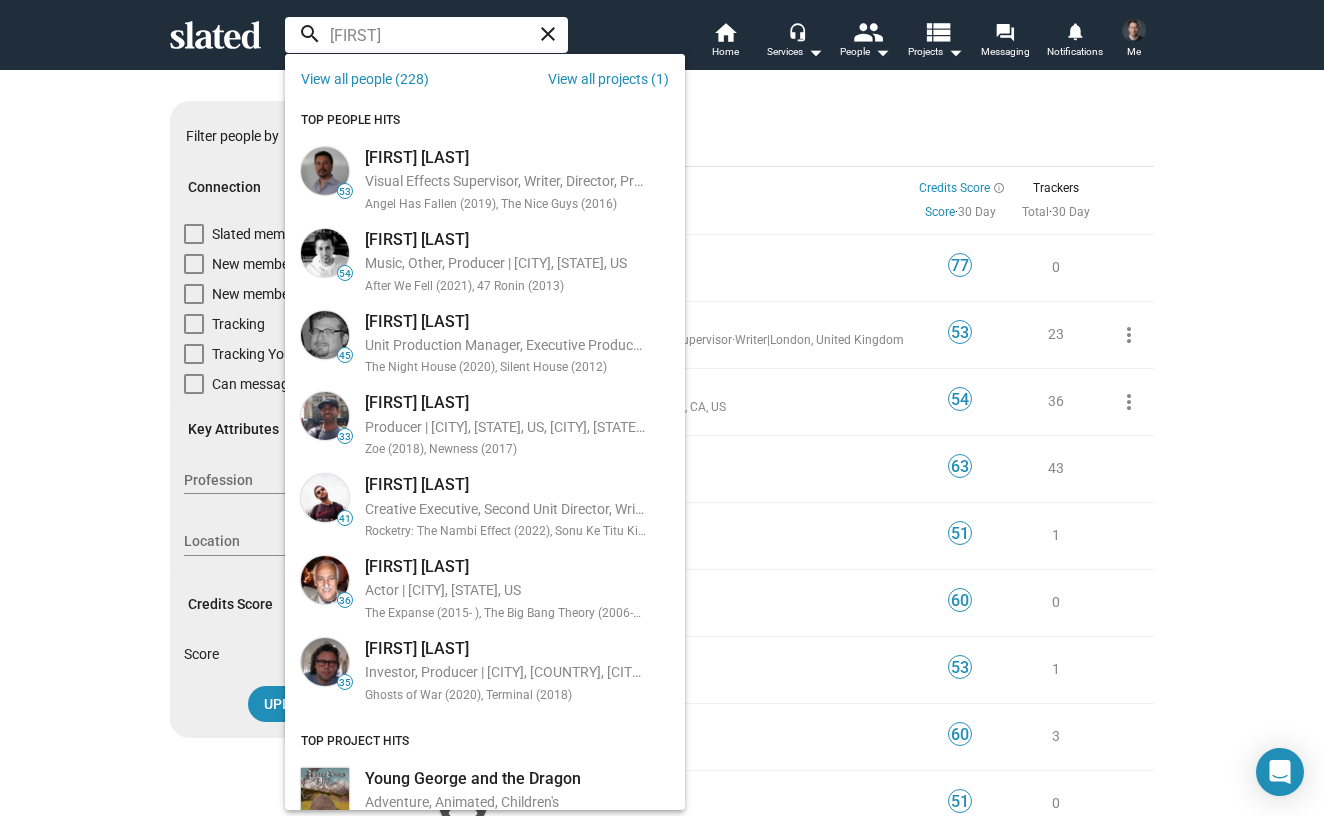 click on "View all people (228) View all projects (1)" at bounding box center (485, 74) 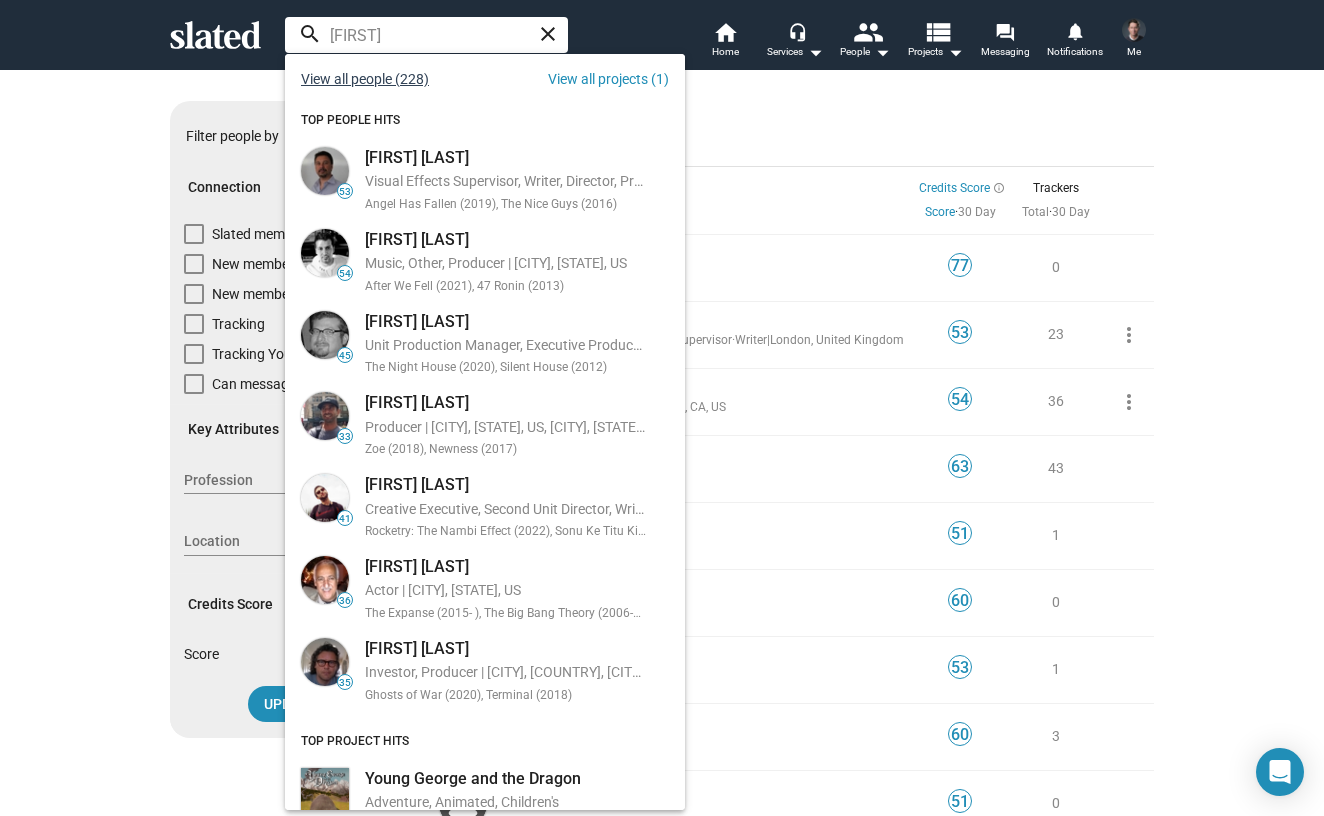 click on "View all people (228)" at bounding box center (365, 79) 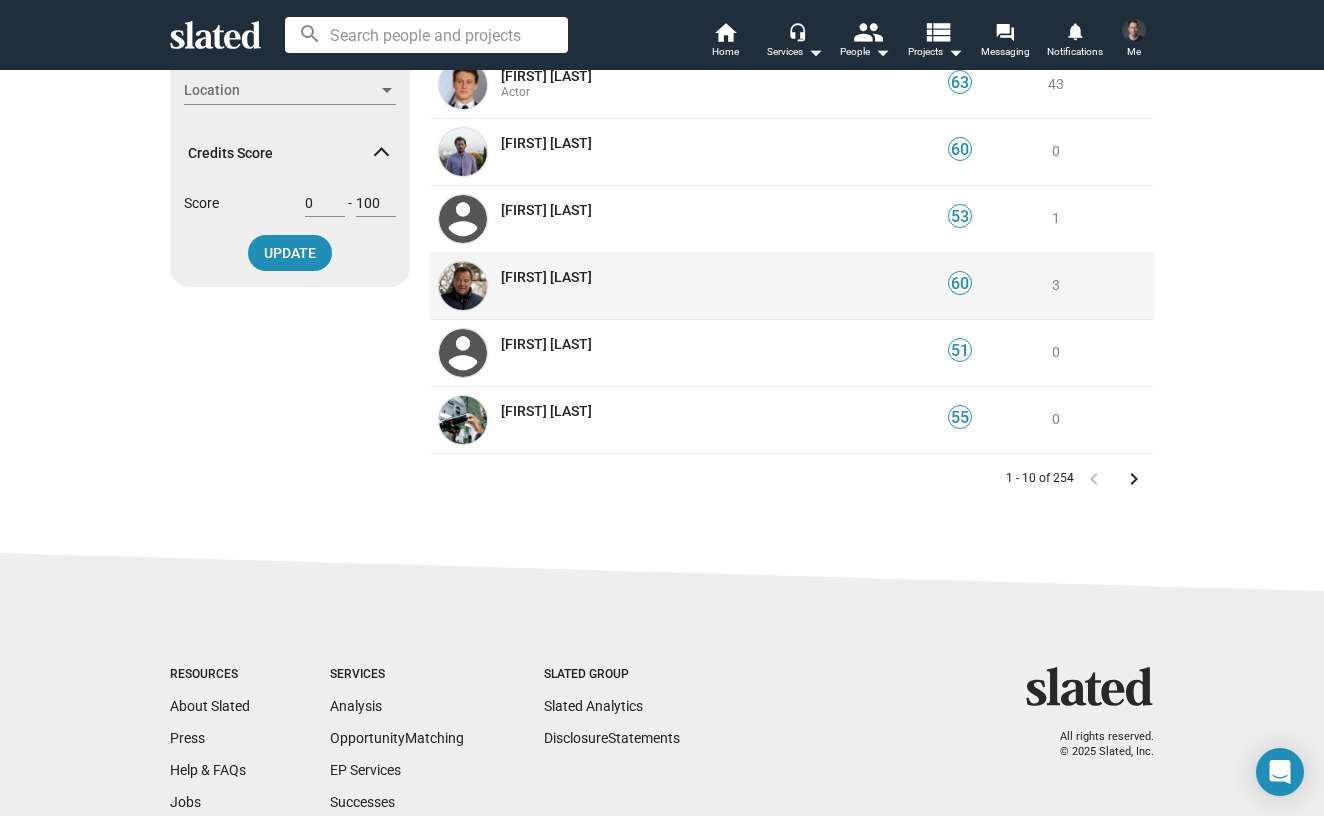 scroll, scrollTop: 464, scrollLeft: 0, axis: vertical 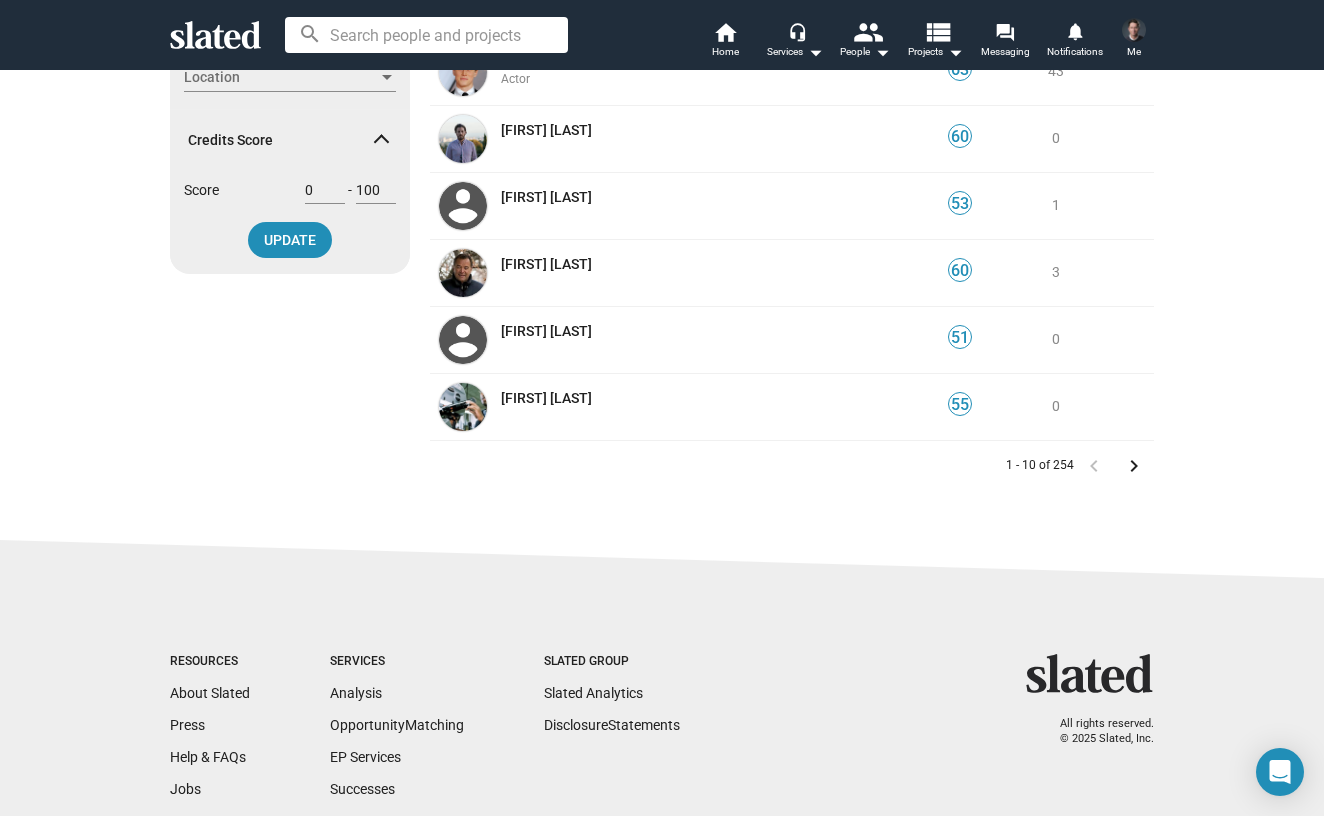 click on "keyboard_arrow_right" at bounding box center [1134, 466] 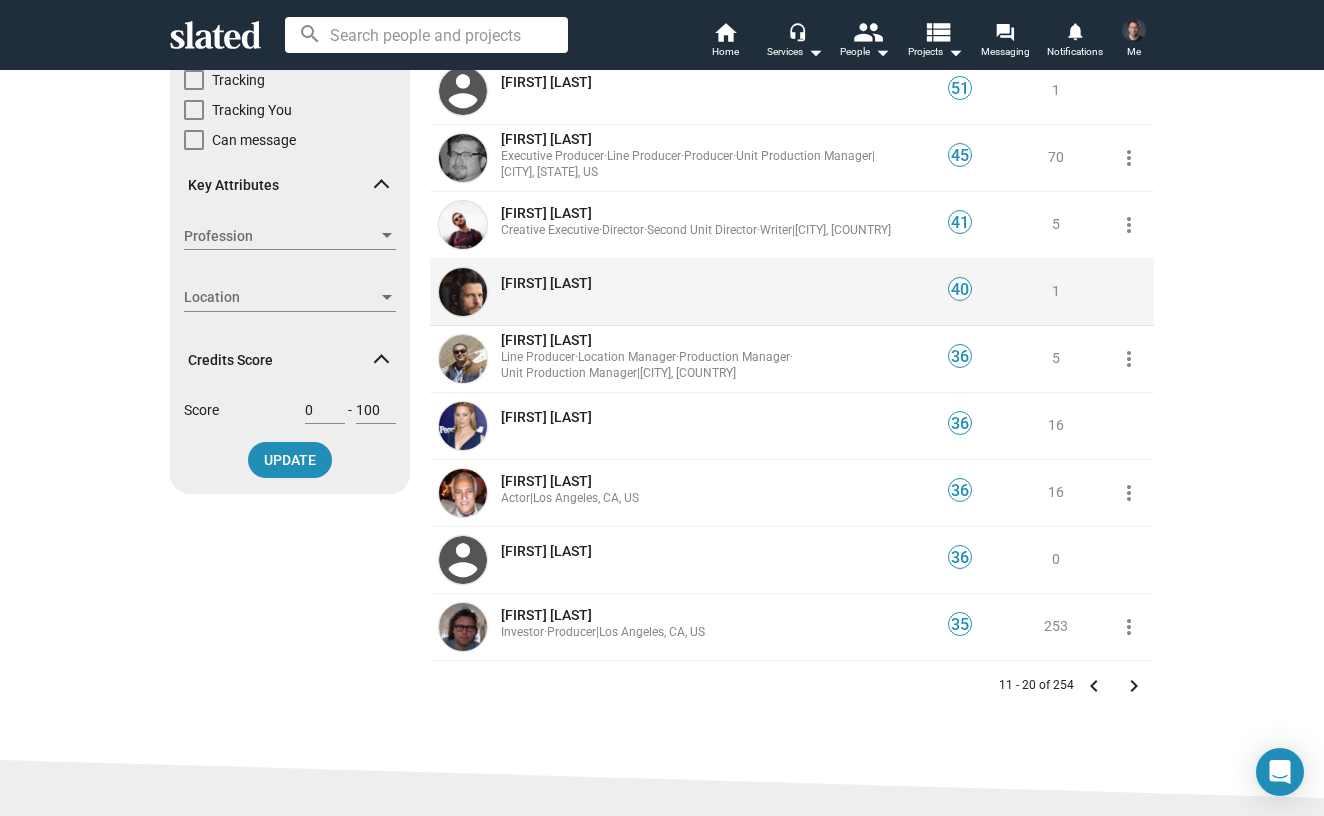 scroll, scrollTop: 249, scrollLeft: 0, axis: vertical 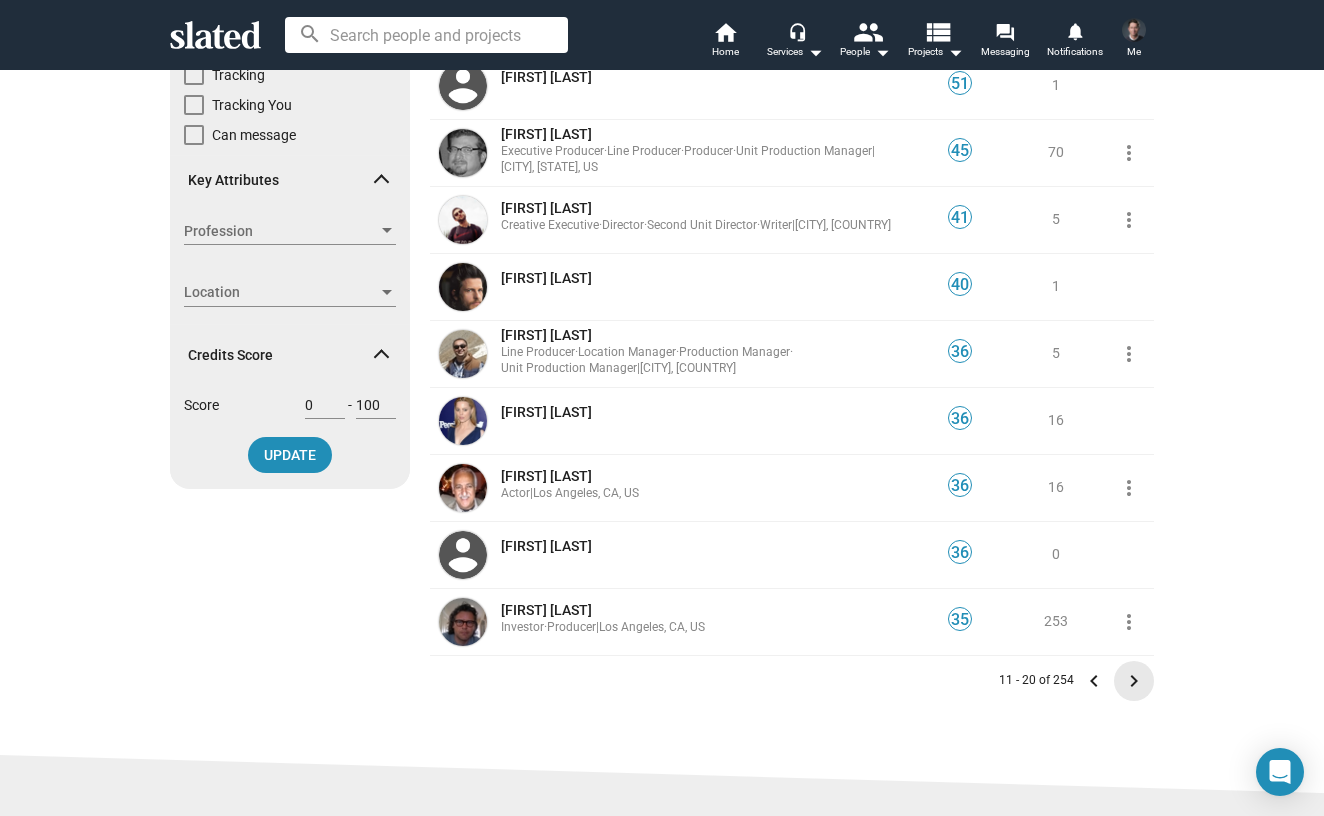 click on "keyboard_arrow_right" at bounding box center (1134, 681) 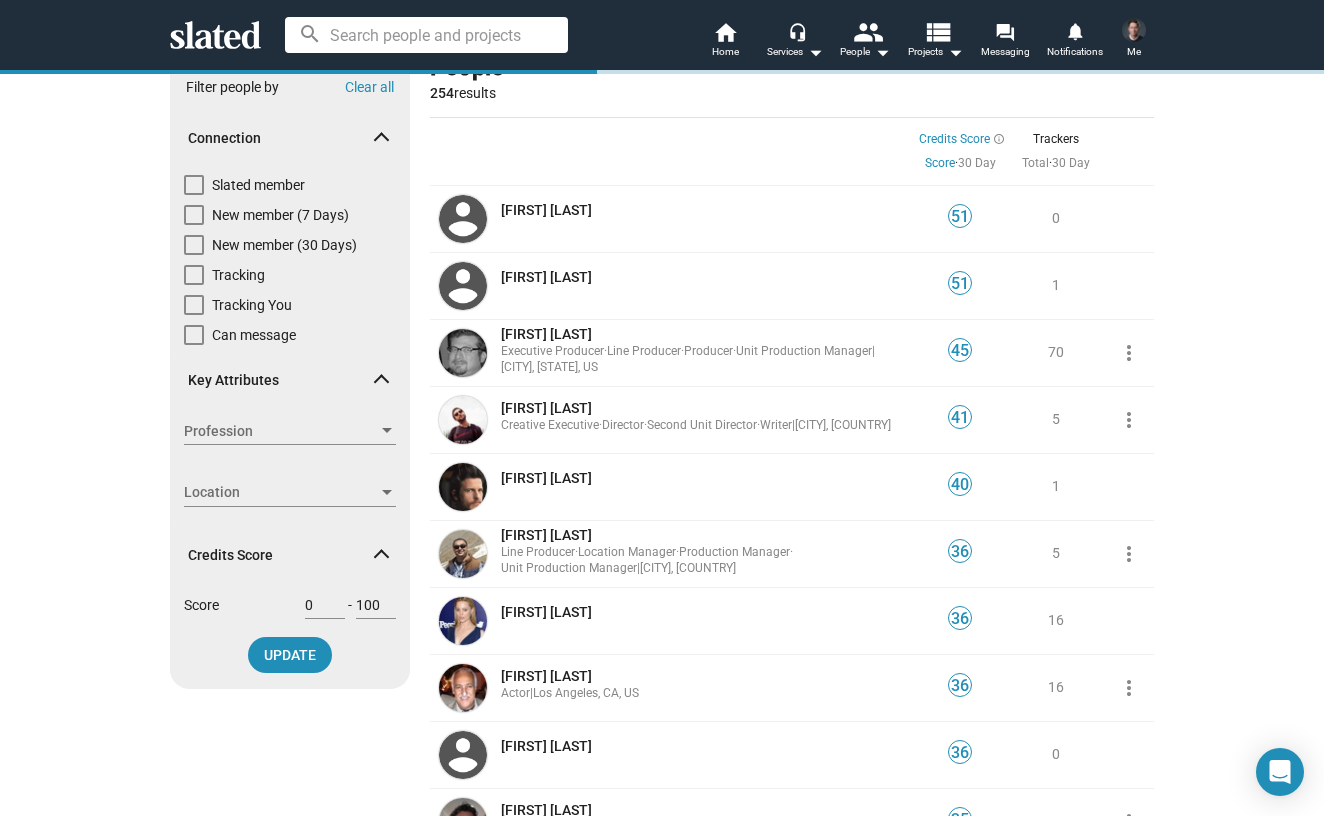 scroll, scrollTop: 0, scrollLeft: 0, axis: both 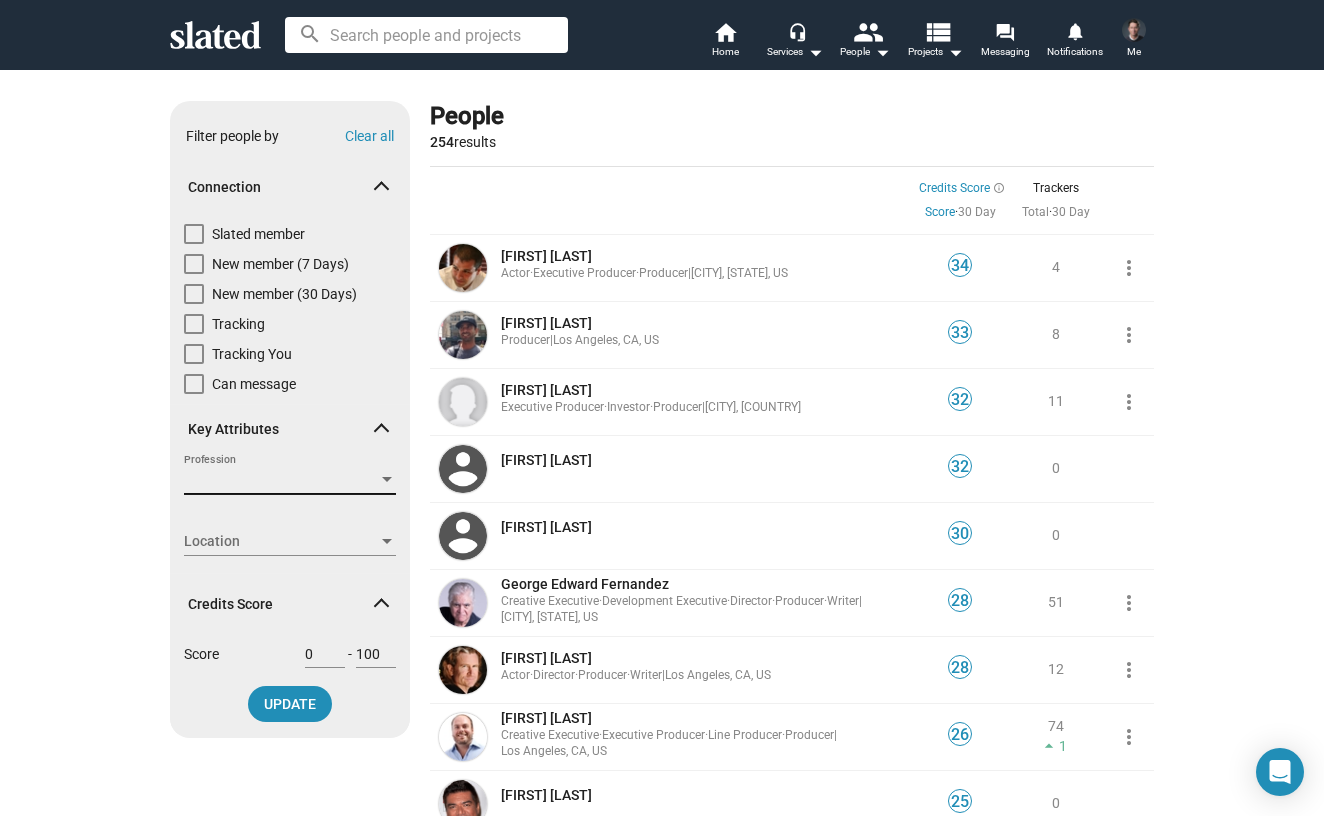 click on "Profession" at bounding box center (281, 480) 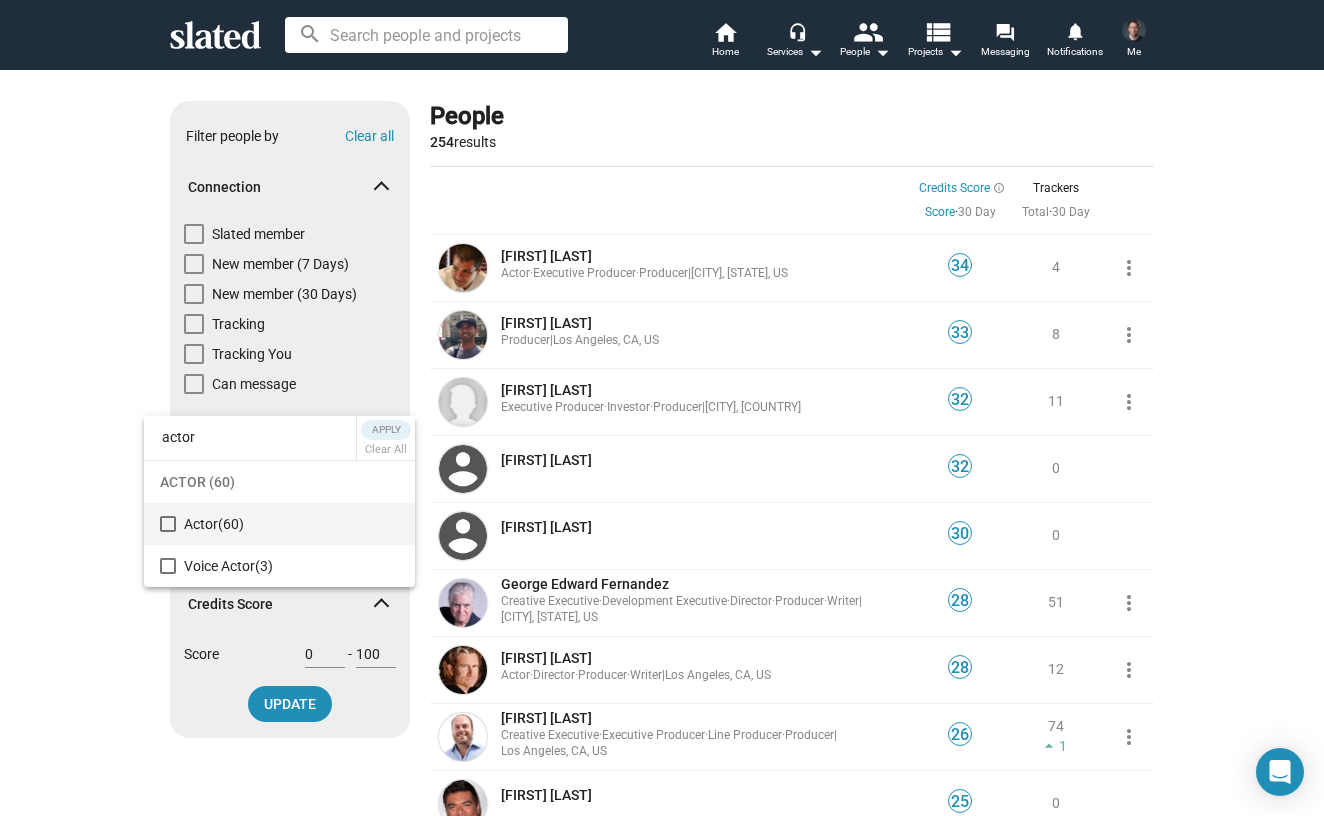 type on "actor" 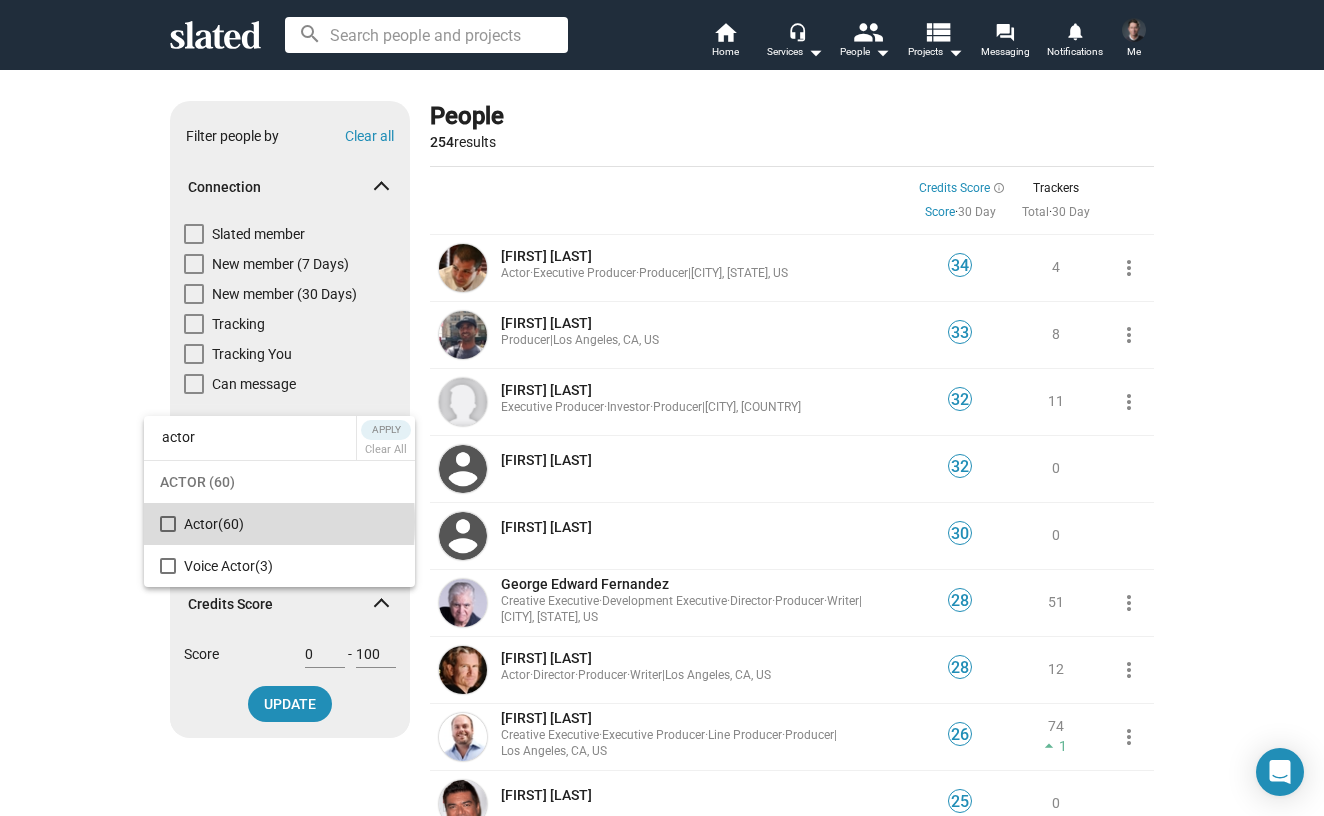 click on "Actor  (60)" at bounding box center [291, 524] 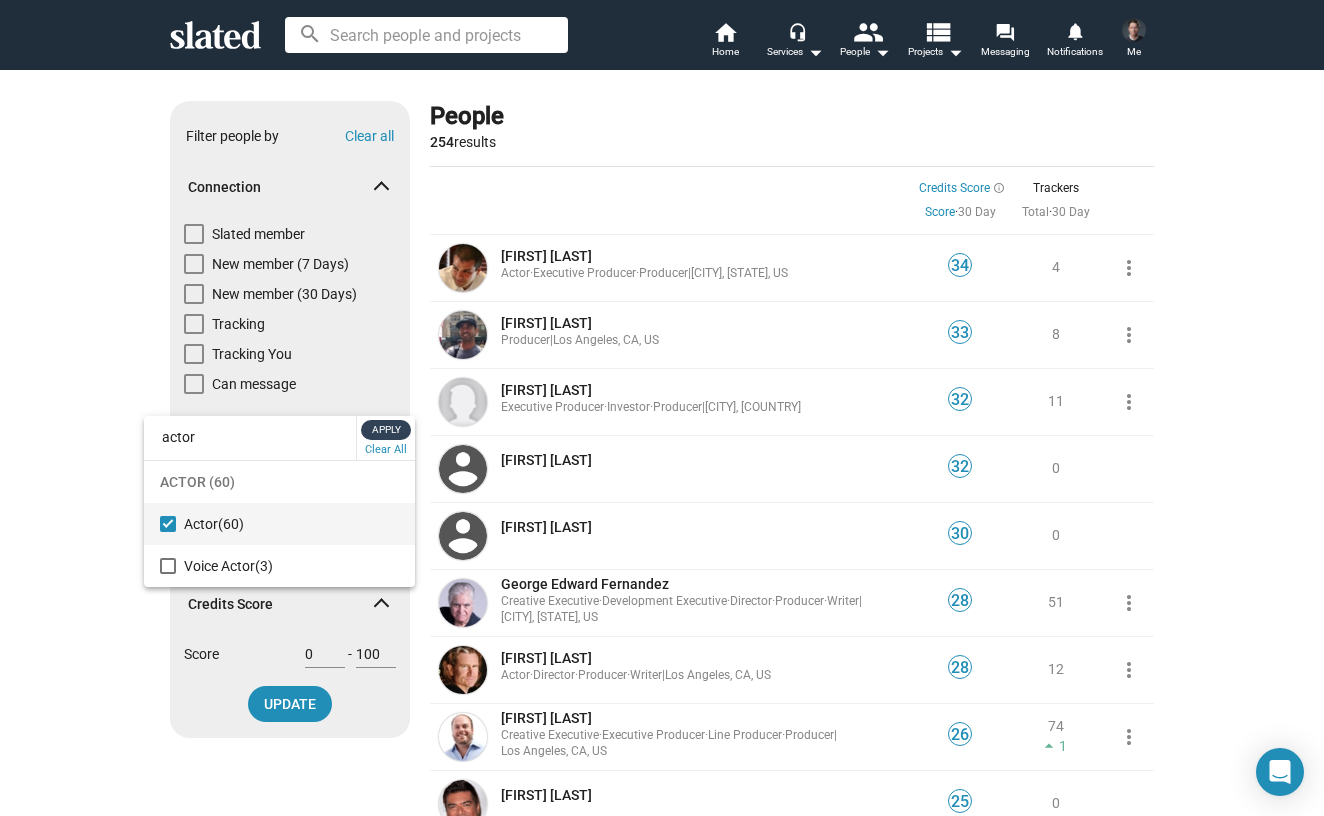 click on "Apply" at bounding box center (386, 430) 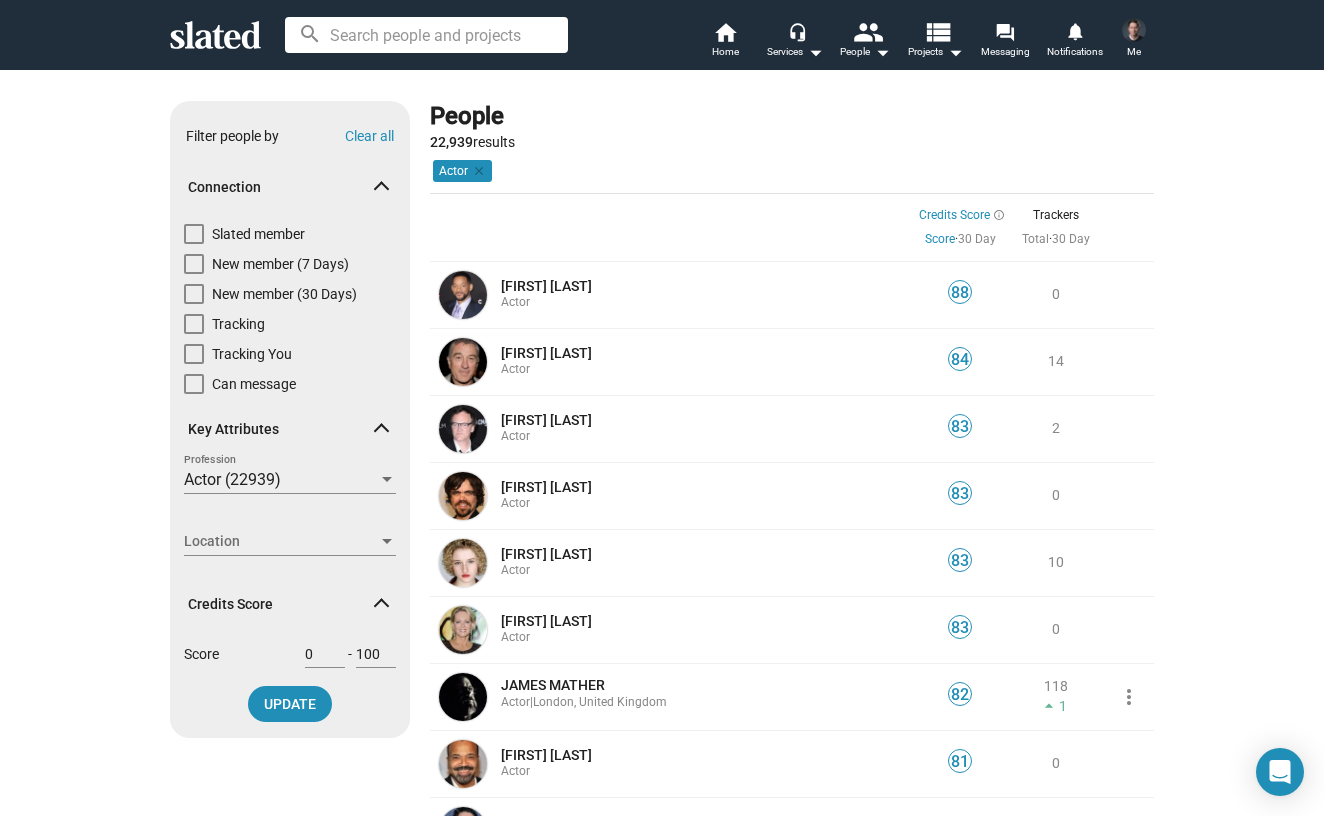 click at bounding box center (194, 234) 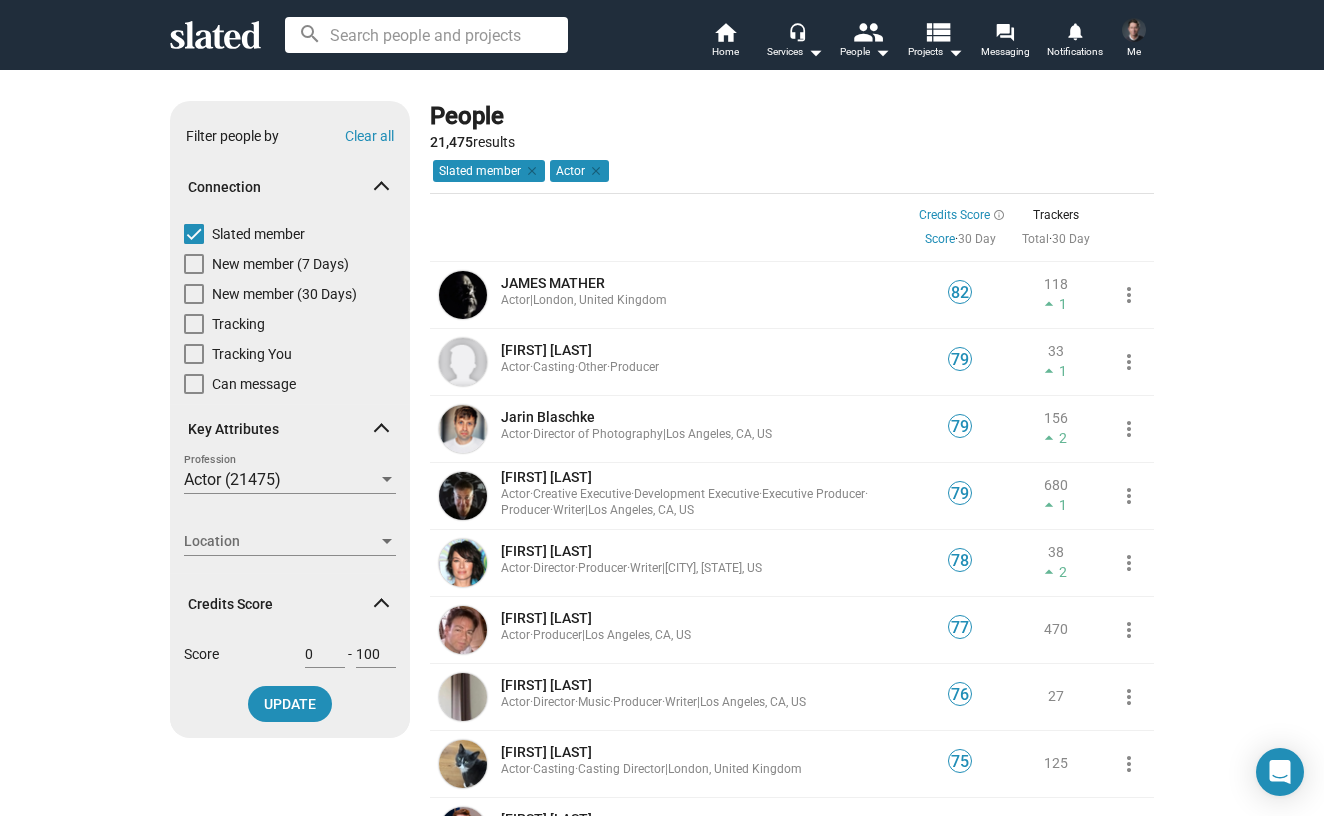 click at bounding box center [426, 35] 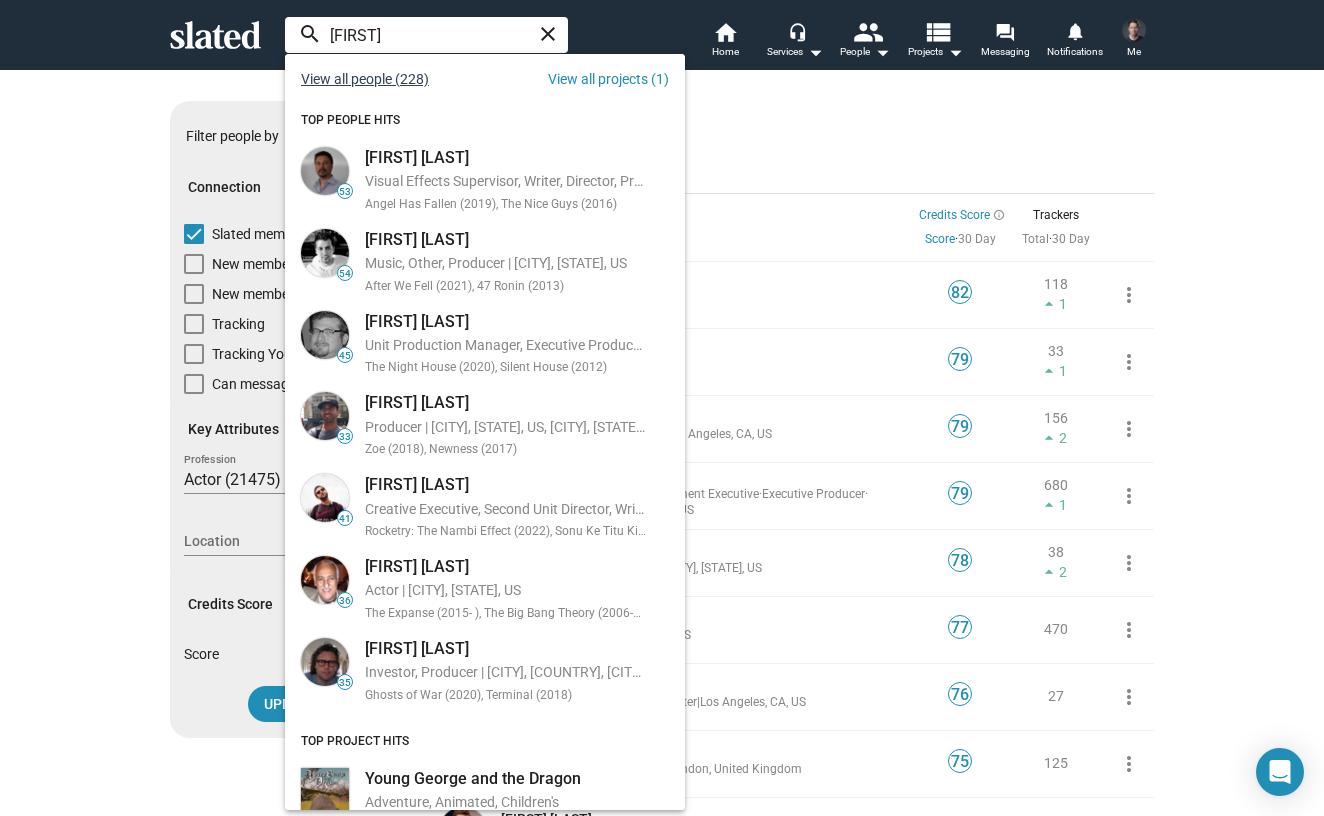 type on "[FIRST]" 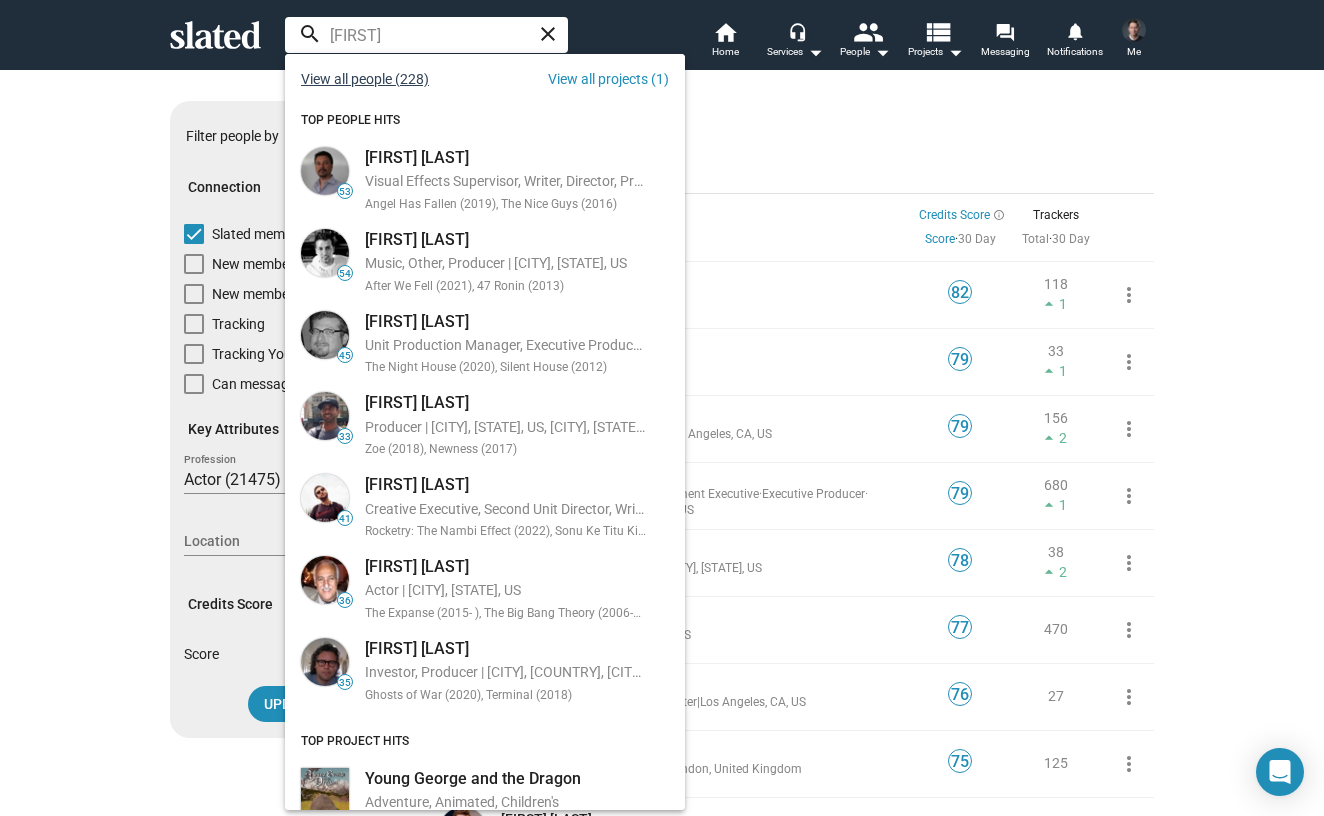 click on "View all people (228)" at bounding box center [365, 79] 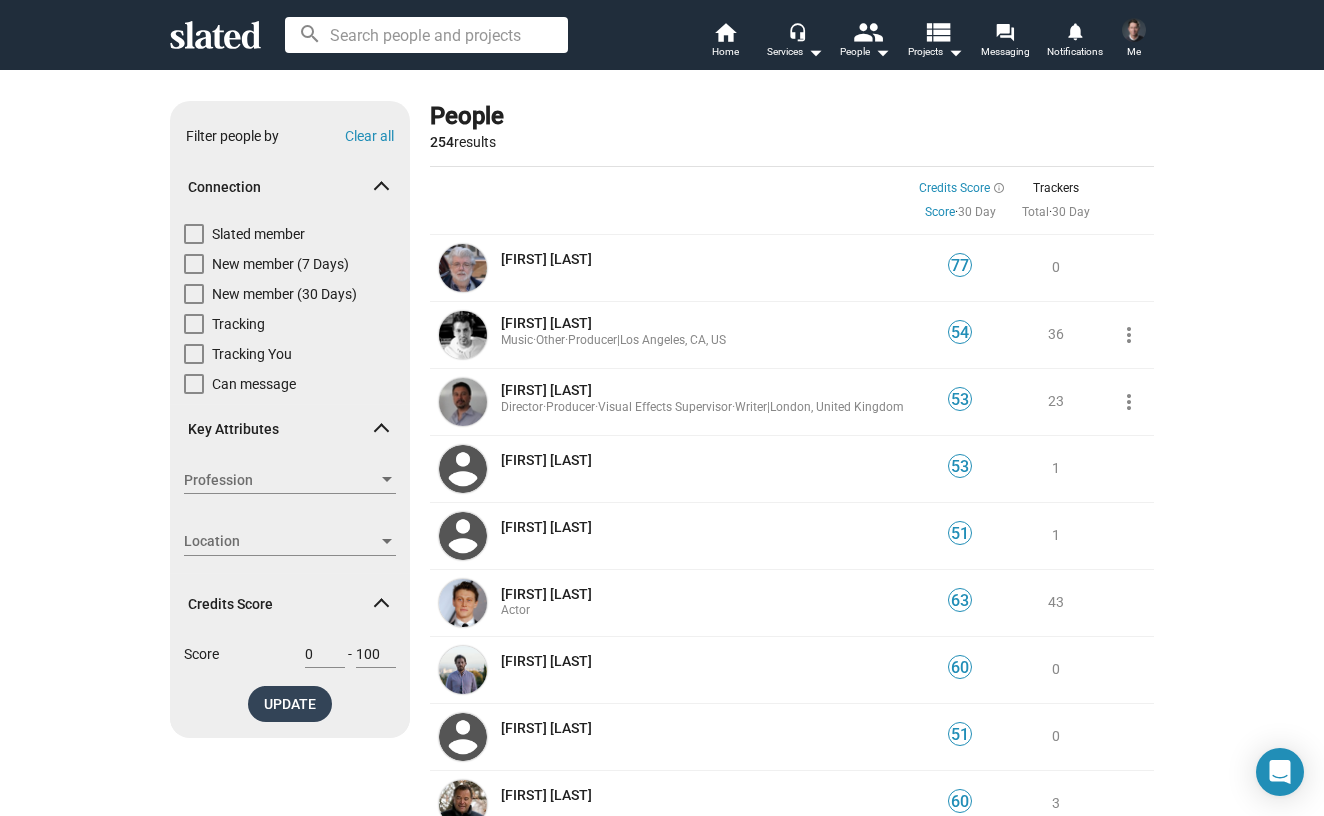 click on "UPDATE" at bounding box center [290, 704] 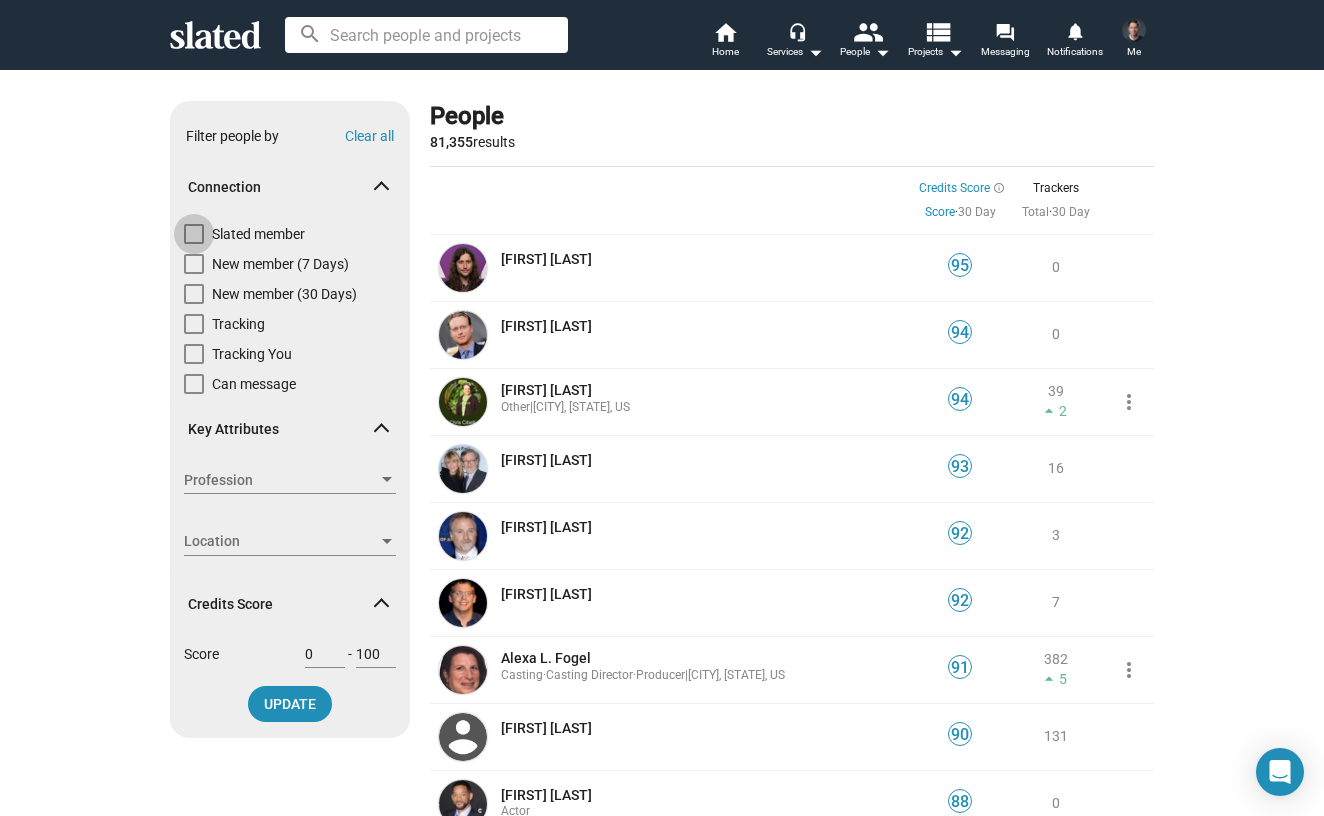 click at bounding box center (194, 234) 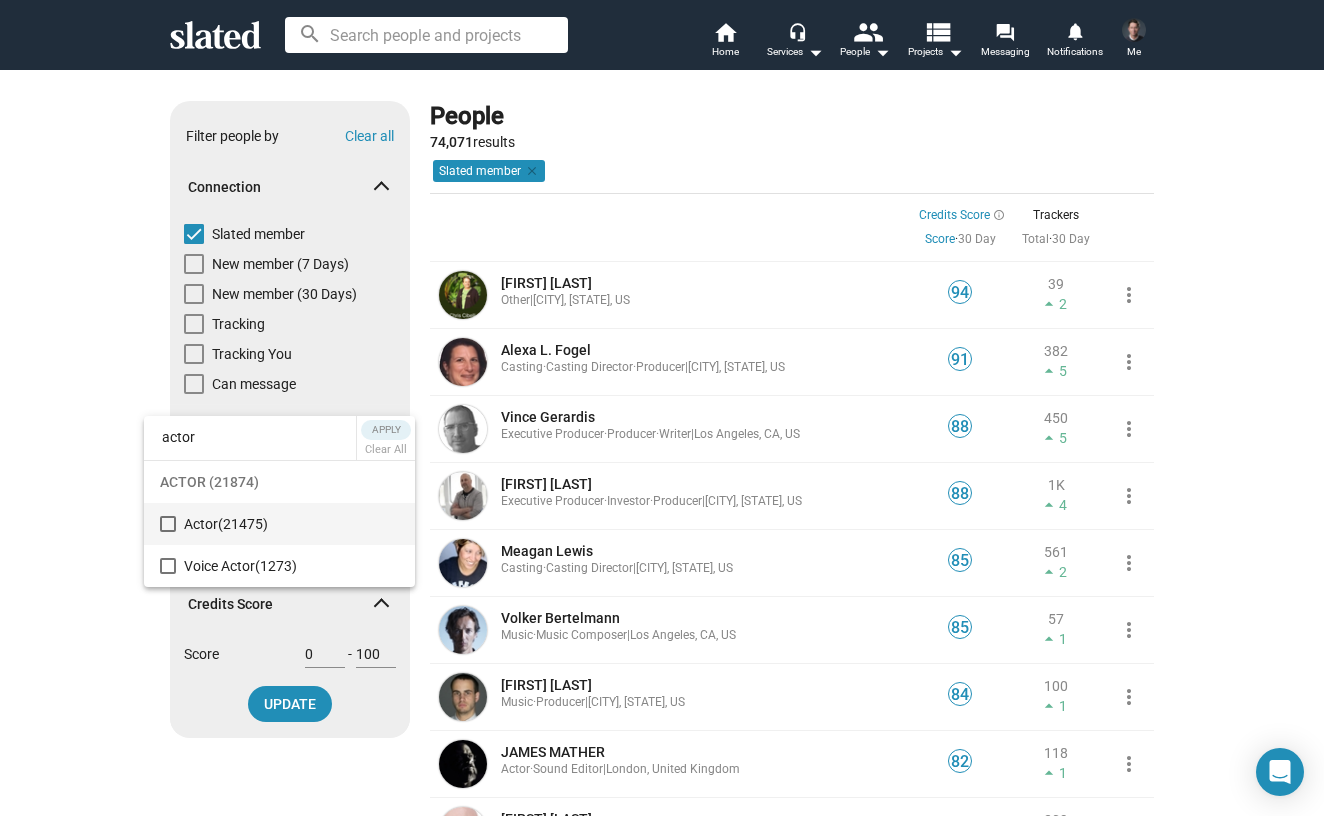 type on "actor" 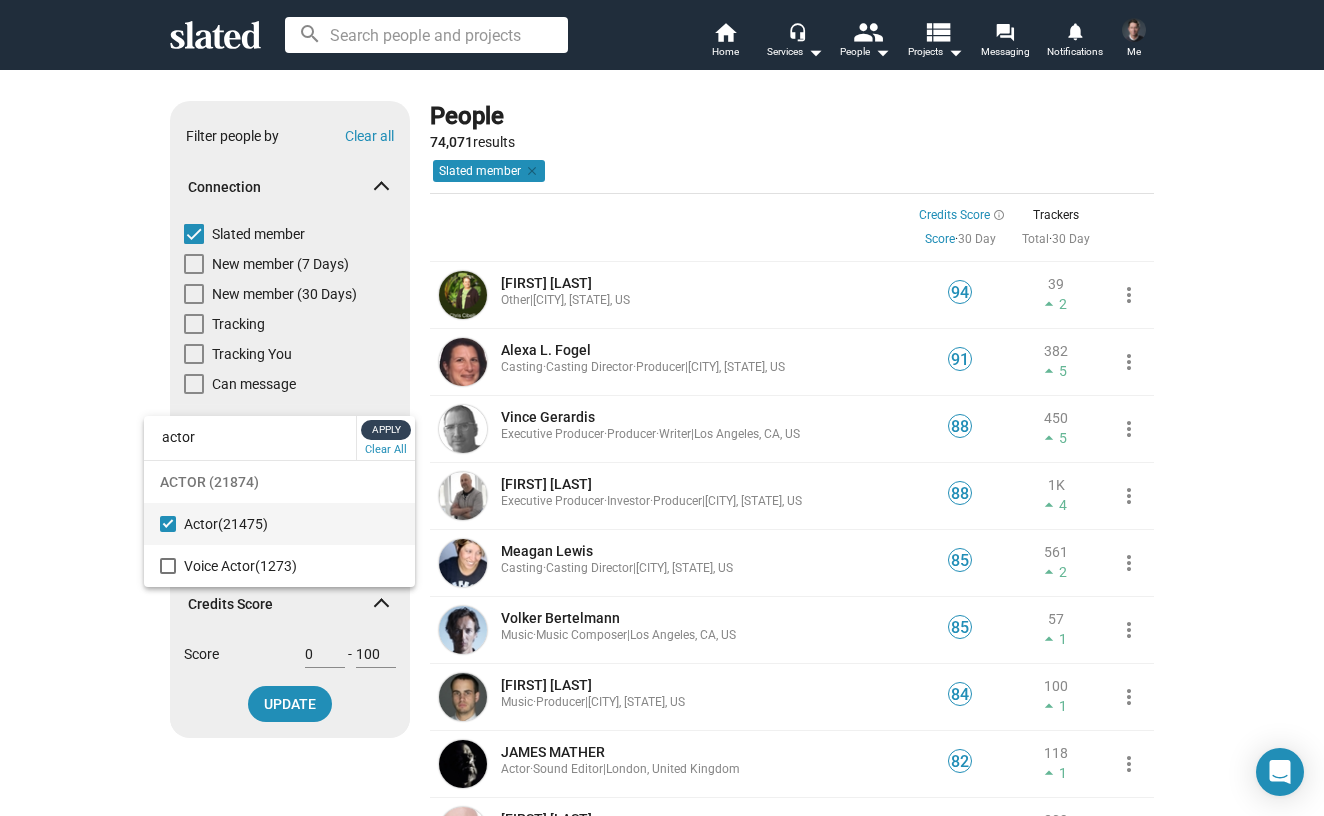 click on "Apply" at bounding box center [386, 430] 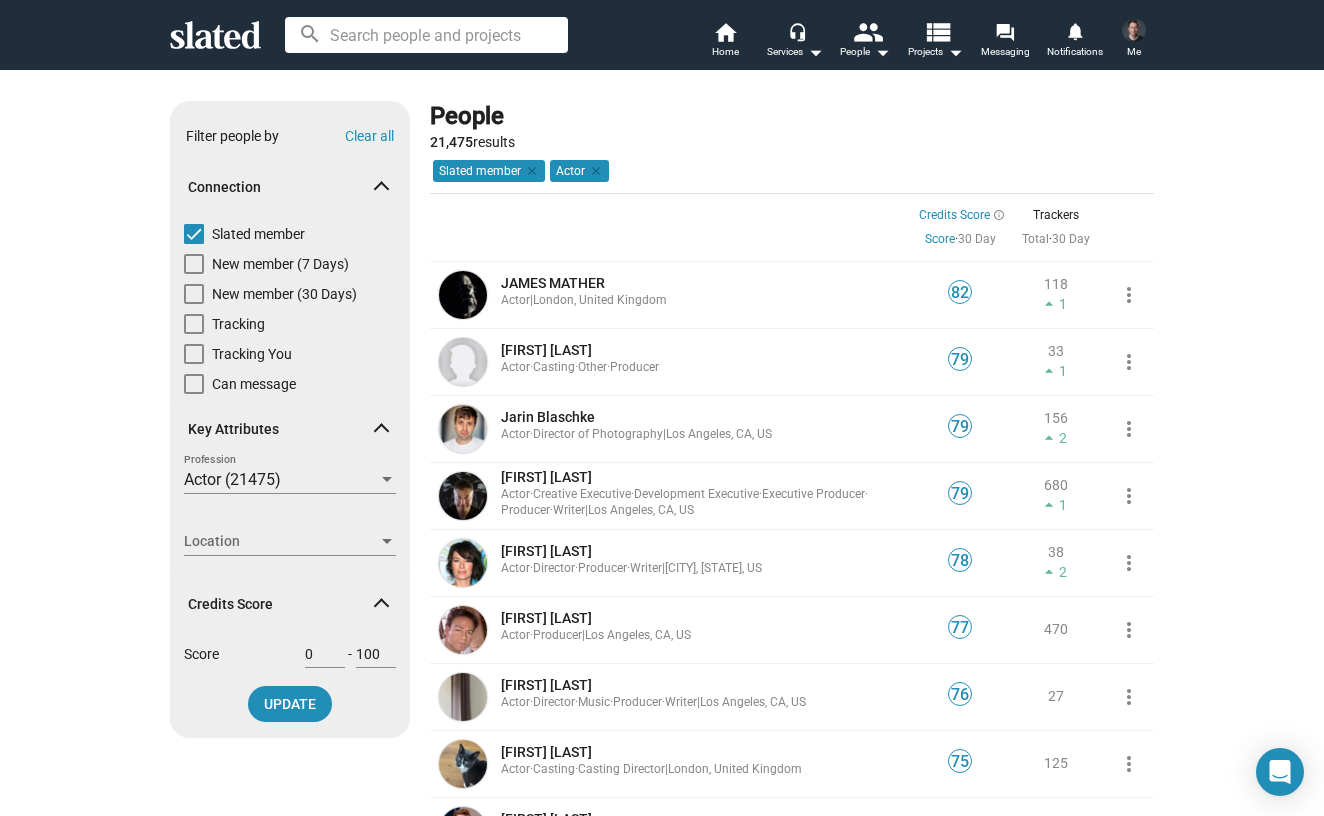 click at bounding box center [426, 35] 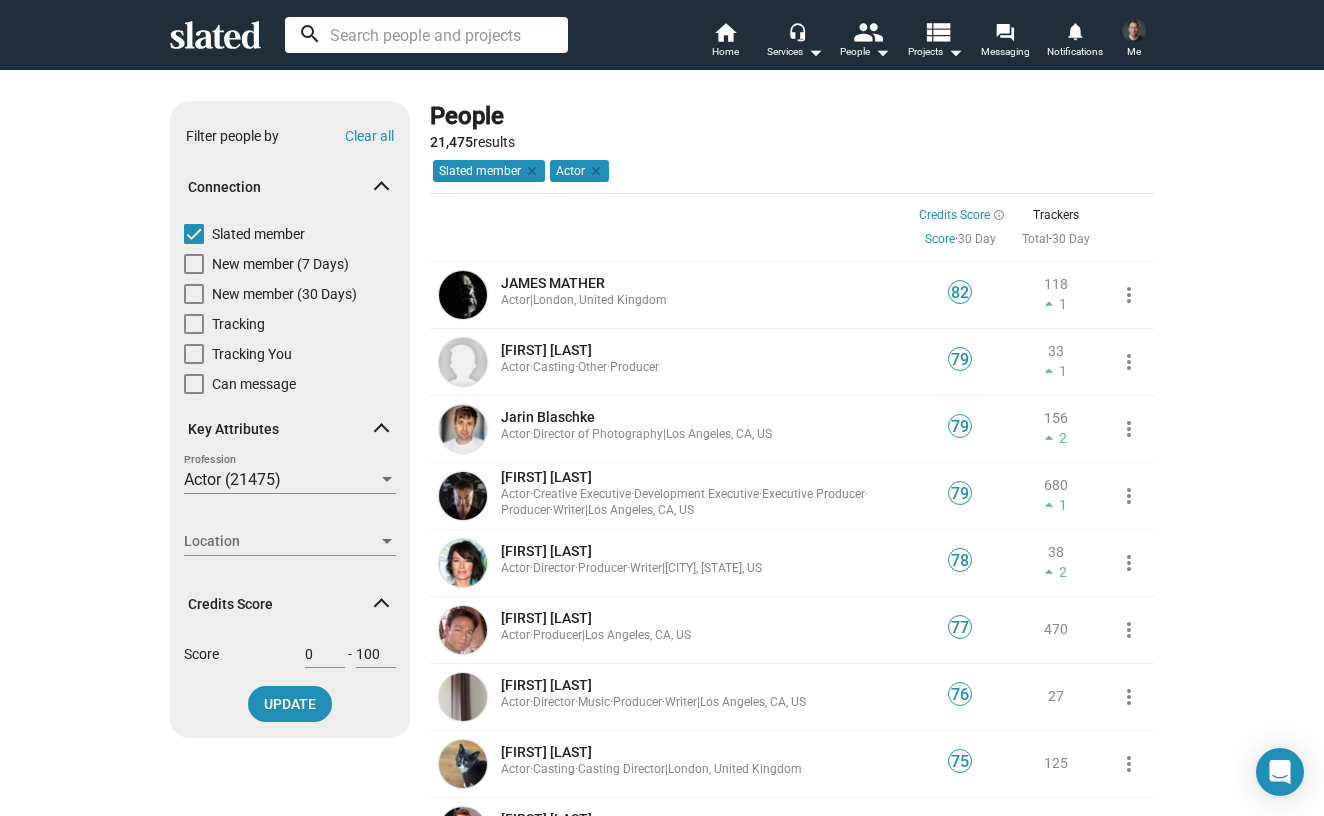 click on "Location Location" at bounding box center [290, 542] 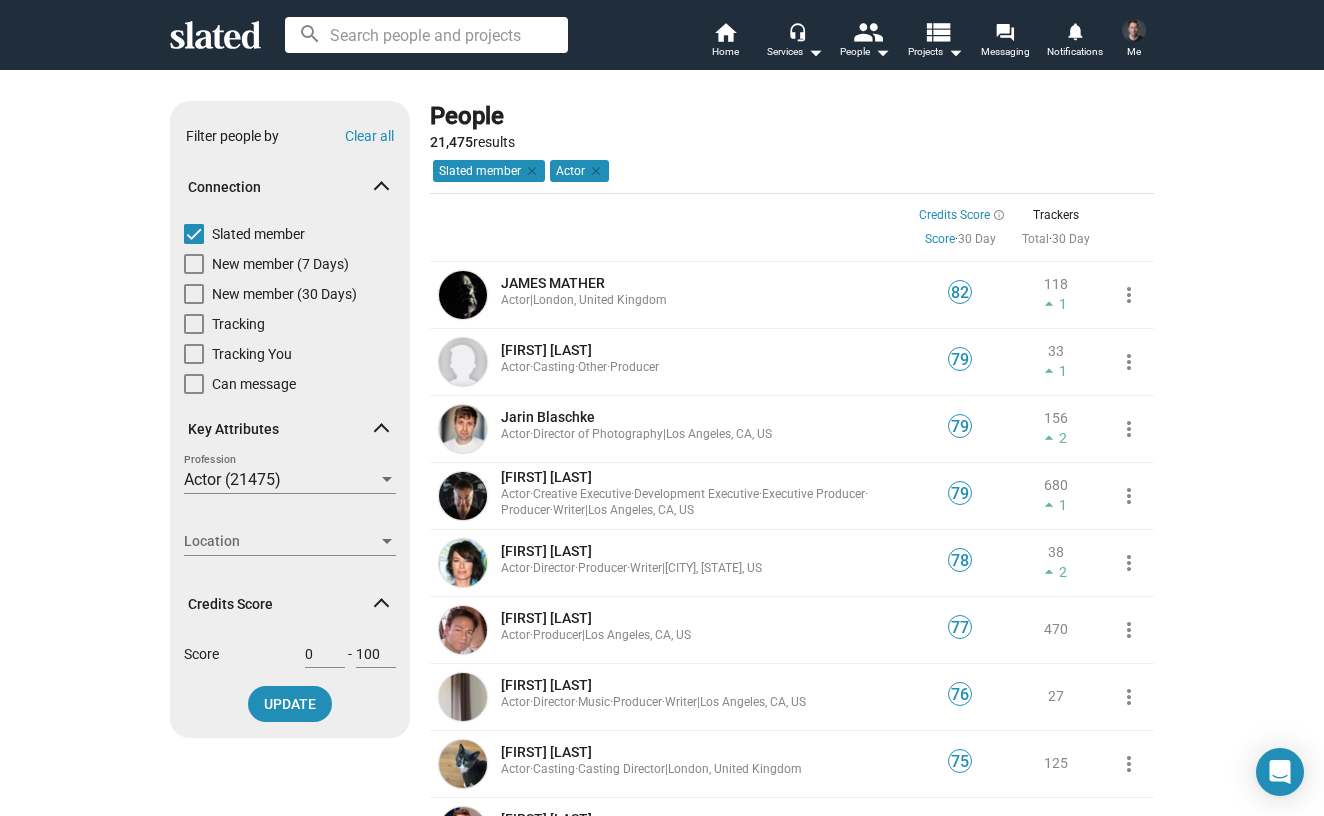 click on "Location" at bounding box center [281, 541] 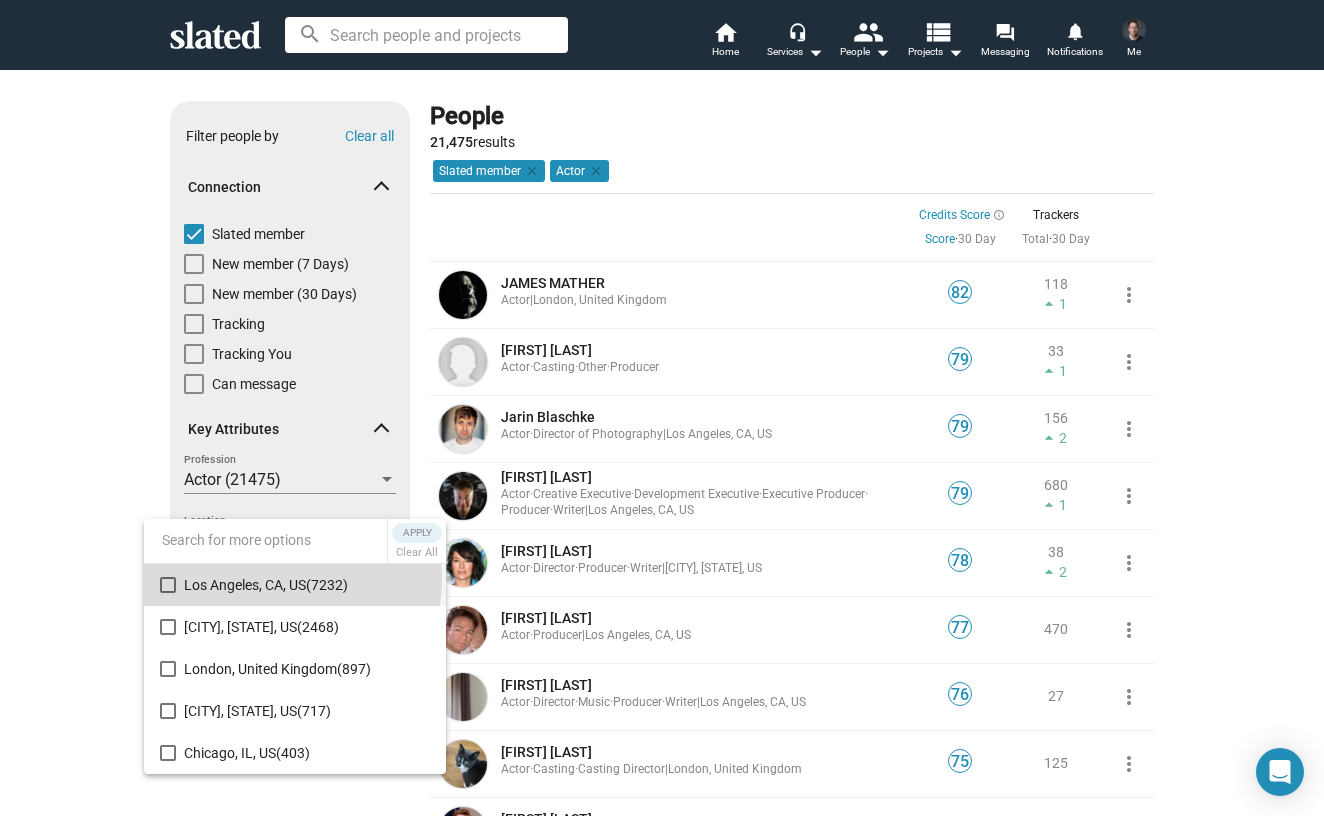 click on "[CITY], [STATE], US ([POSTAL_CODE])" at bounding box center [307, 585] 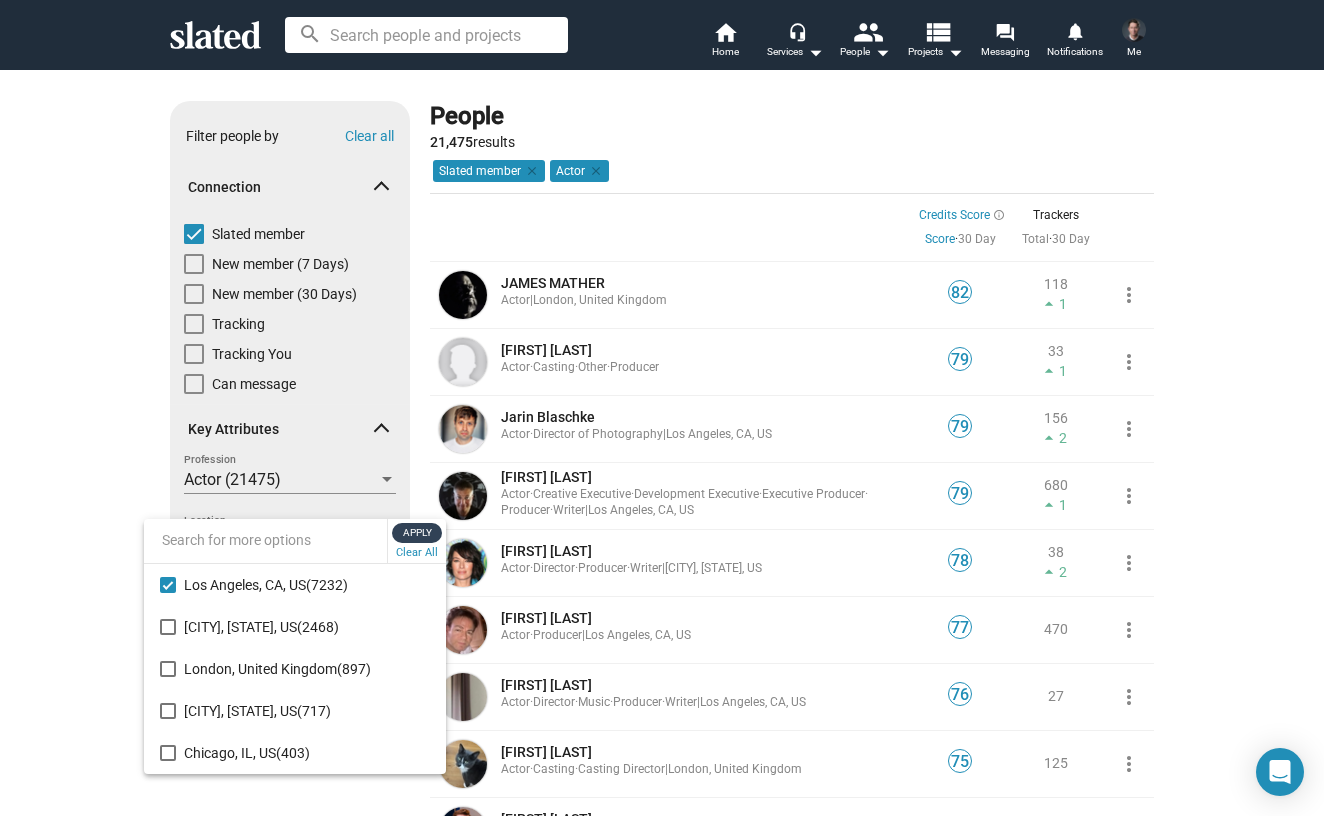 click on "Apply" at bounding box center [417, 533] 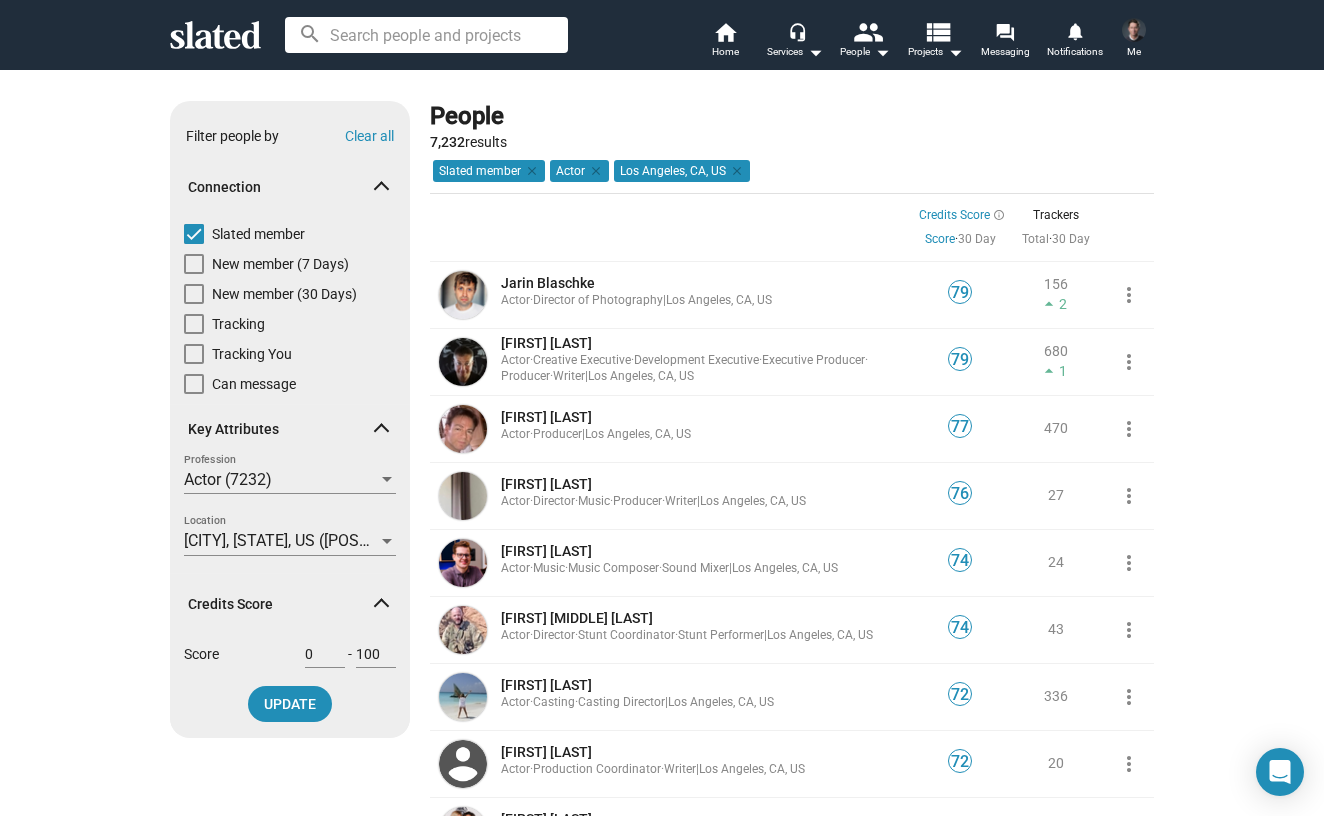 click at bounding box center [426, 35] 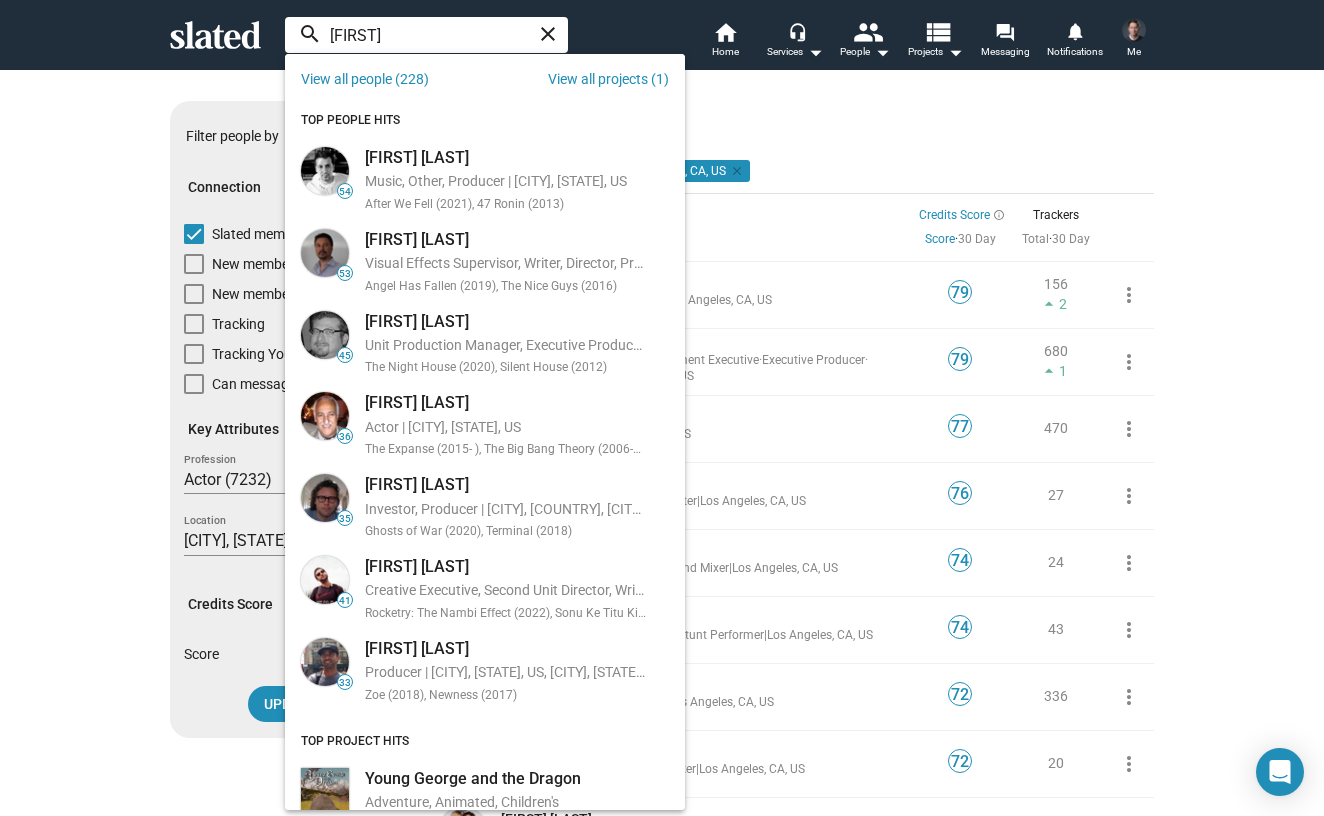 scroll, scrollTop: 0, scrollLeft: 0, axis: both 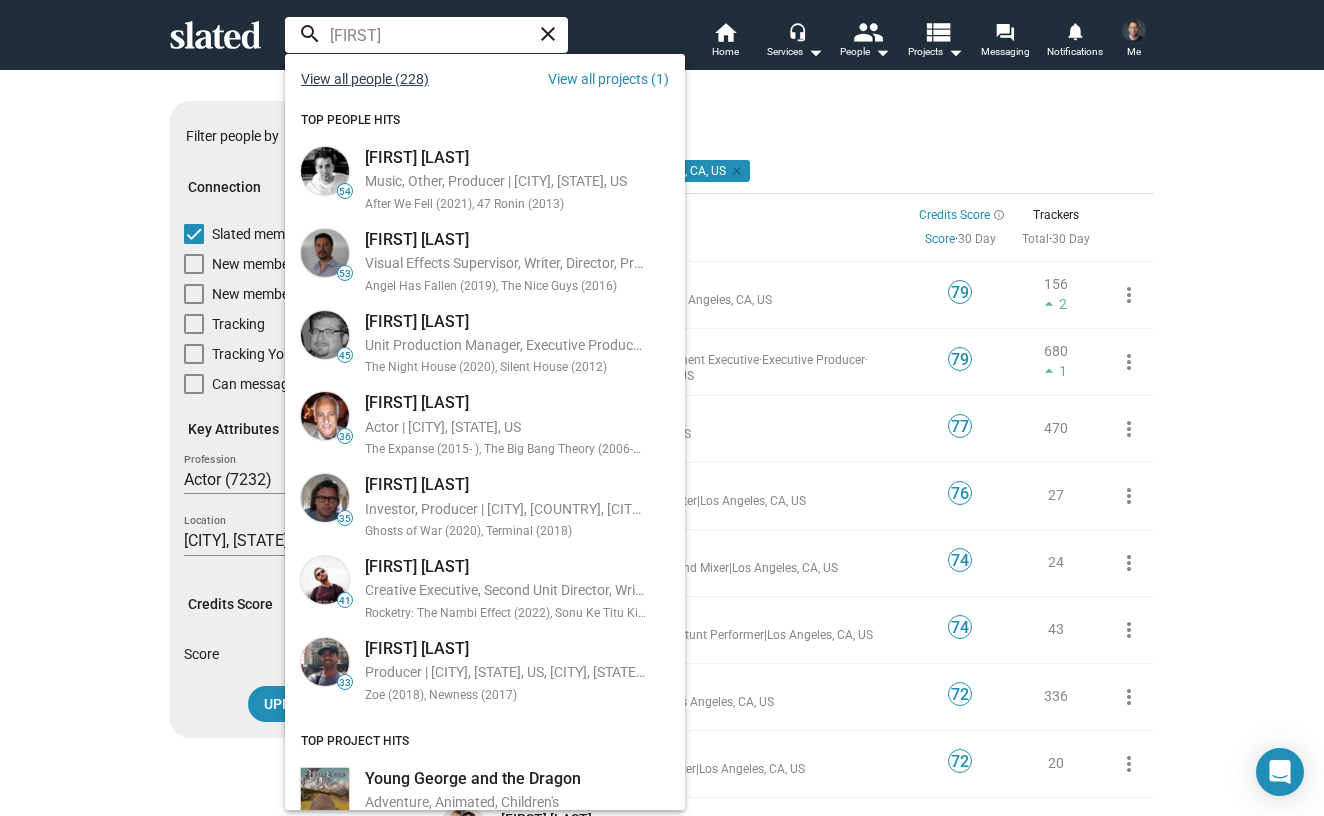 click on "View all people (228)" at bounding box center (365, 79) 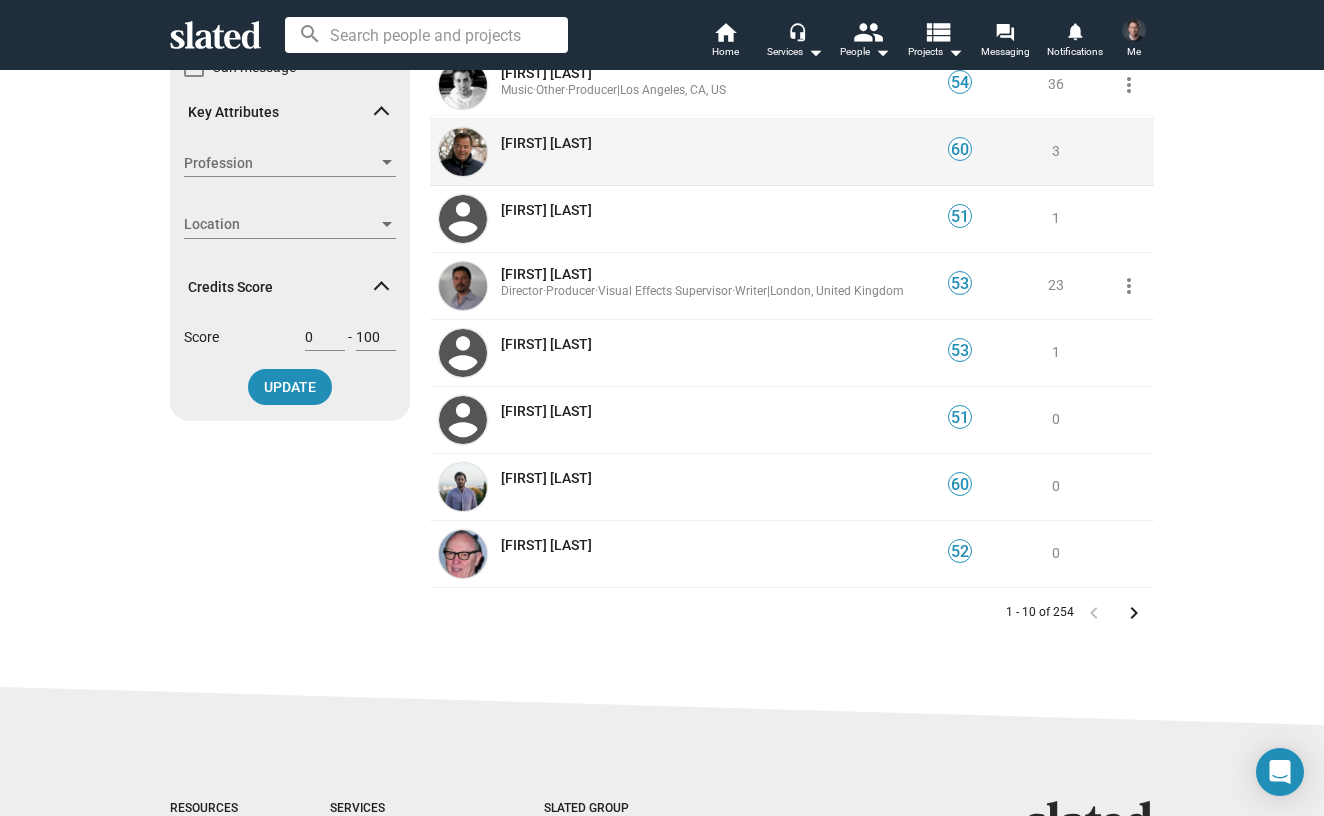 scroll, scrollTop: 521, scrollLeft: 0, axis: vertical 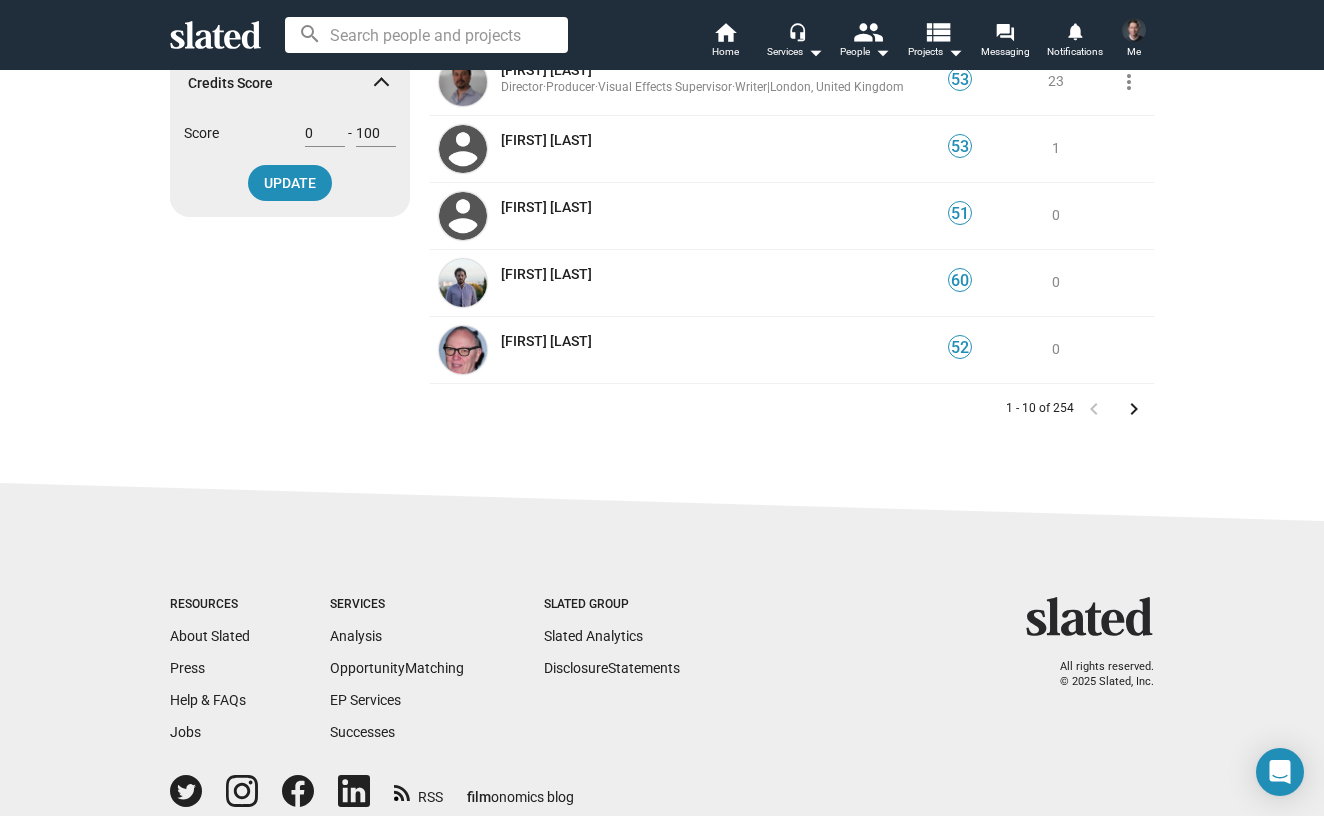 click at bounding box center (426, 35) 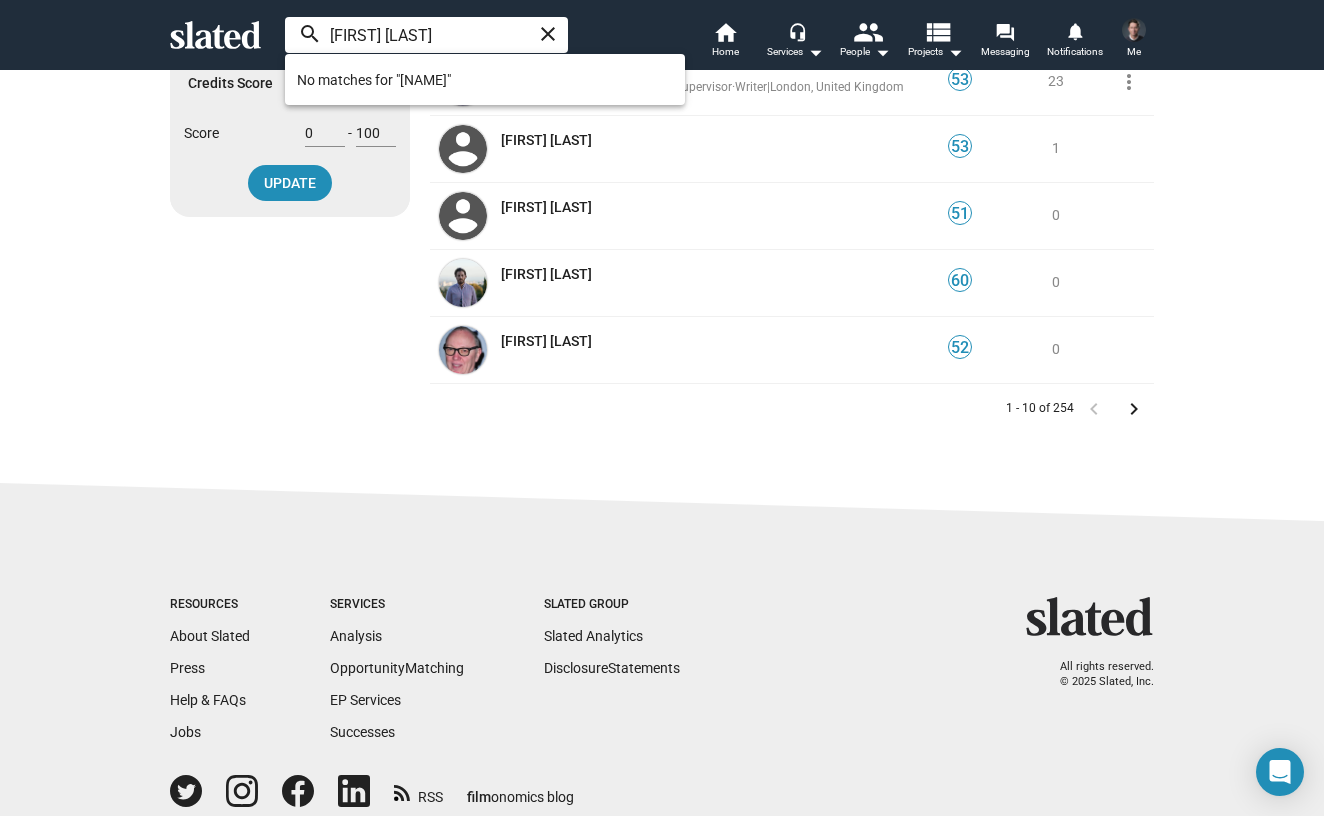 type on "[FIRST] [LAST]" 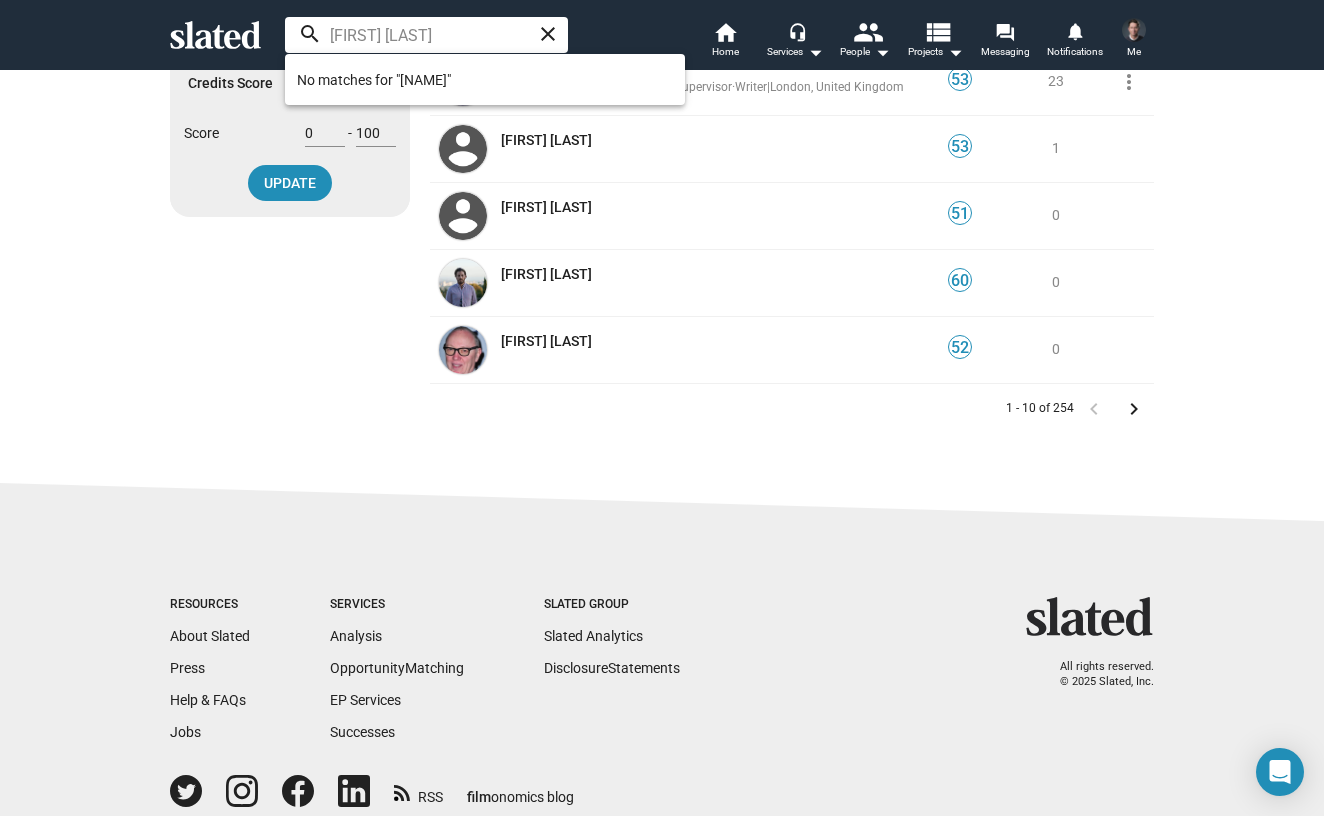 click on "close" at bounding box center (548, 34) 